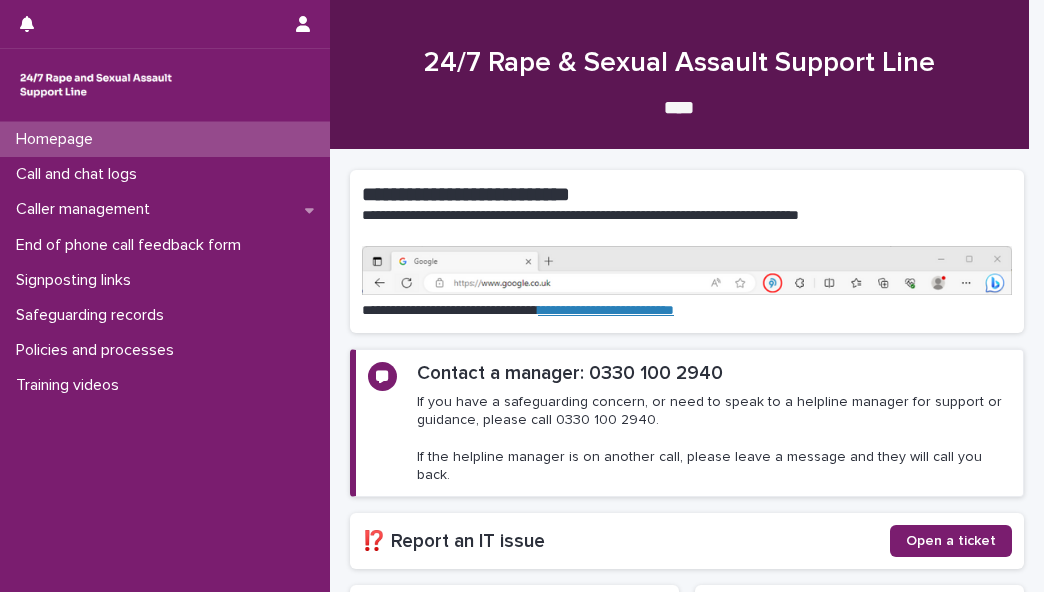 scroll, scrollTop: 0, scrollLeft: 0, axis: both 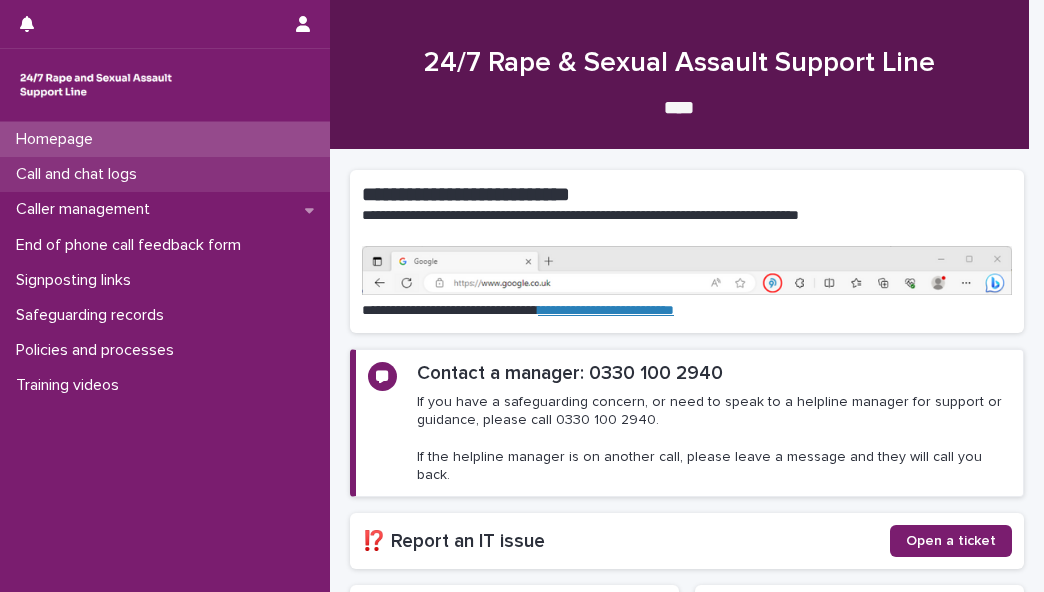 click on "Call and chat logs" at bounding box center [165, 174] 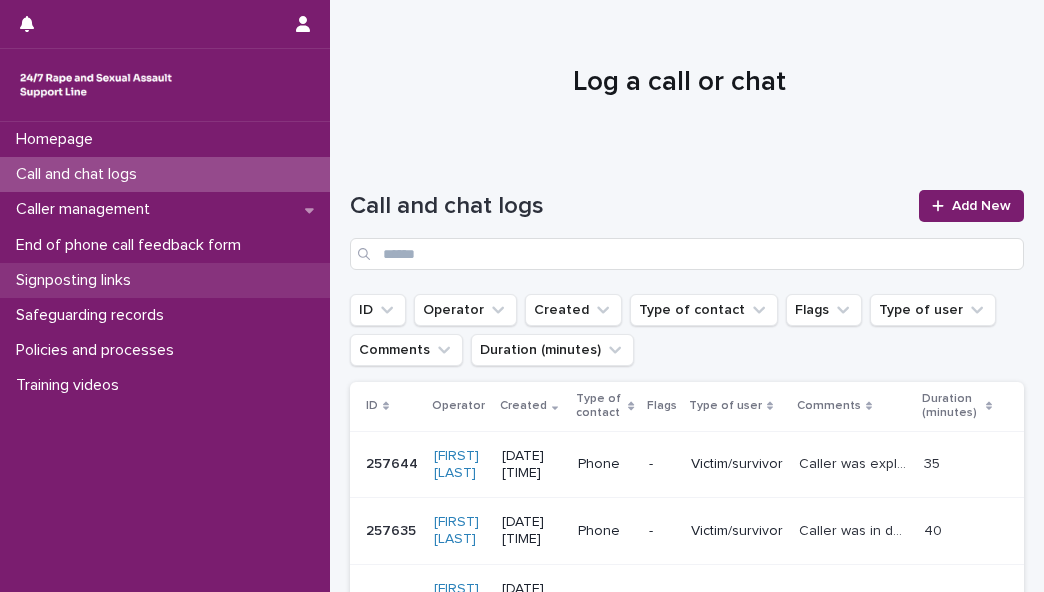 click on "Signposting links" at bounding box center (165, 280) 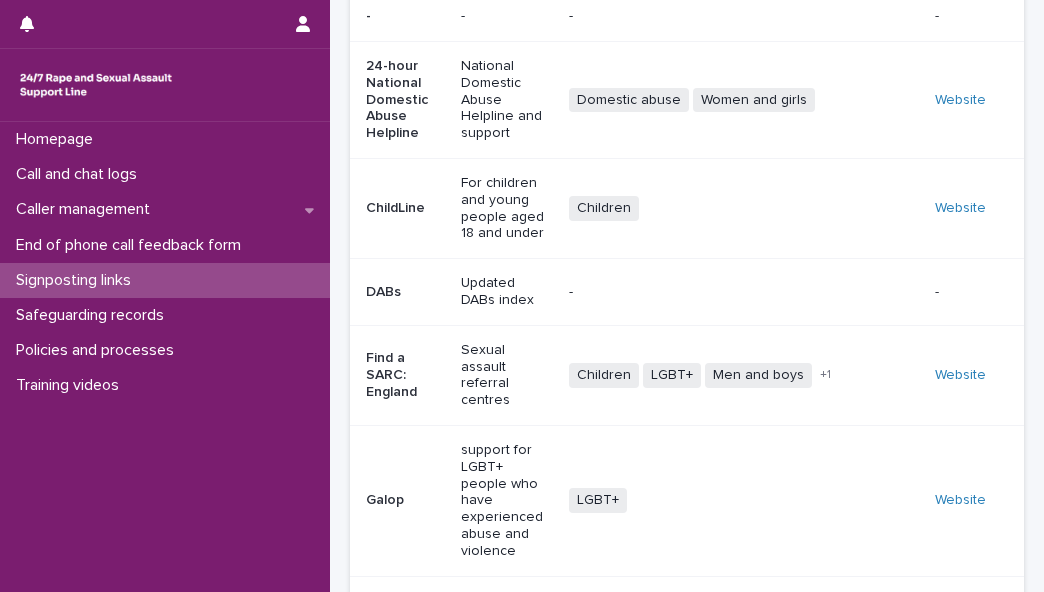 scroll, scrollTop: 281, scrollLeft: 0, axis: vertical 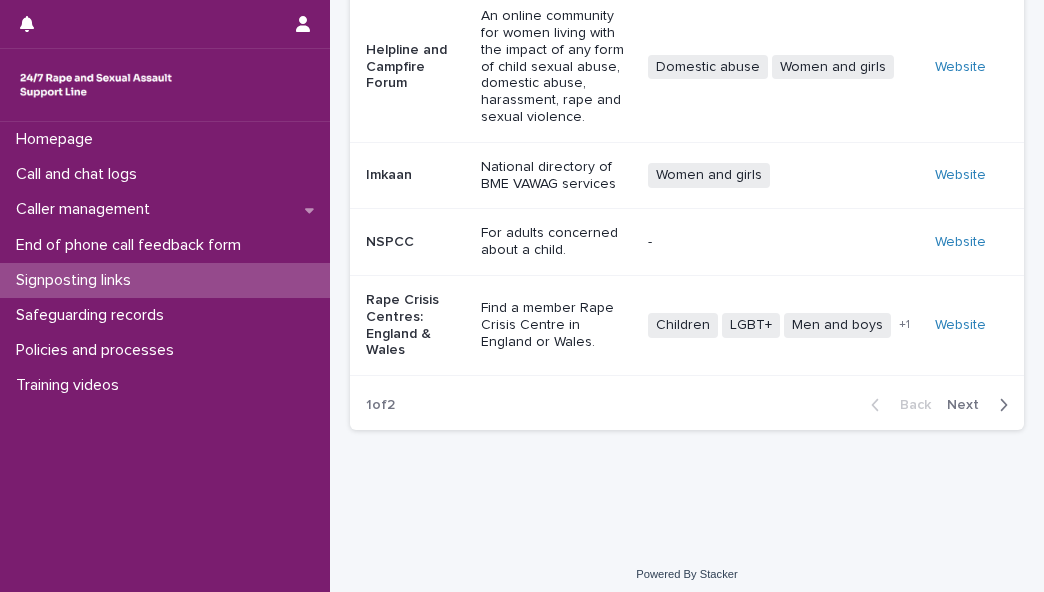click on "Rape Crisis Centres: England & Wales" at bounding box center (415, 325) 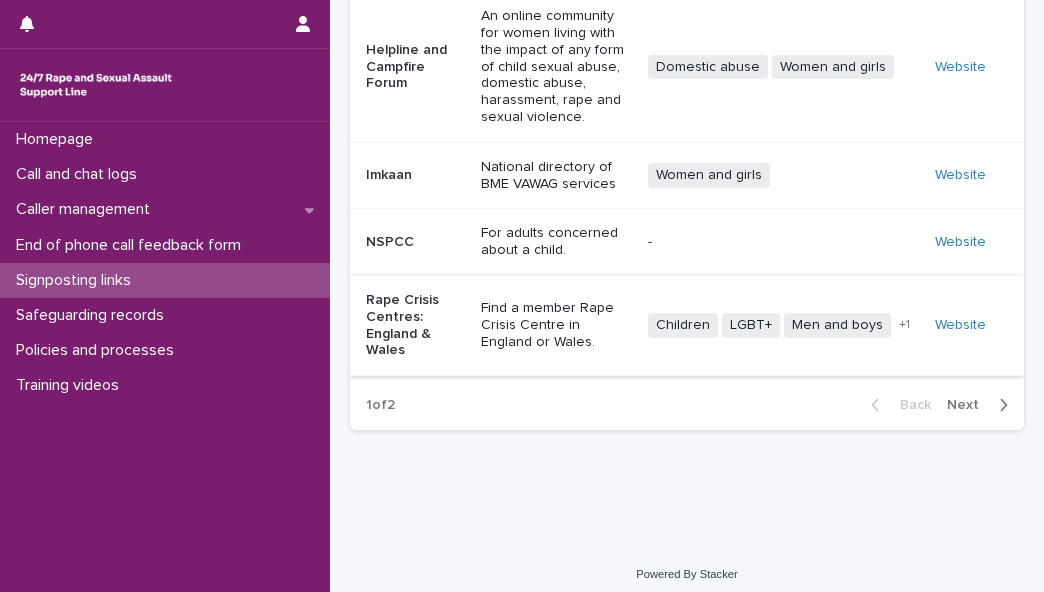 scroll, scrollTop: 0, scrollLeft: 0, axis: both 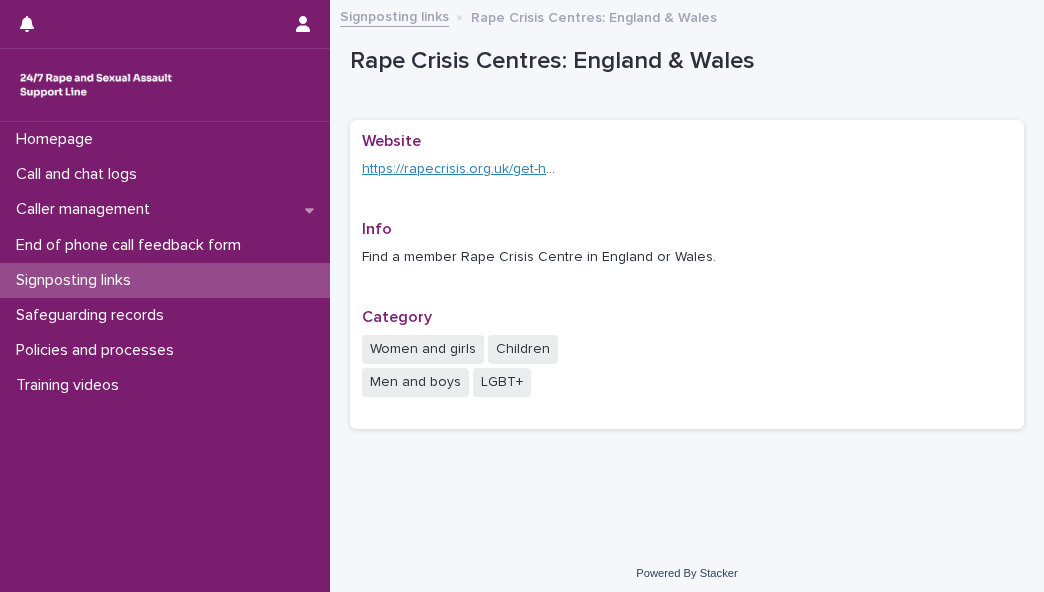 click on "https://rapecrisis.org.uk/get-help/find-a-rape-crisis-centre/" at bounding box center [543, 169] 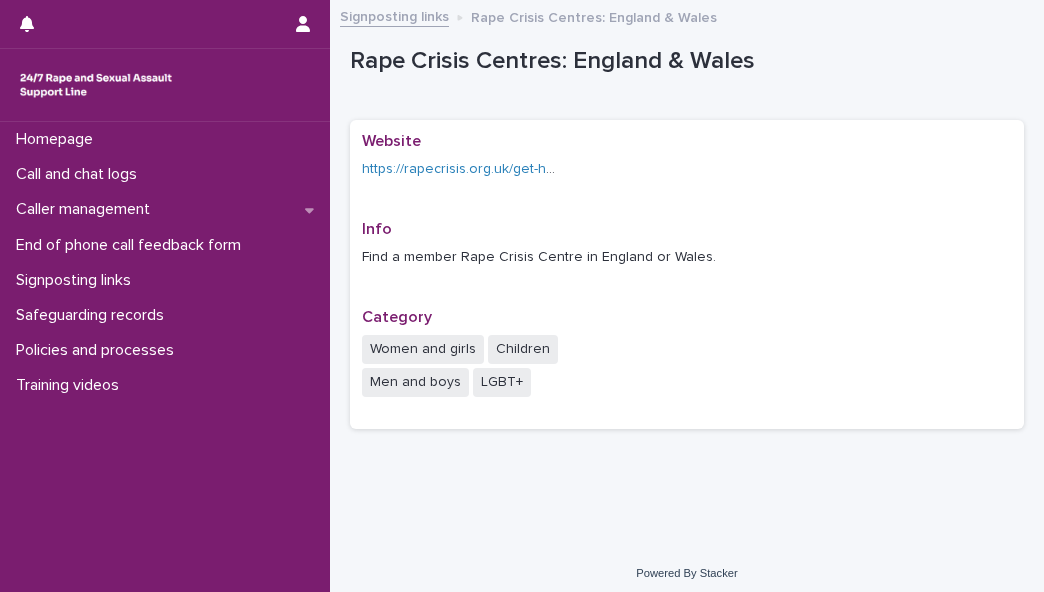 scroll, scrollTop: 0, scrollLeft: 0, axis: both 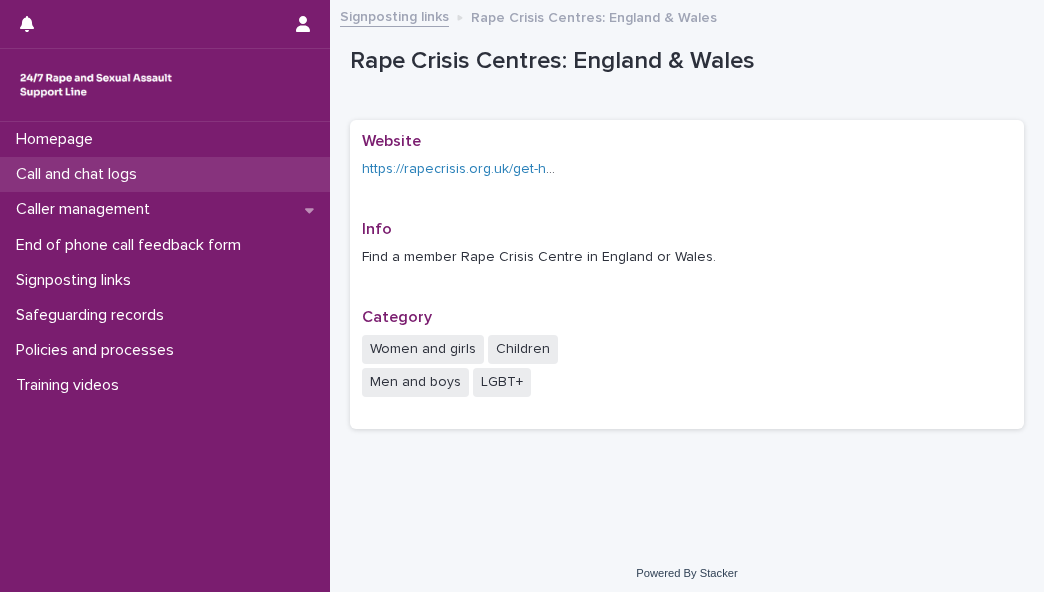 click on "Call and chat logs" at bounding box center (165, 174) 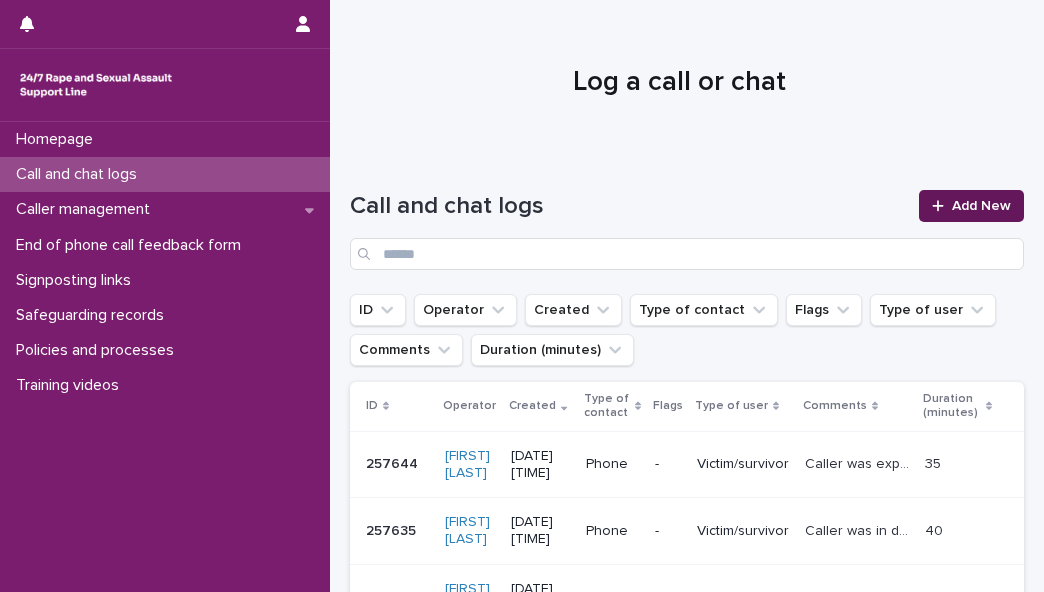 click on "Add New" at bounding box center (981, 206) 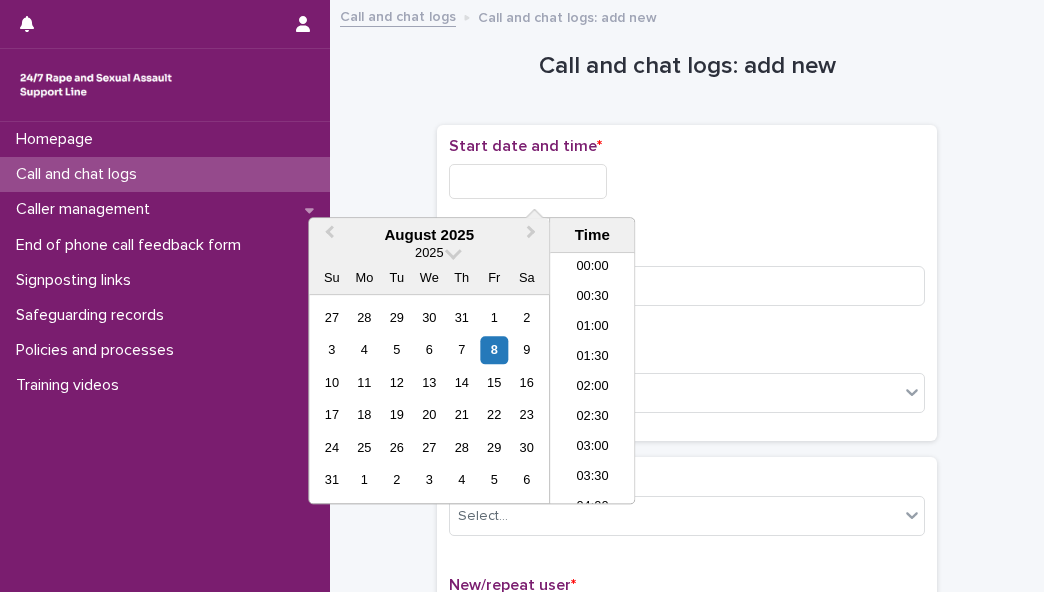 click at bounding box center (528, 181) 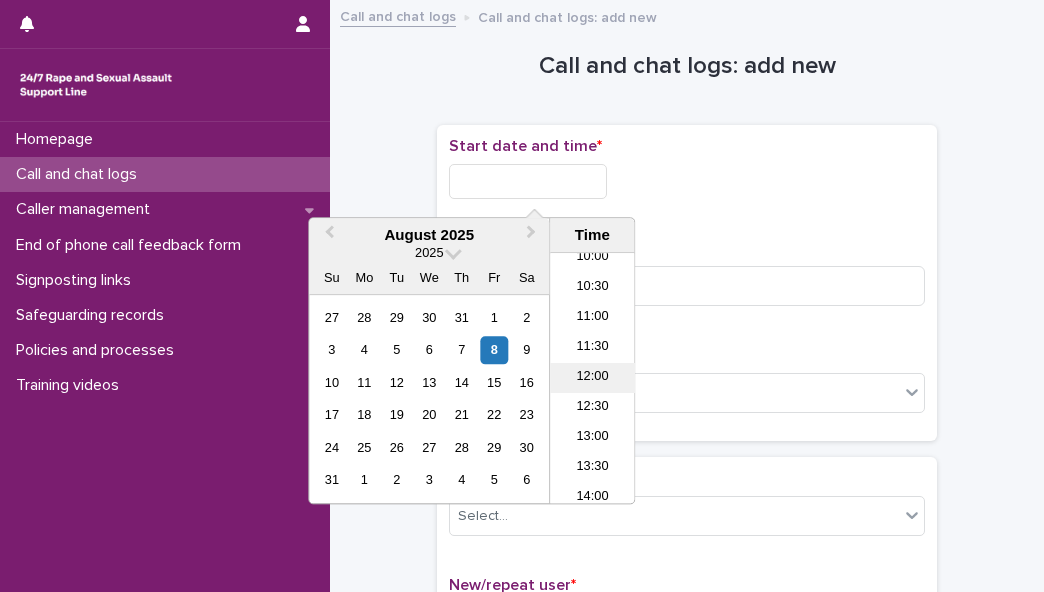 click on "12:00" at bounding box center [592, 378] 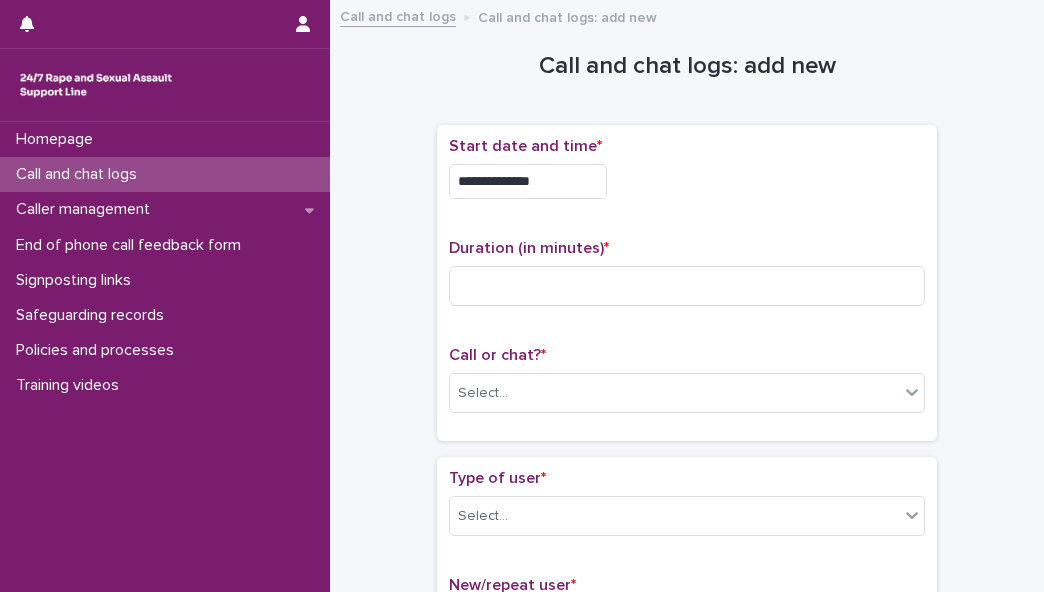click on "**********" at bounding box center (528, 181) 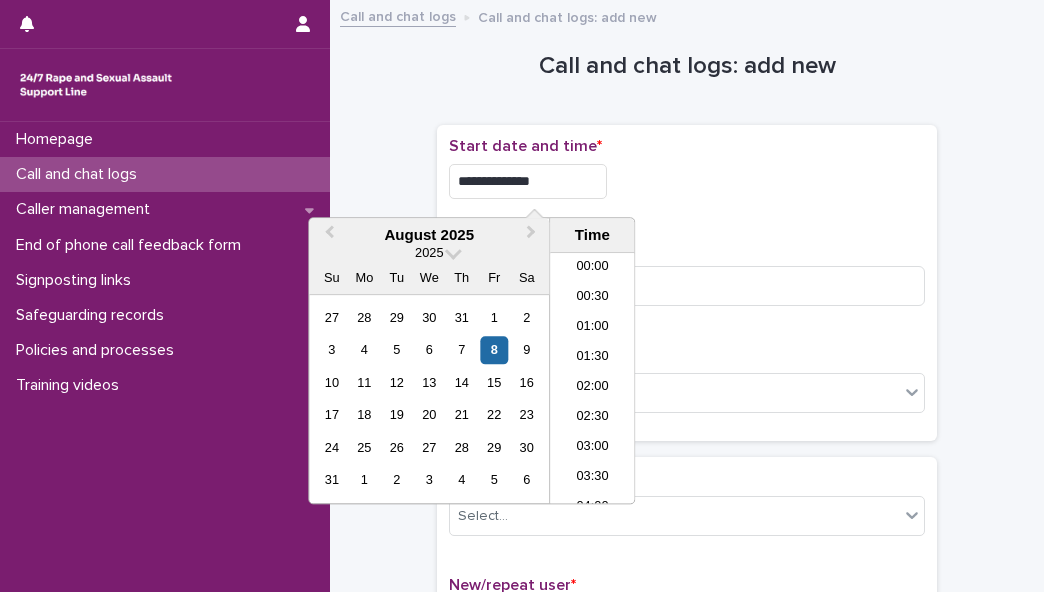 scroll, scrollTop: 610, scrollLeft: 0, axis: vertical 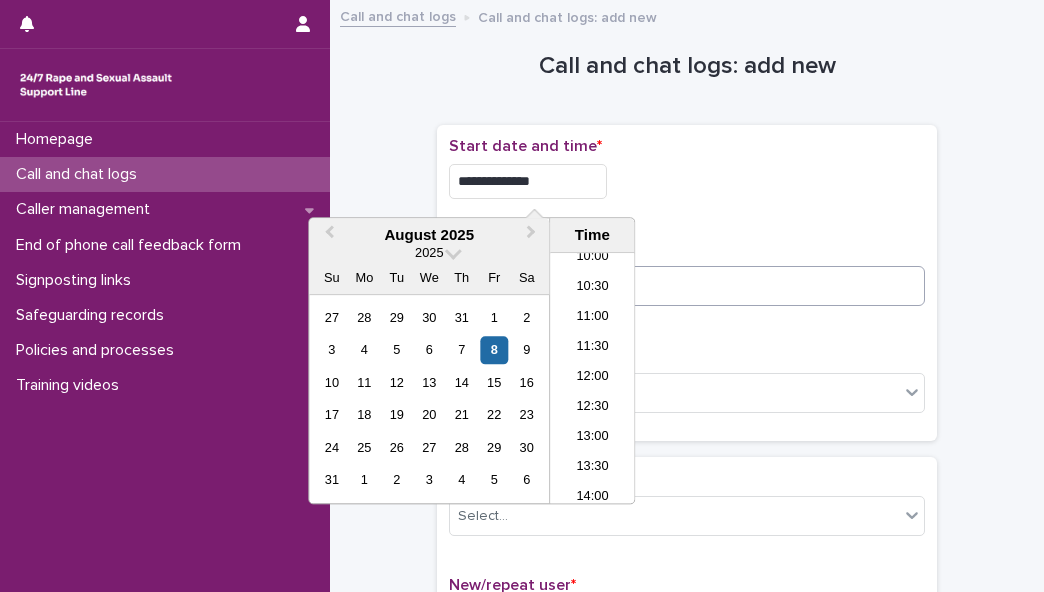 type on "**********" 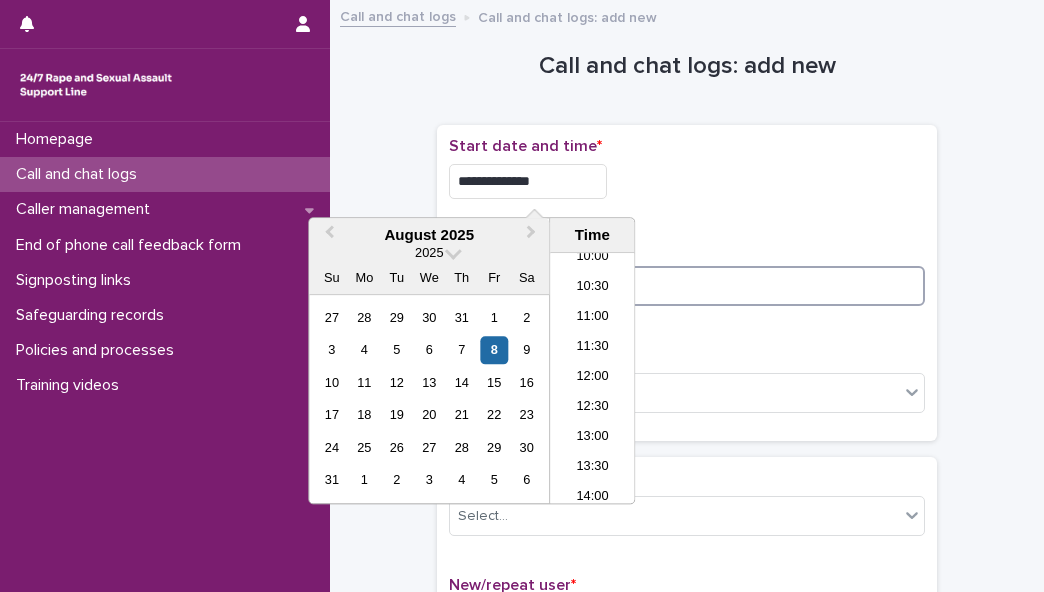 click at bounding box center (687, 286) 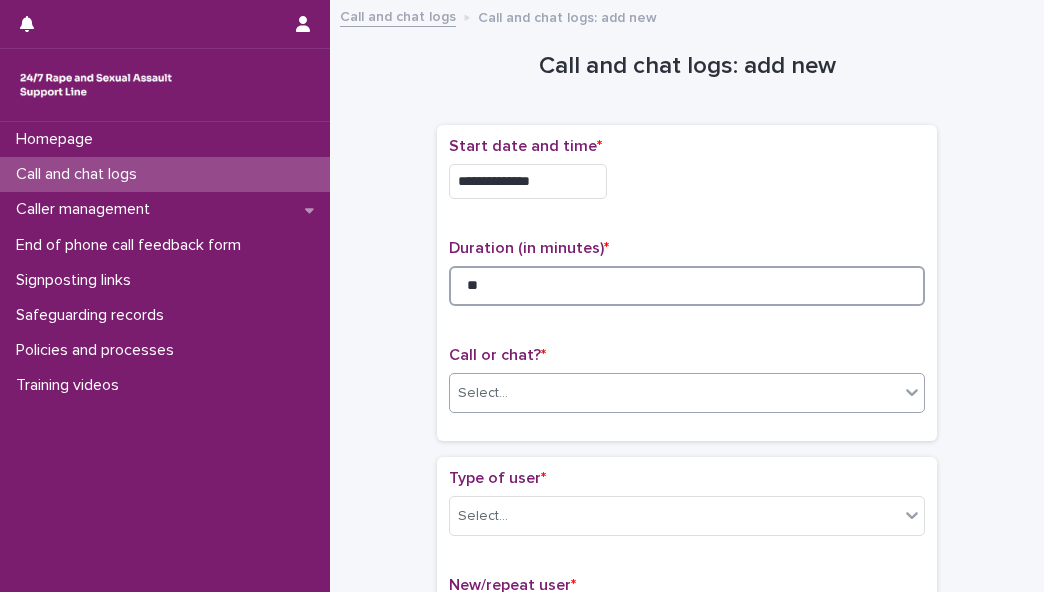 type on "**" 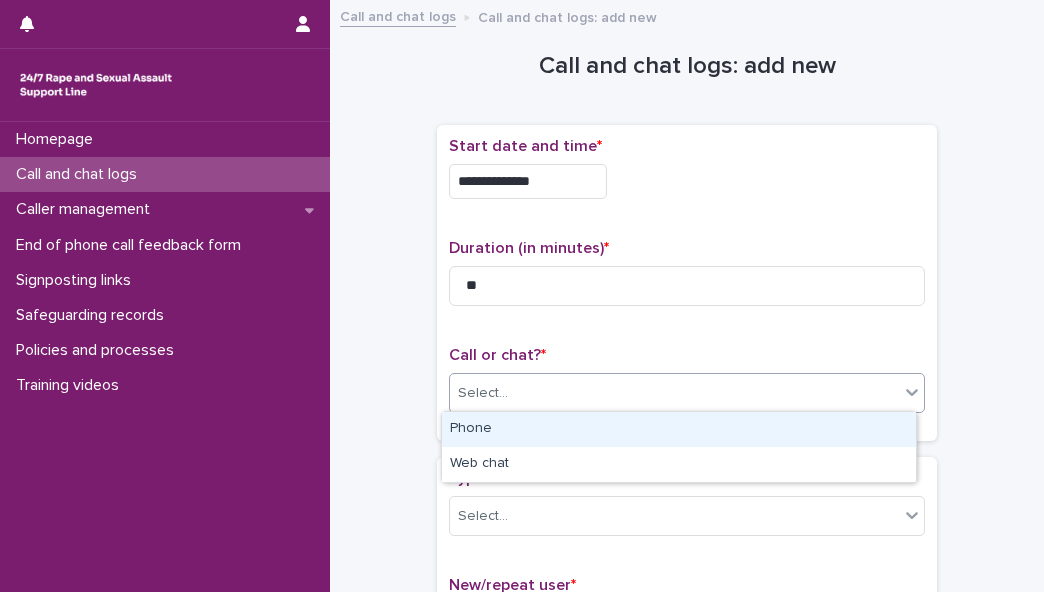 click on "Select..." at bounding box center [674, 393] 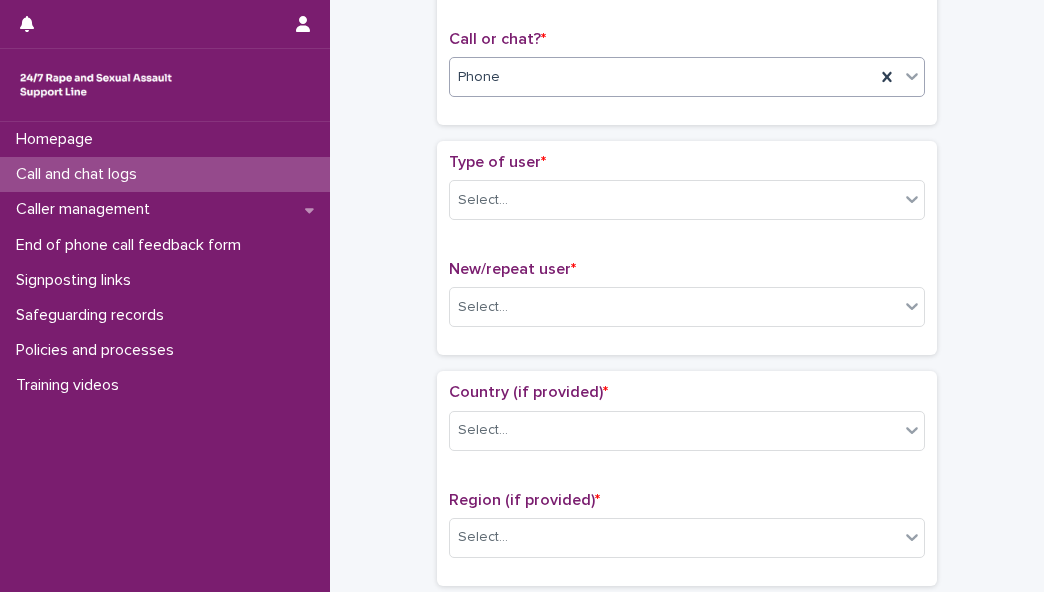 scroll, scrollTop: 324, scrollLeft: 0, axis: vertical 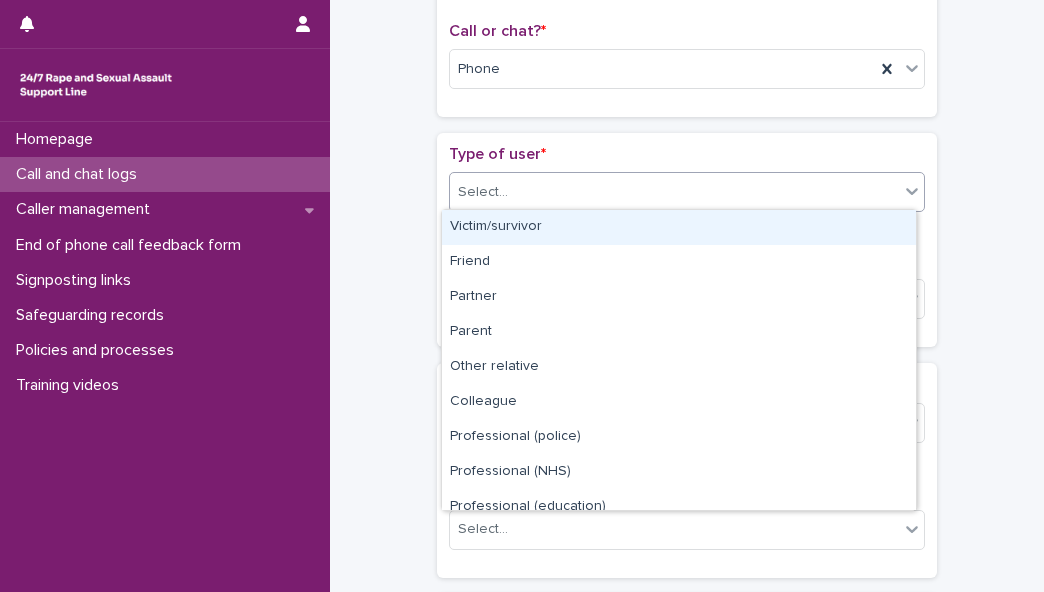 click on "Select..." at bounding box center (674, 192) 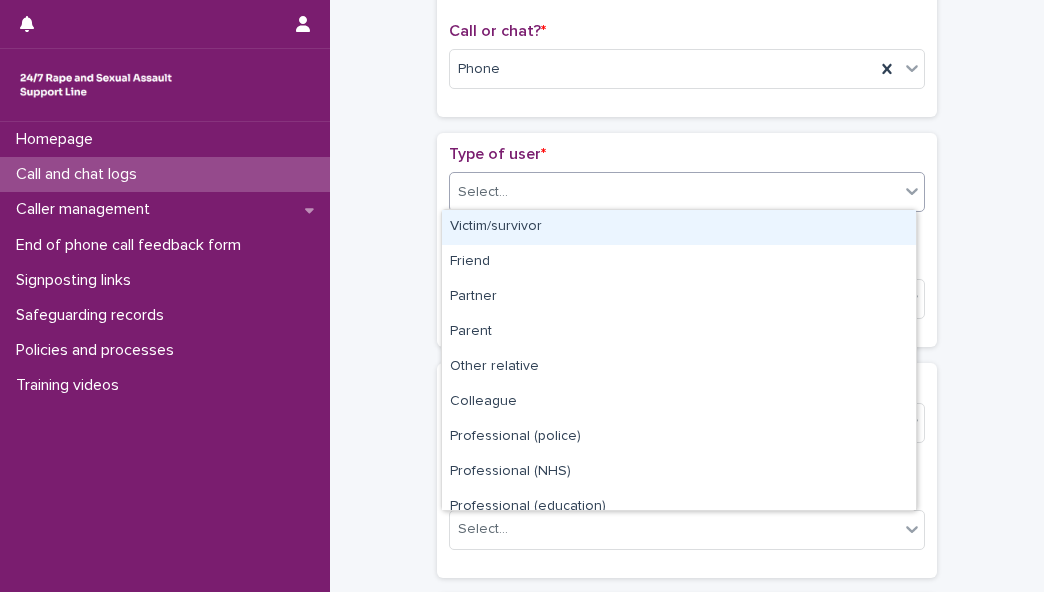 click on "Victim/survivor" at bounding box center [679, 227] 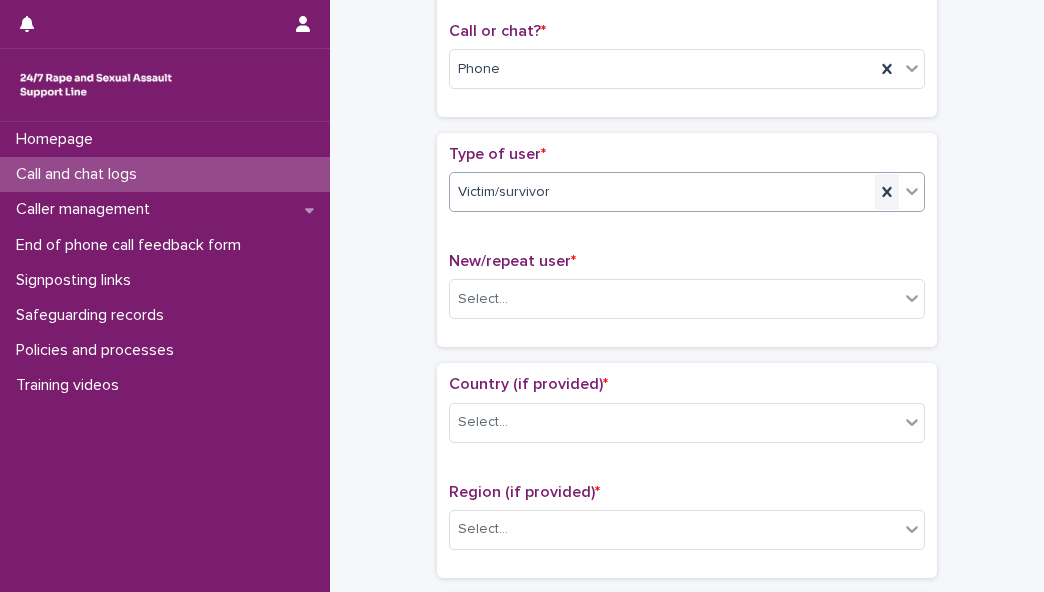 click 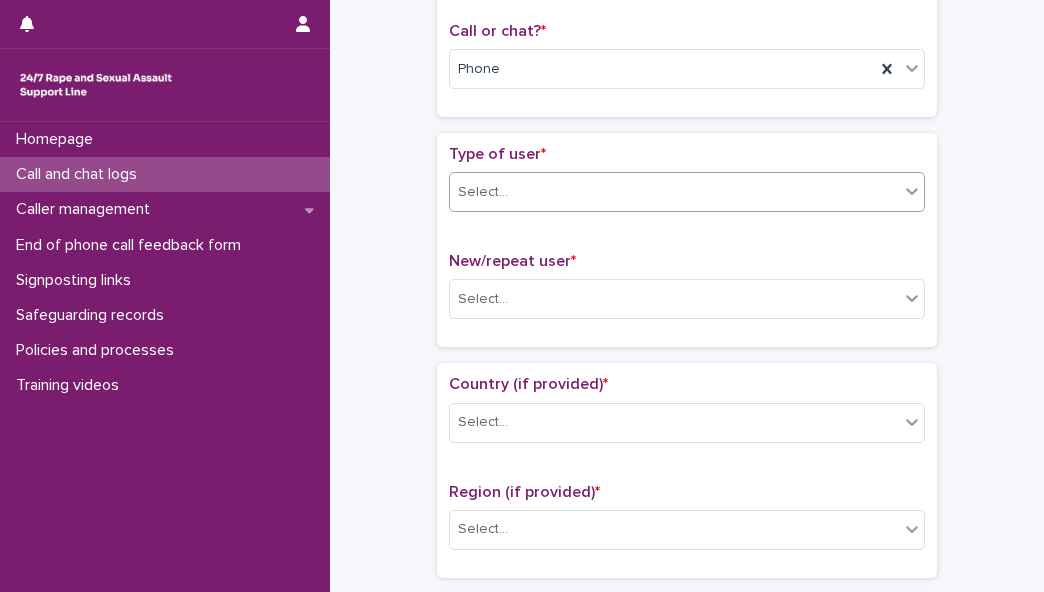 click 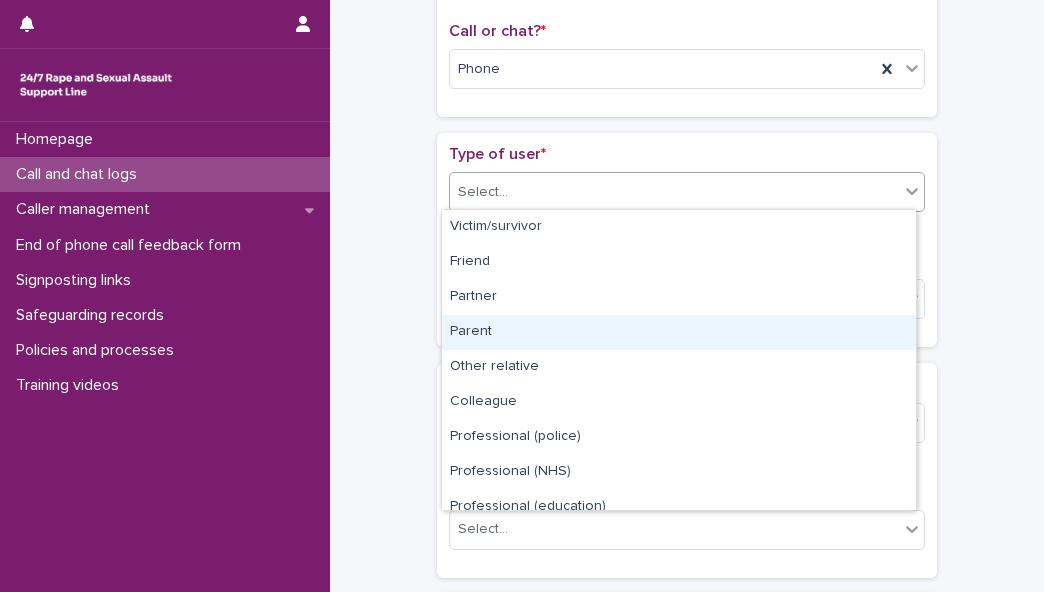 click on "Parent" at bounding box center [679, 332] 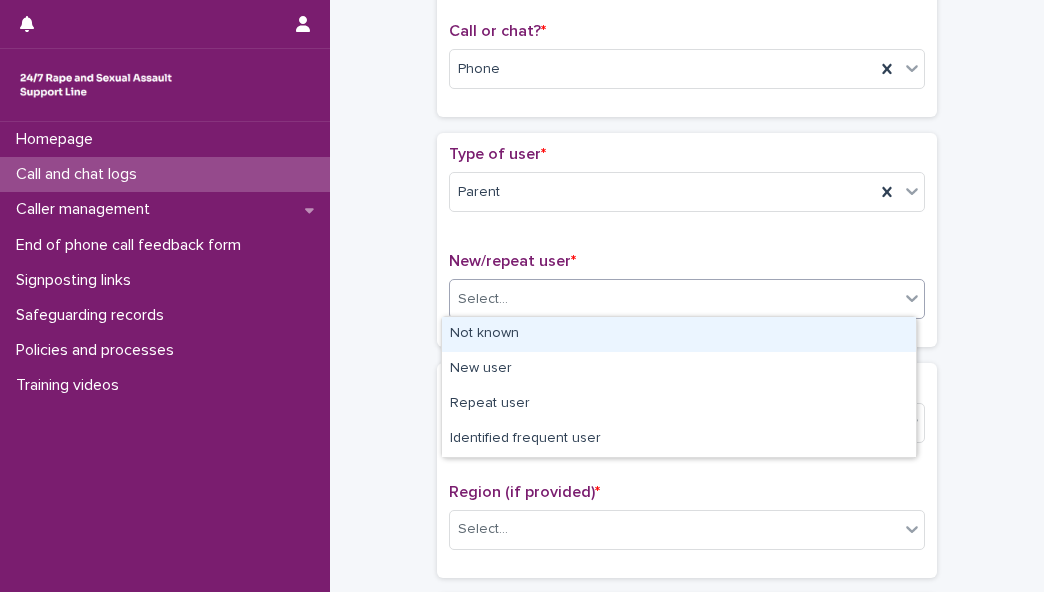 click on "Select..." at bounding box center [674, 299] 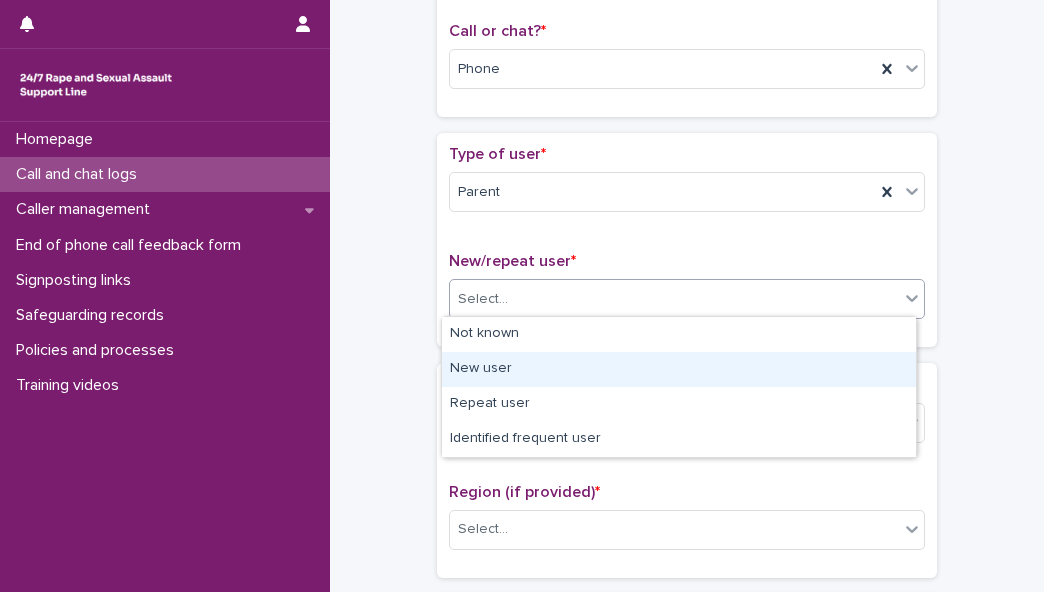 click on "New user" at bounding box center (679, 369) 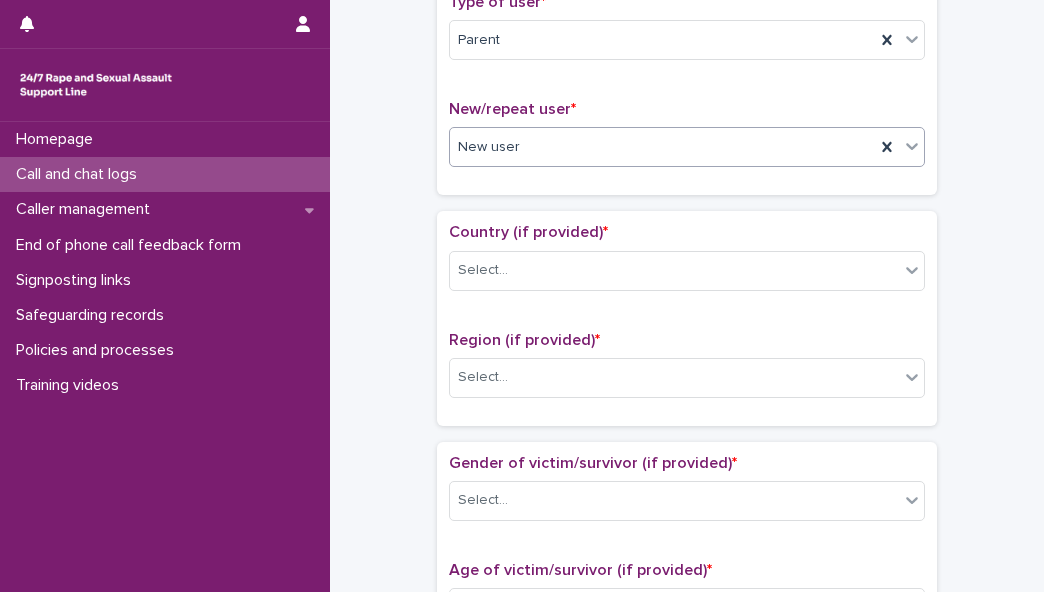 scroll, scrollTop: 509, scrollLeft: 0, axis: vertical 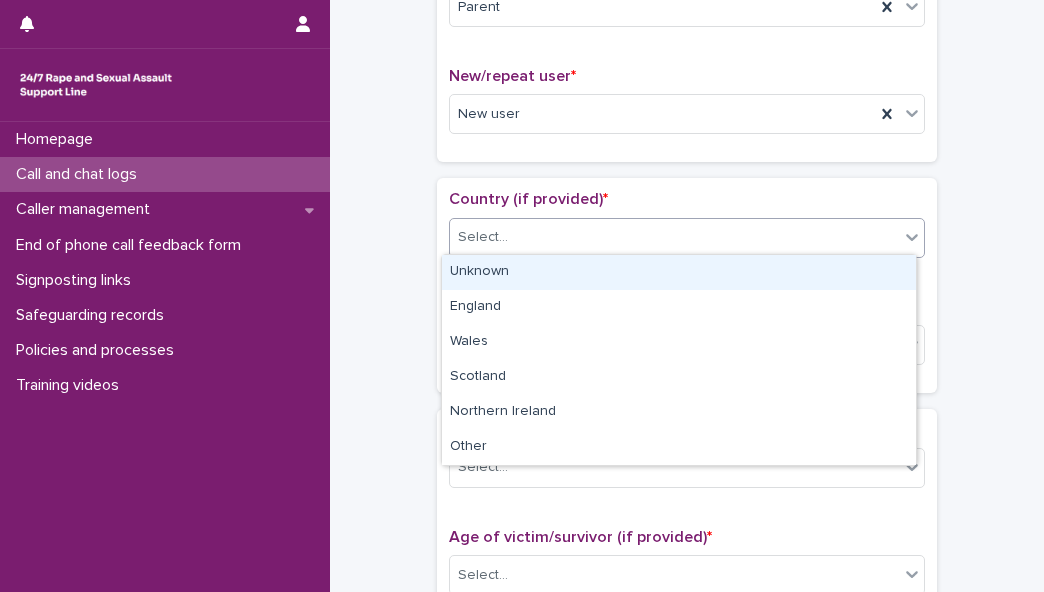 click 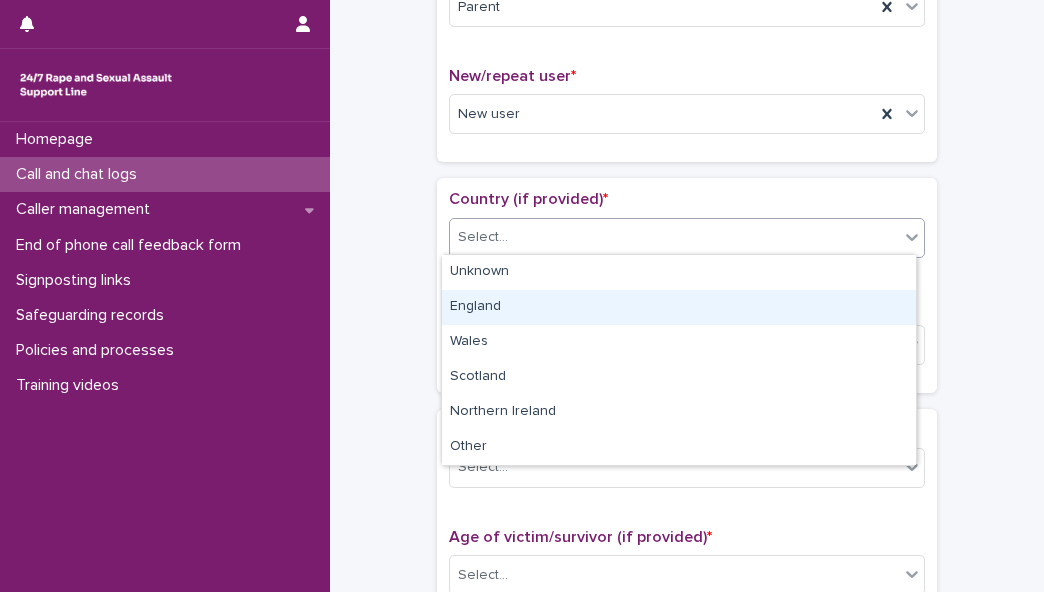 click on "England" at bounding box center (679, 307) 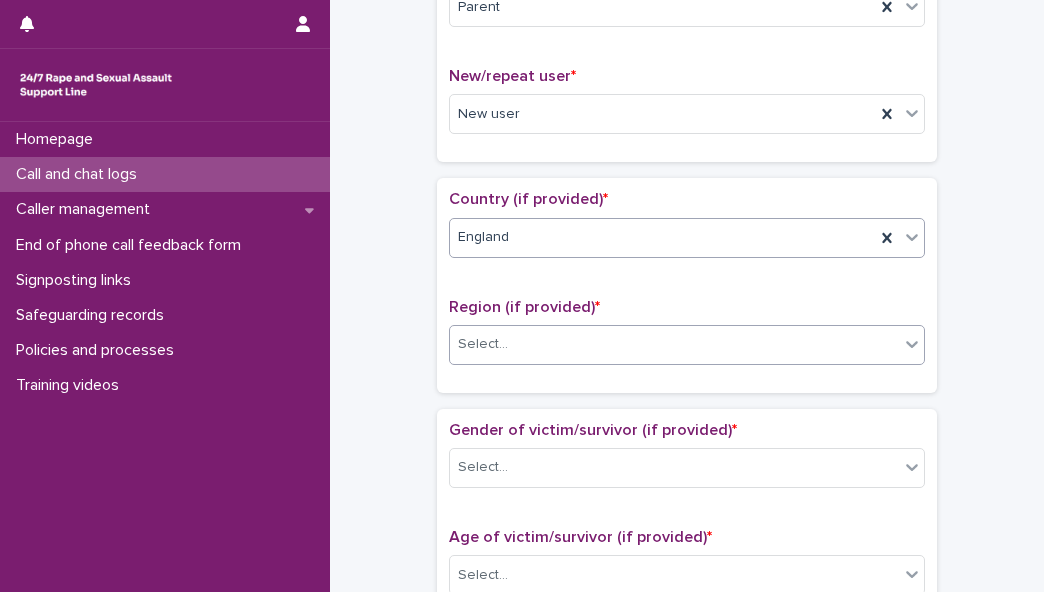 click on "Select..." at bounding box center [674, 344] 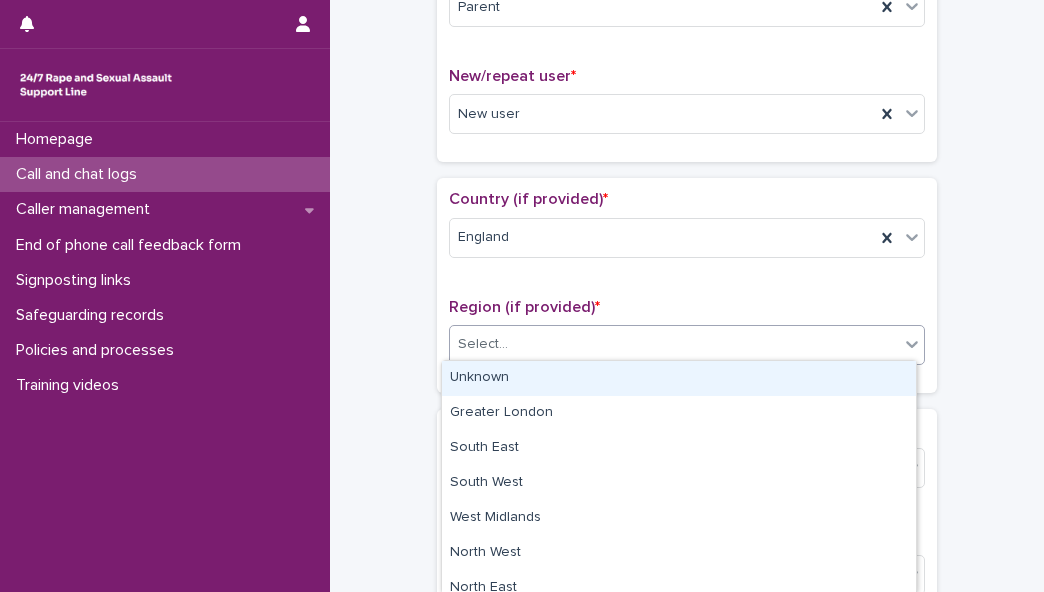 click on "Unknown" at bounding box center (679, 378) 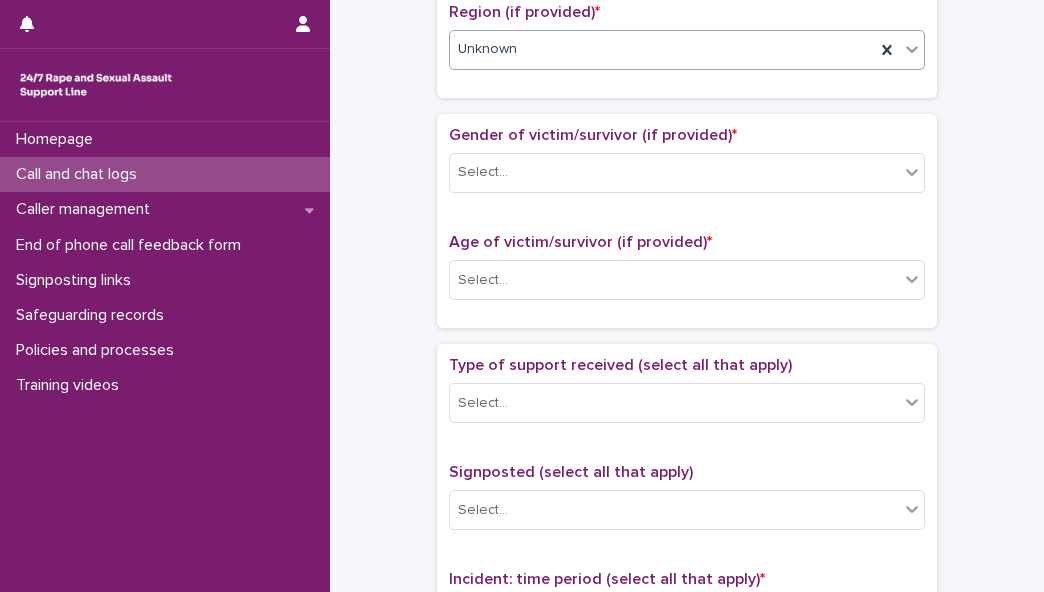 scroll, scrollTop: 830, scrollLeft: 0, axis: vertical 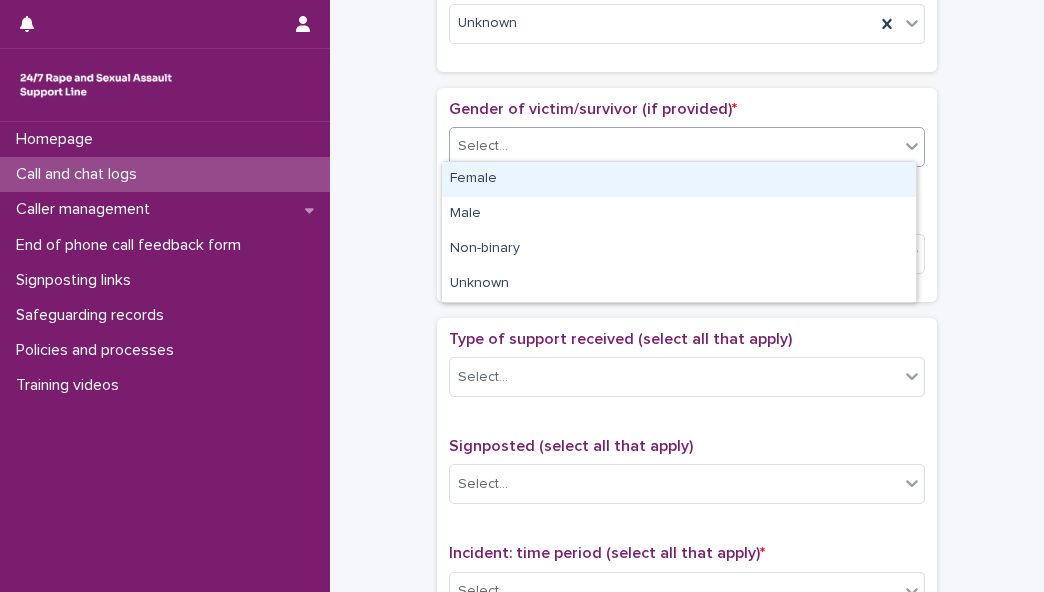 click on "Select..." at bounding box center [674, 146] 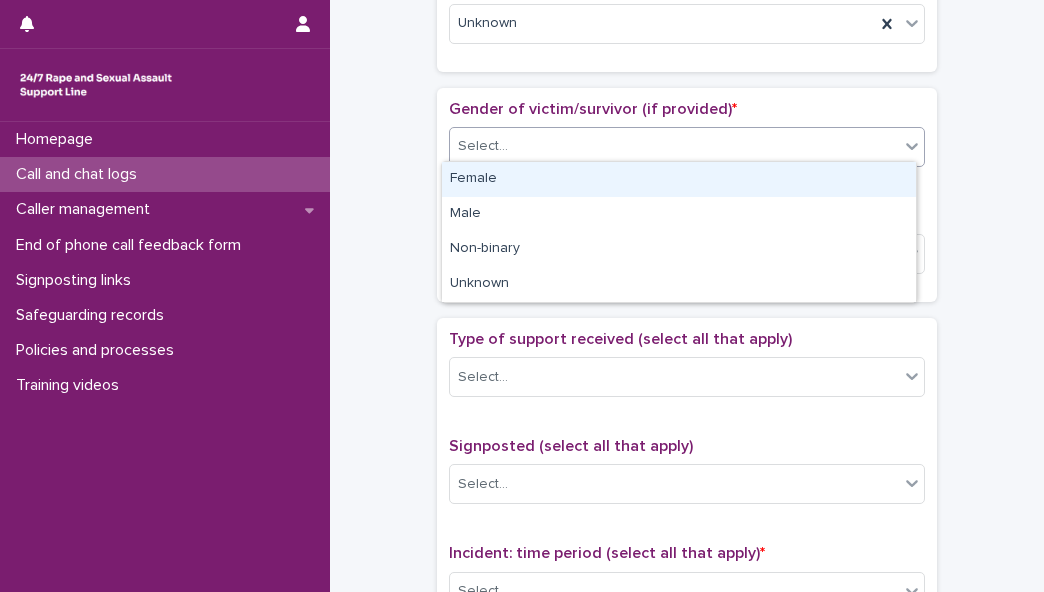 click on "Female" at bounding box center [679, 179] 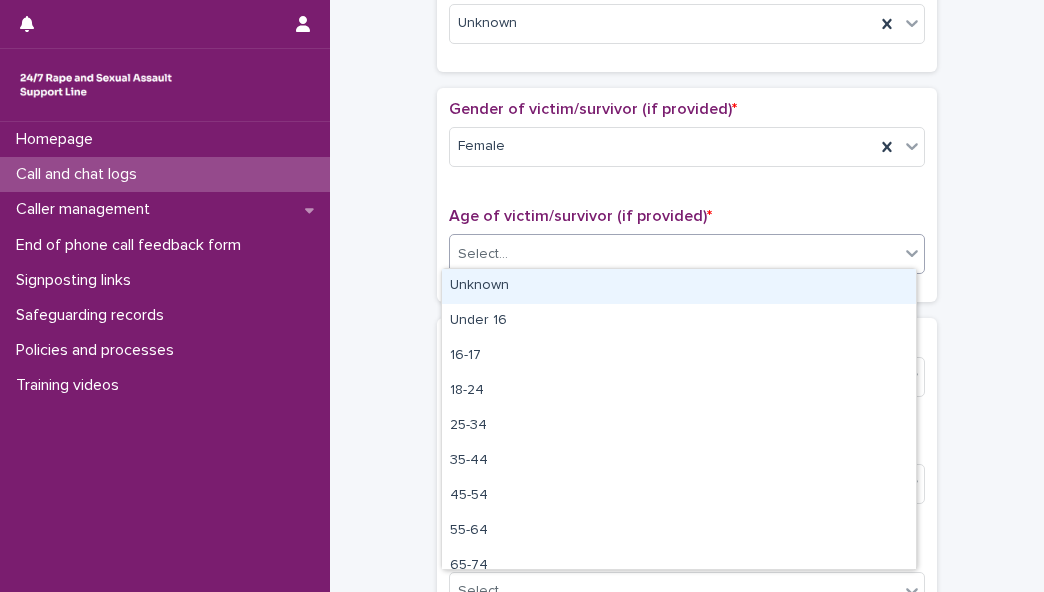 click on "Select..." at bounding box center (674, 254) 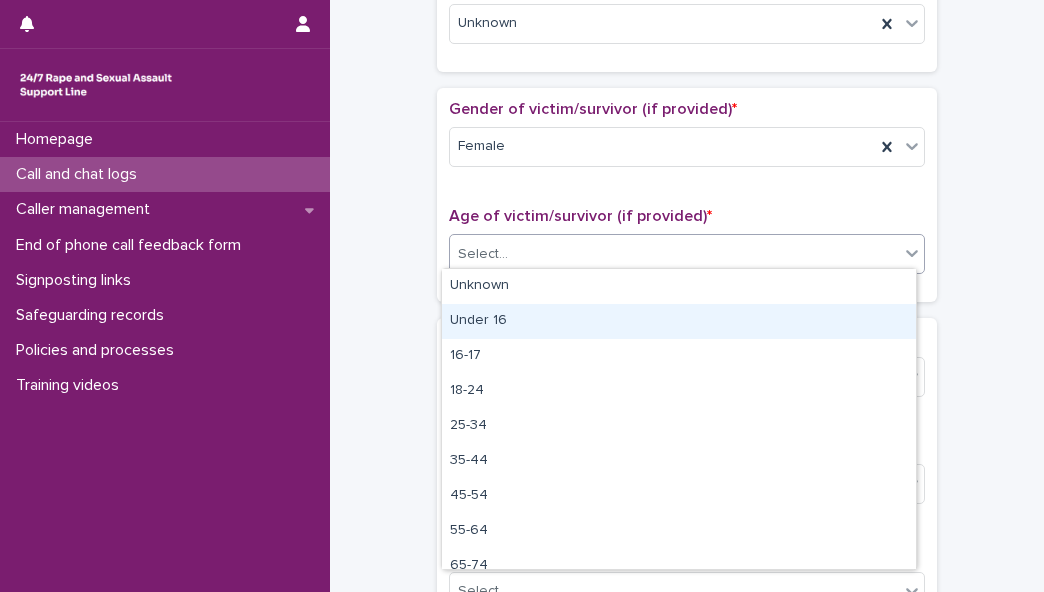 click on "Under 16" at bounding box center [679, 321] 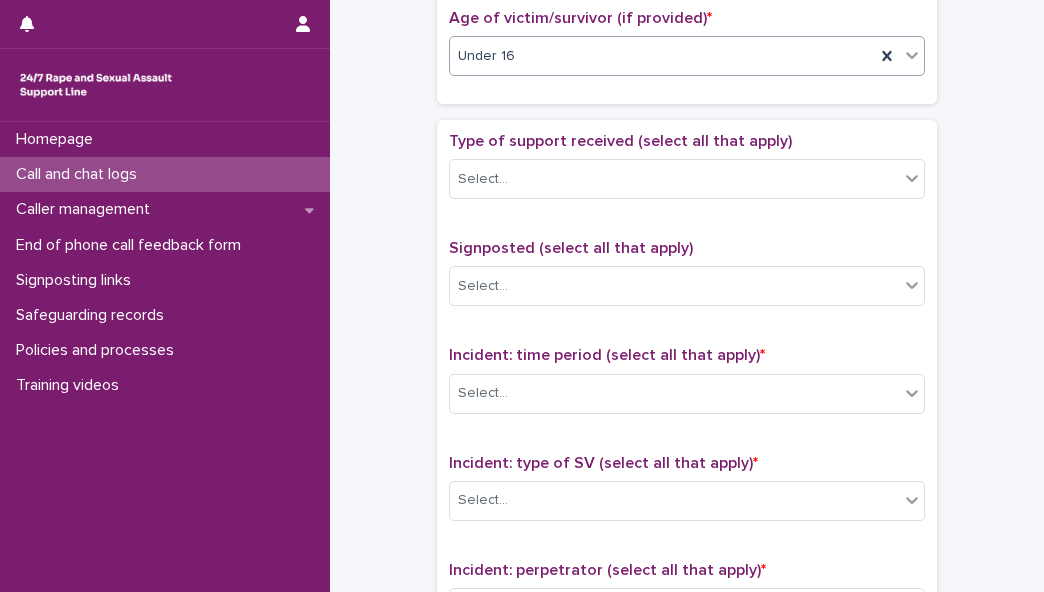 scroll, scrollTop: 1042, scrollLeft: 0, axis: vertical 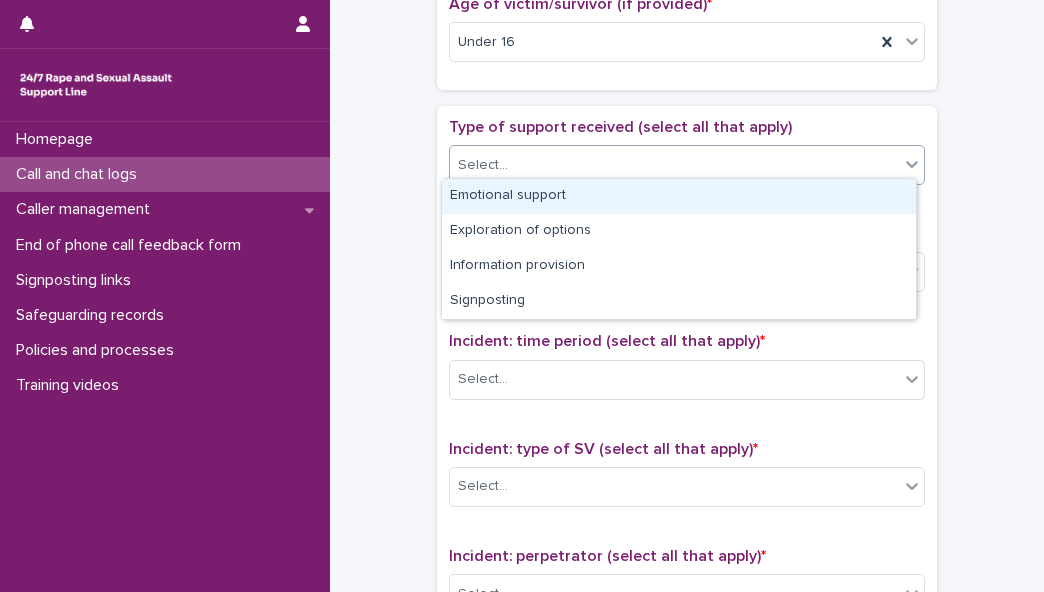 click on "Select..." at bounding box center (674, 165) 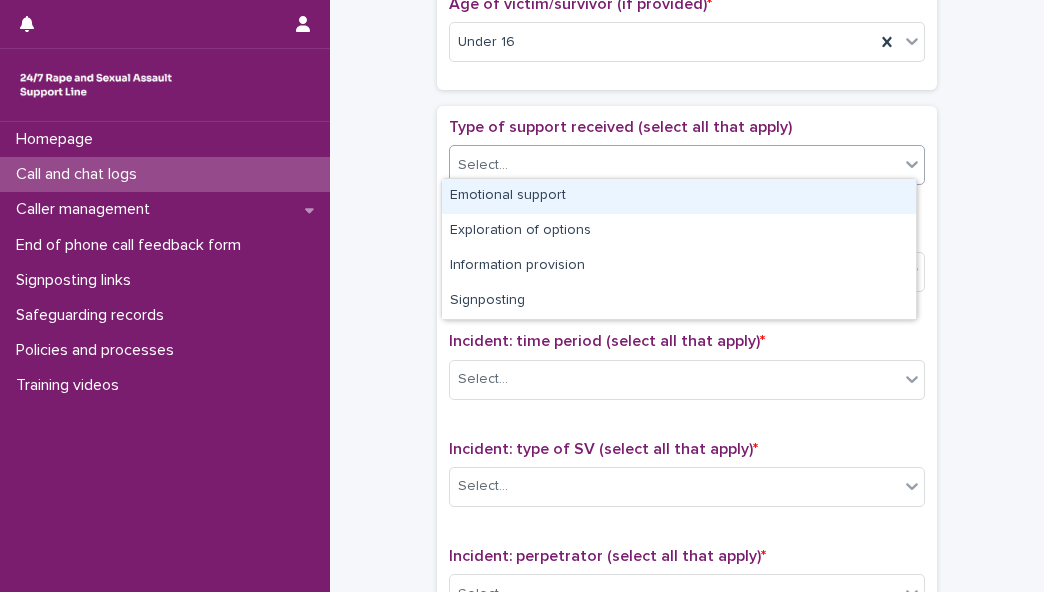 click on "Emotional support" at bounding box center [679, 196] 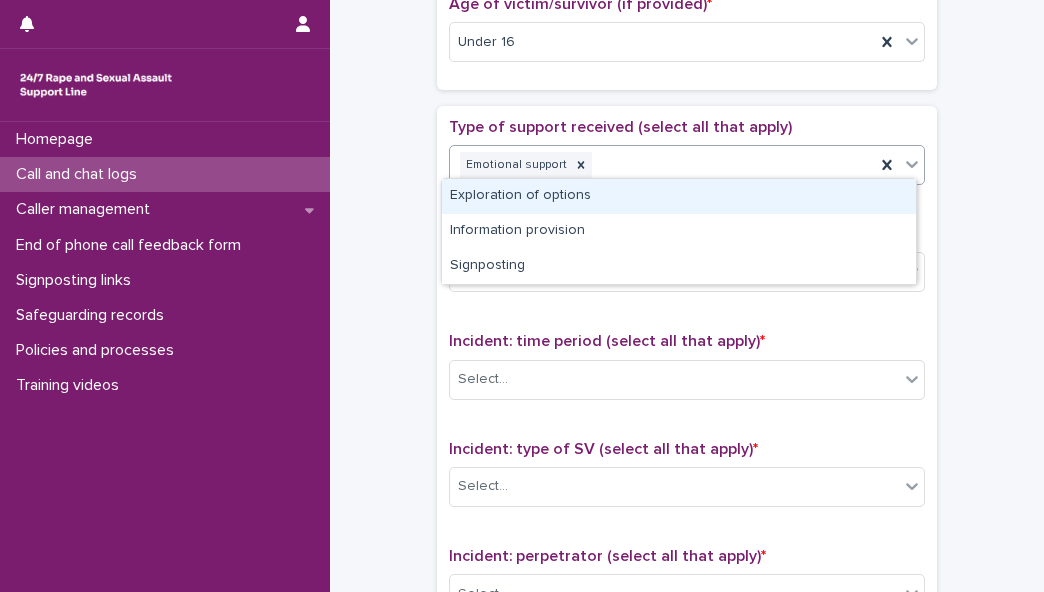 click 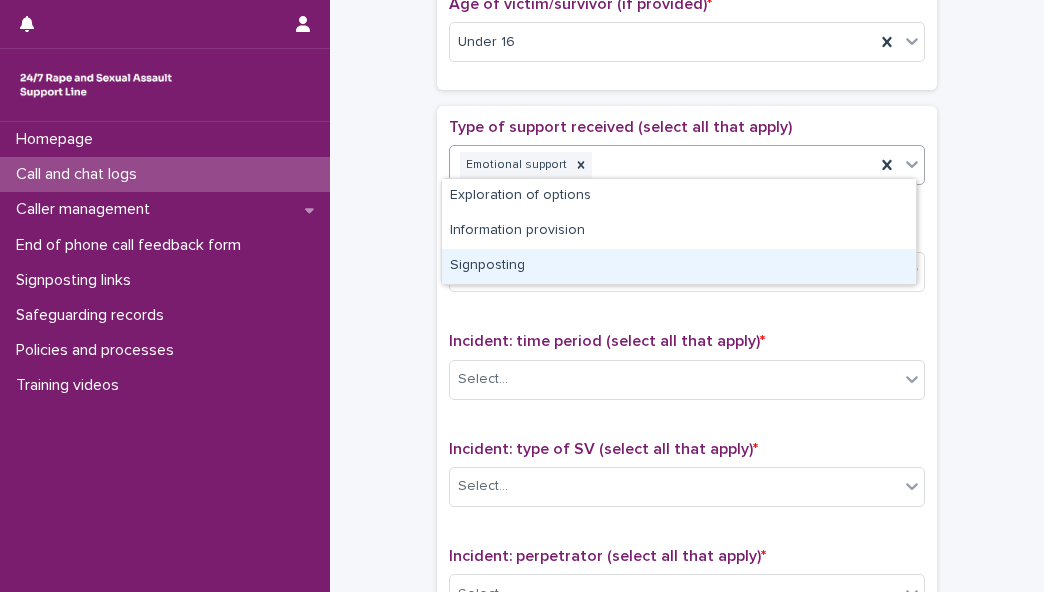 click on "Signposting" at bounding box center (679, 266) 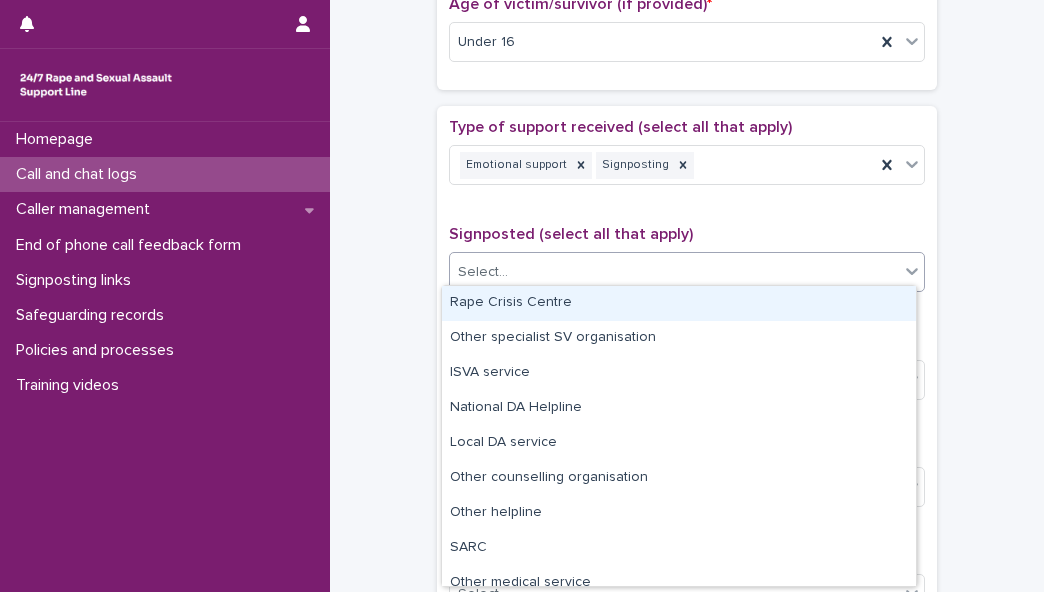 click on "Select..." at bounding box center [674, 272] 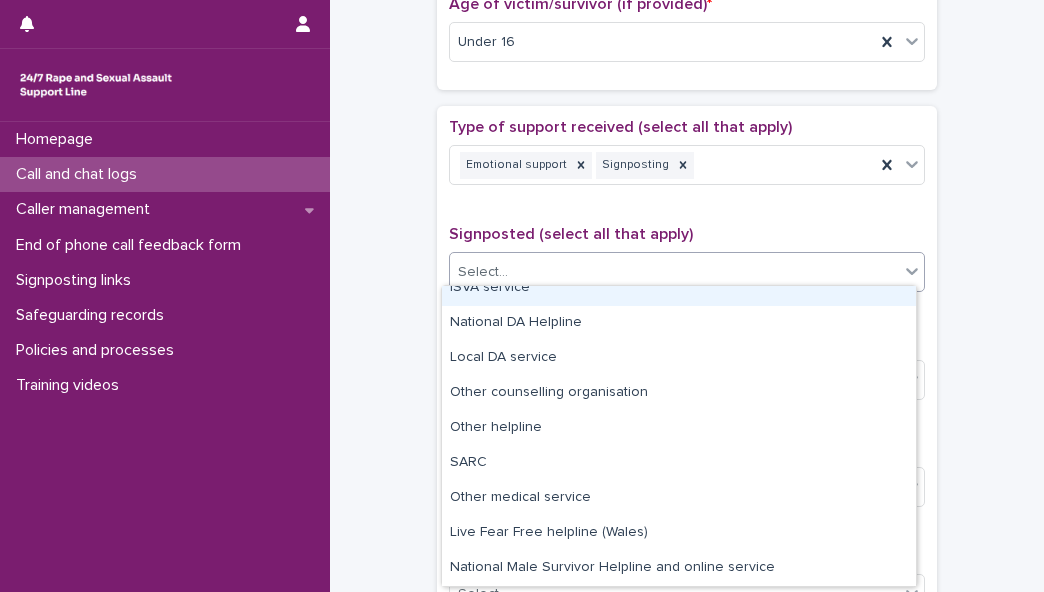 scroll, scrollTop: 120, scrollLeft: 0, axis: vertical 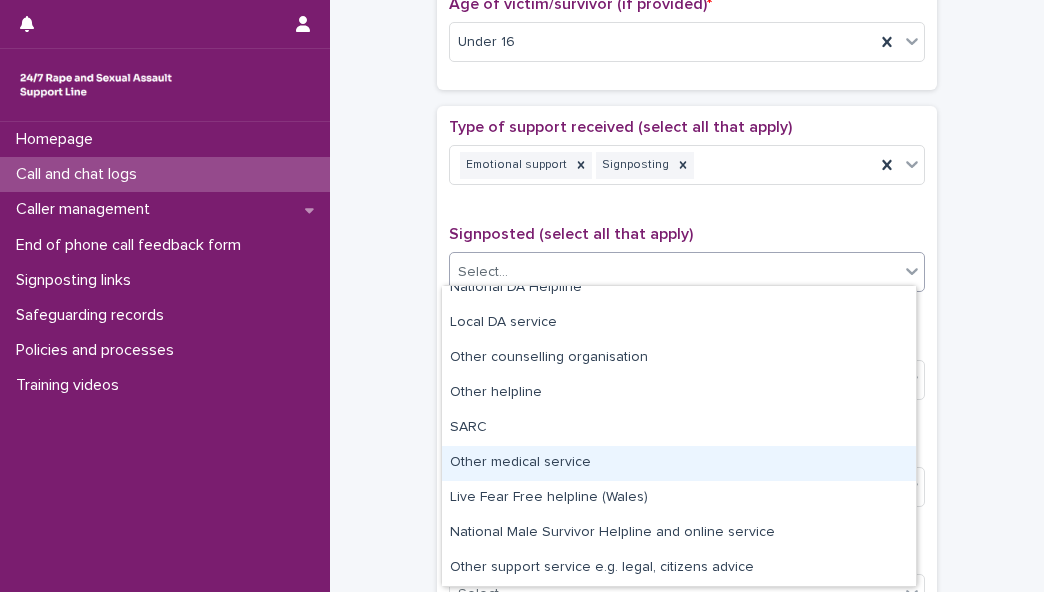 drag, startPoint x: 812, startPoint y: 481, endPoint x: 811, endPoint y: 471, distance: 10.049875 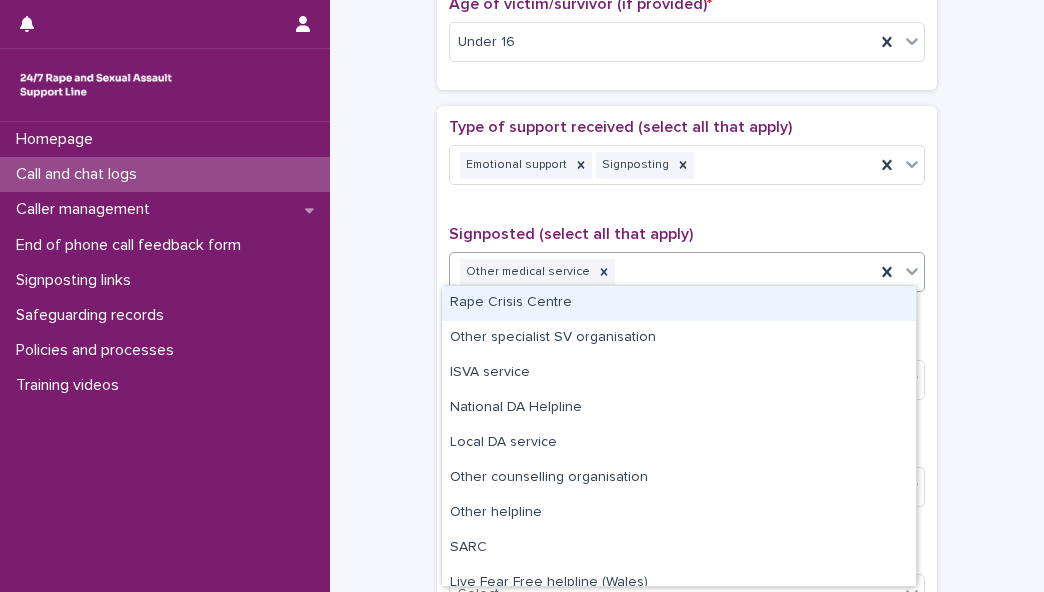 click 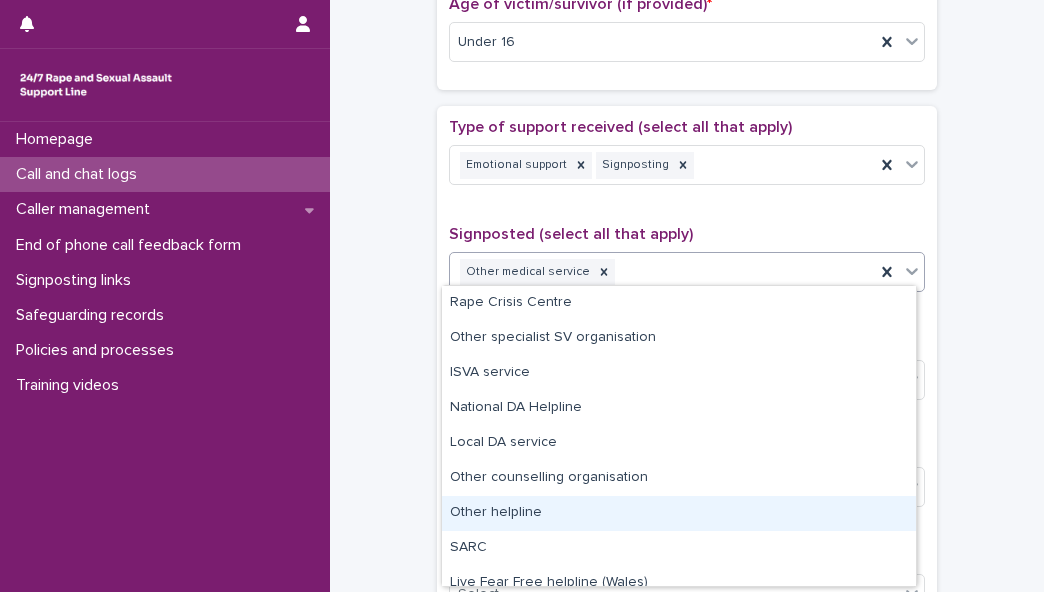 click on "Other helpline" at bounding box center (679, 513) 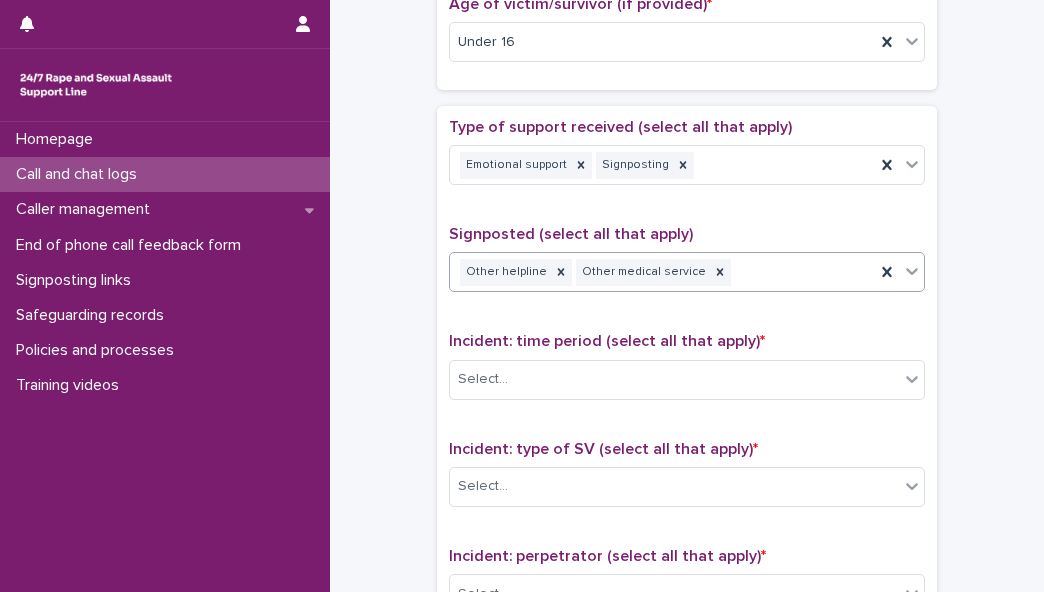 click 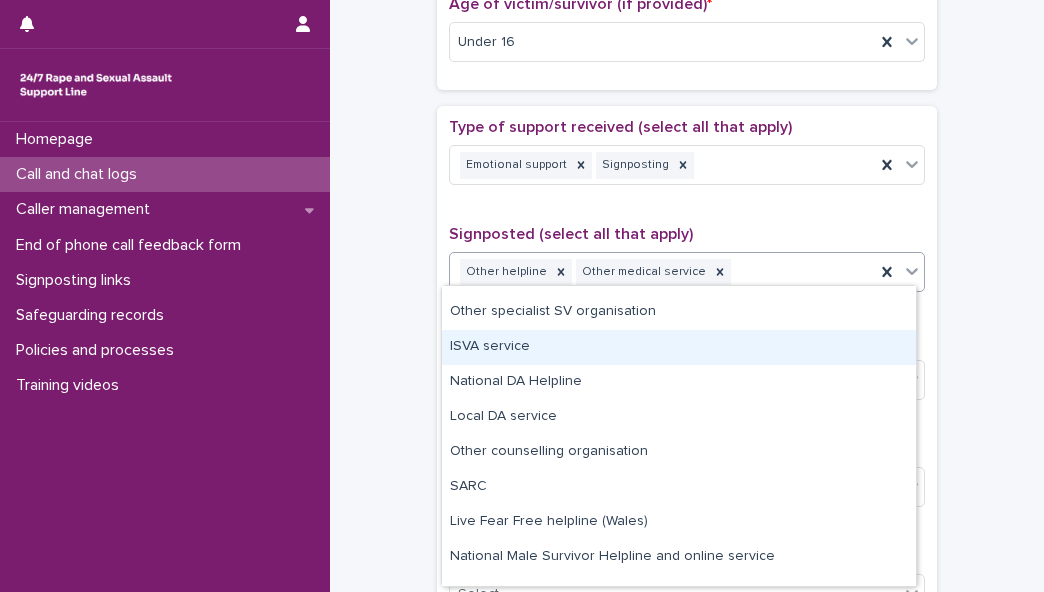 scroll, scrollTop: 50, scrollLeft: 0, axis: vertical 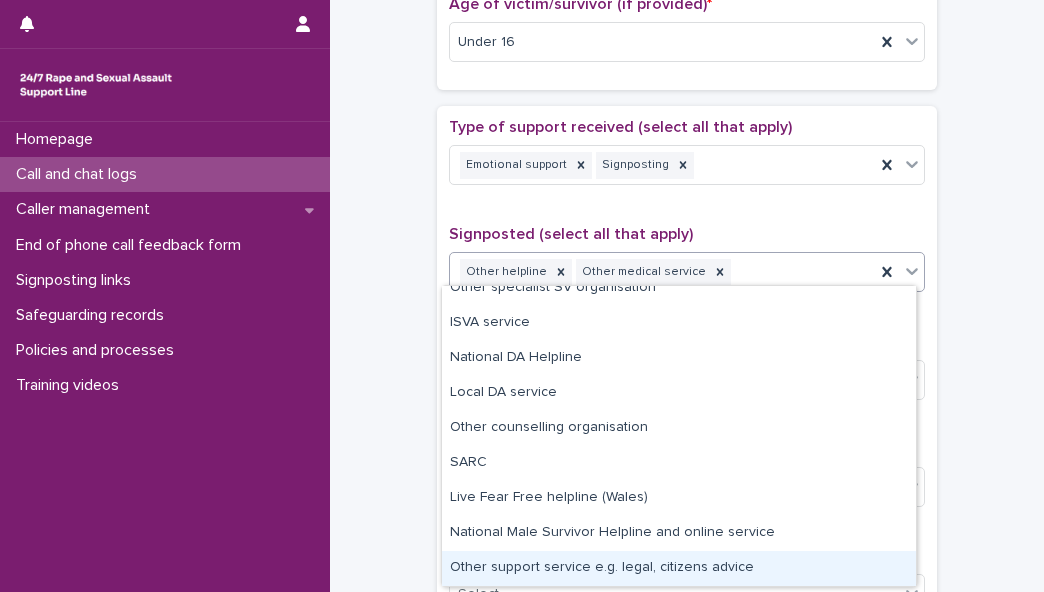 click on "Other support service e.g. legal, citizens advice" at bounding box center [679, 568] 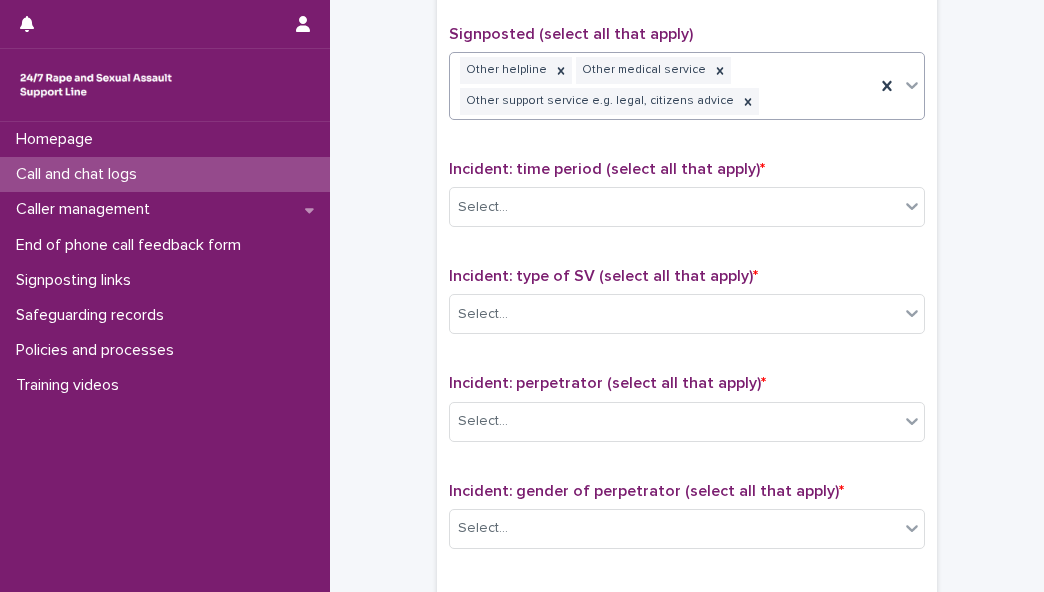 scroll, scrollTop: 1300, scrollLeft: 0, axis: vertical 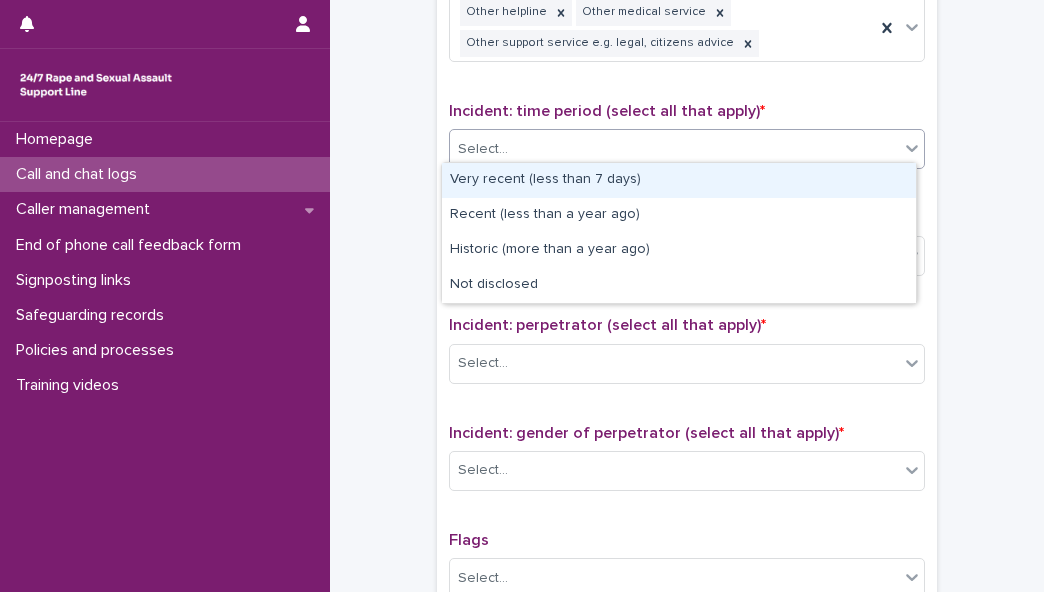click on "Select..." at bounding box center [674, 149] 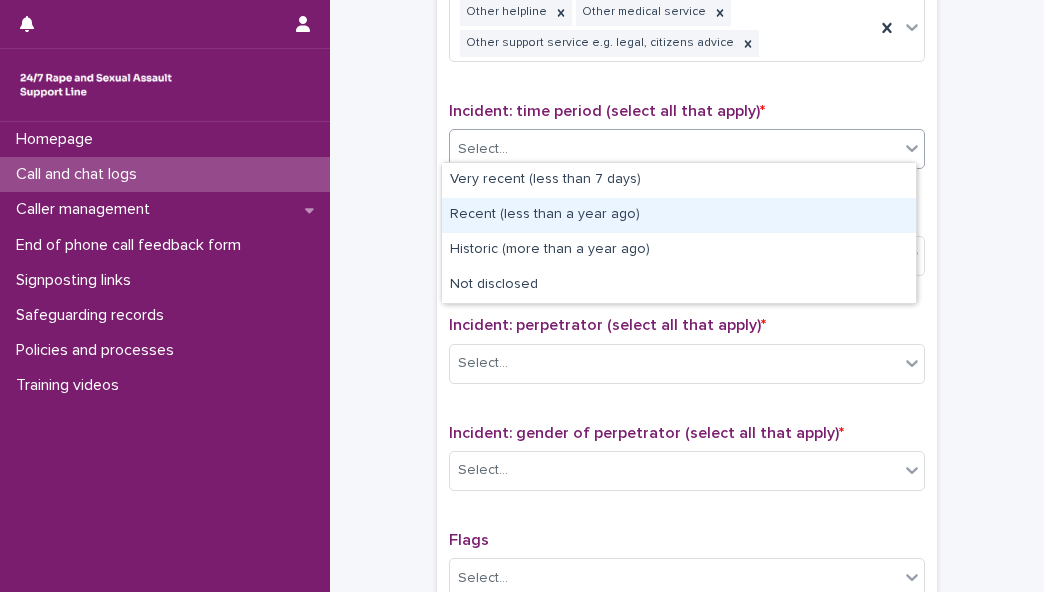 click on "Recent (less than a year ago)" at bounding box center (679, 215) 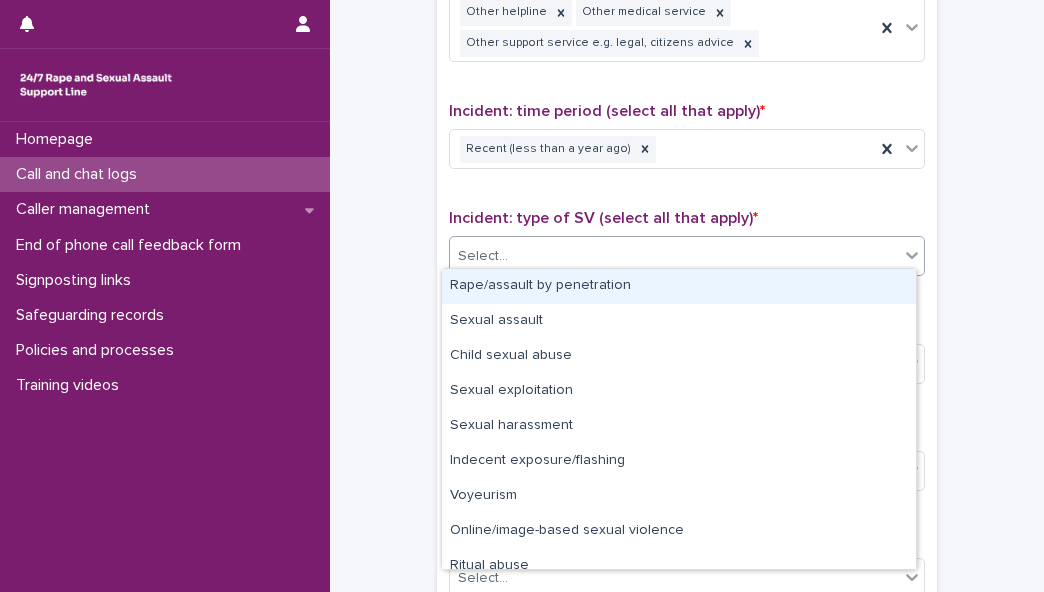 click on "Select..." at bounding box center [674, 256] 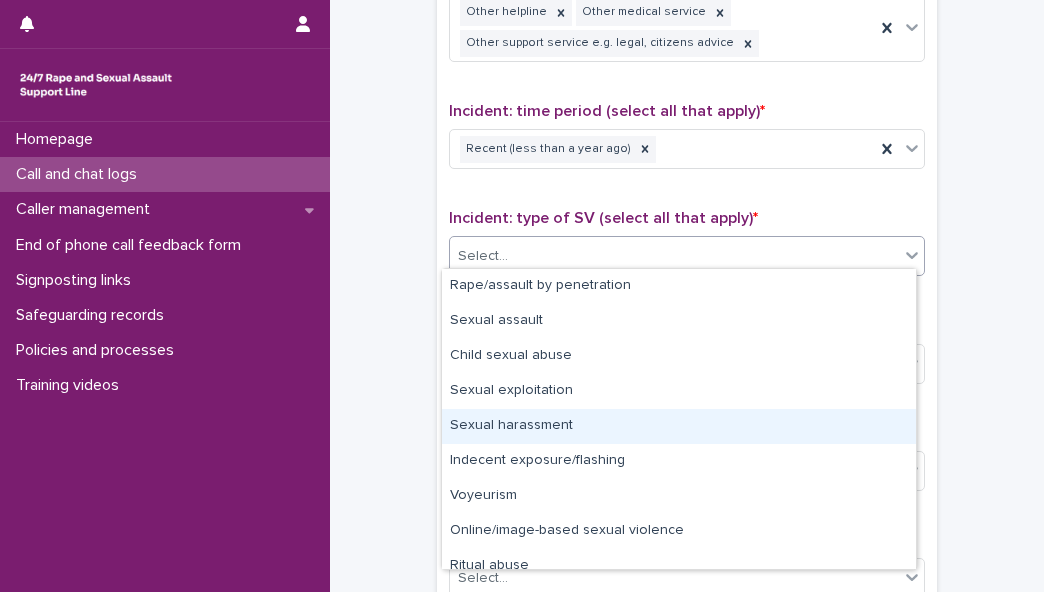 click on "Sexual harassment" at bounding box center [679, 426] 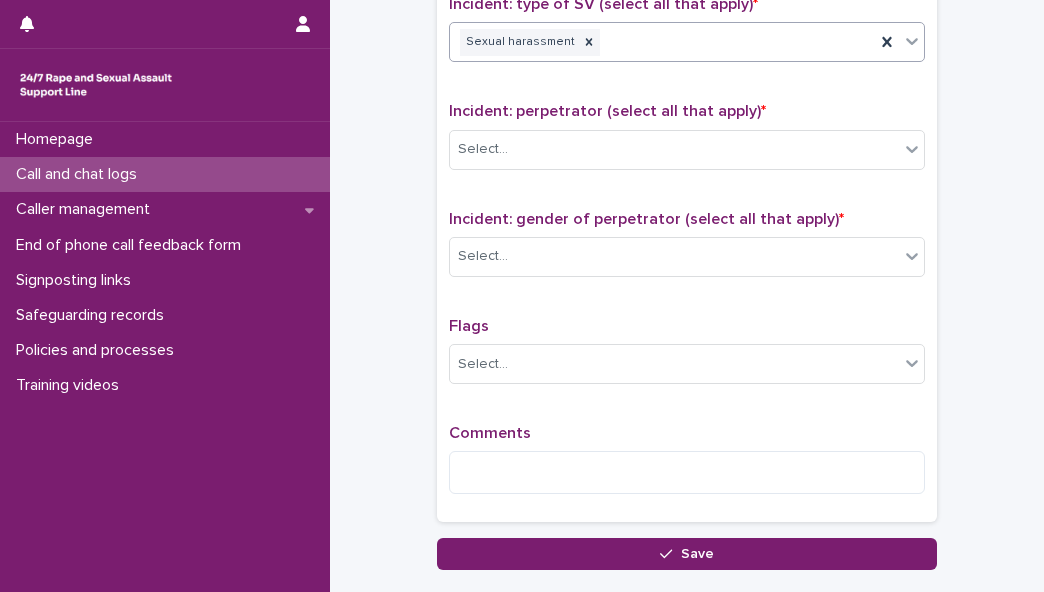 scroll, scrollTop: 1532, scrollLeft: 0, axis: vertical 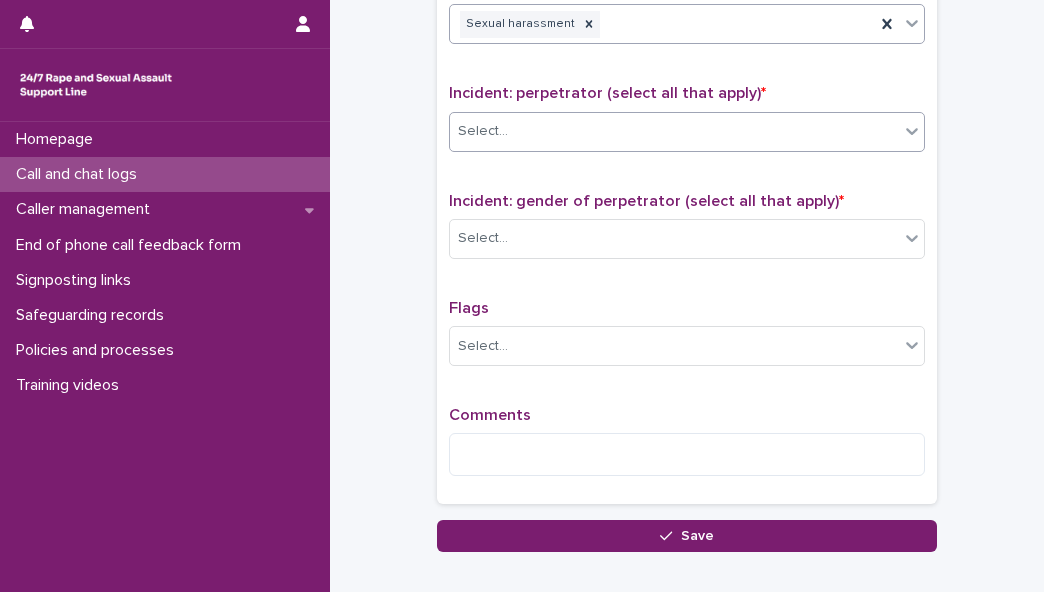 click on "Select..." at bounding box center (674, 131) 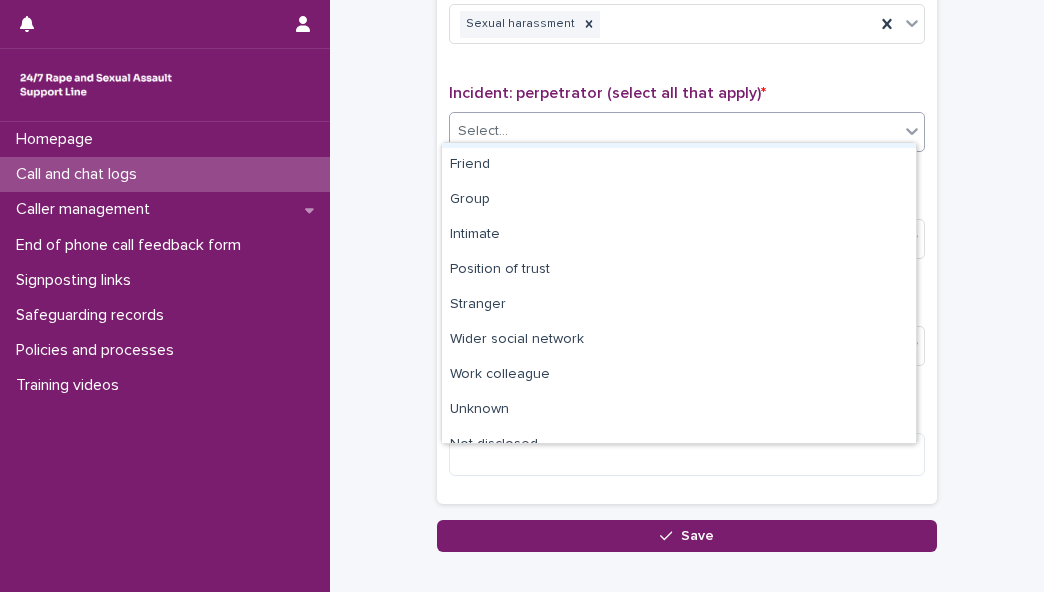 scroll, scrollTop: 85, scrollLeft: 0, axis: vertical 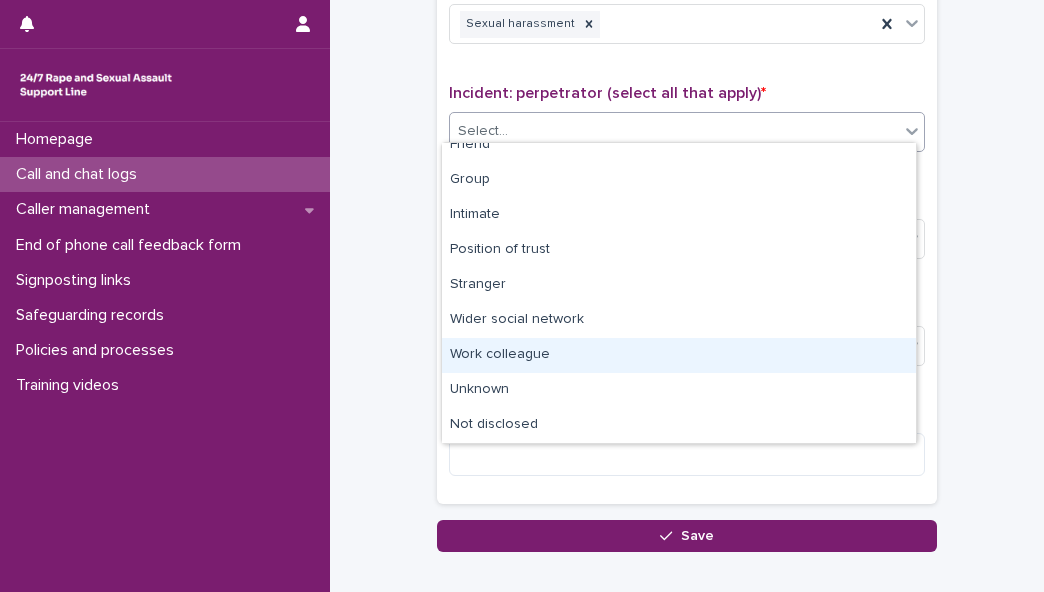 drag, startPoint x: 863, startPoint y: 370, endPoint x: 901, endPoint y: 192, distance: 182.01099 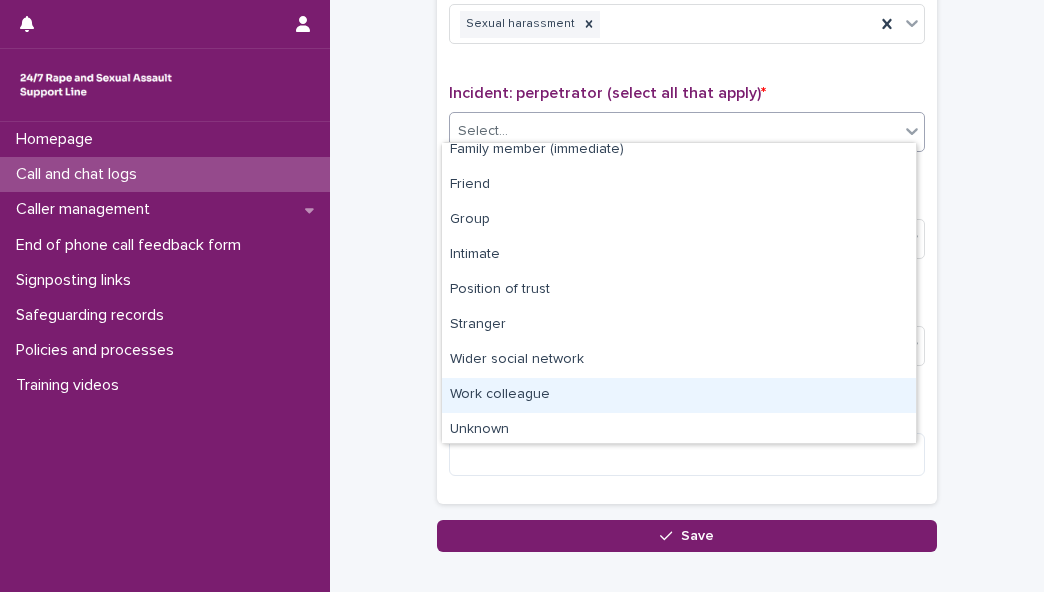 scroll, scrollTop: 0, scrollLeft: 0, axis: both 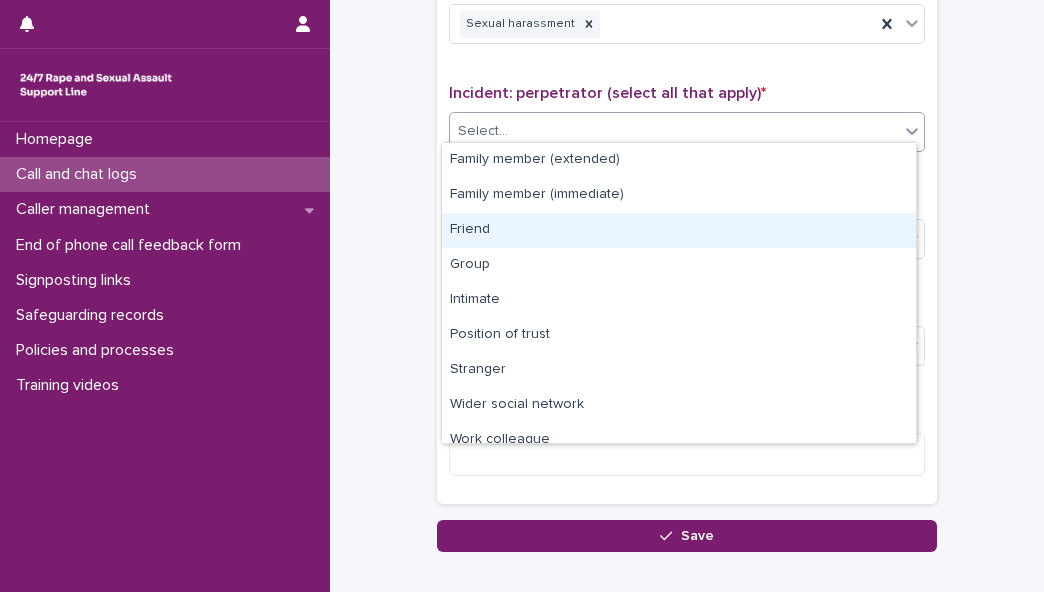click on "Friend" at bounding box center (679, 230) 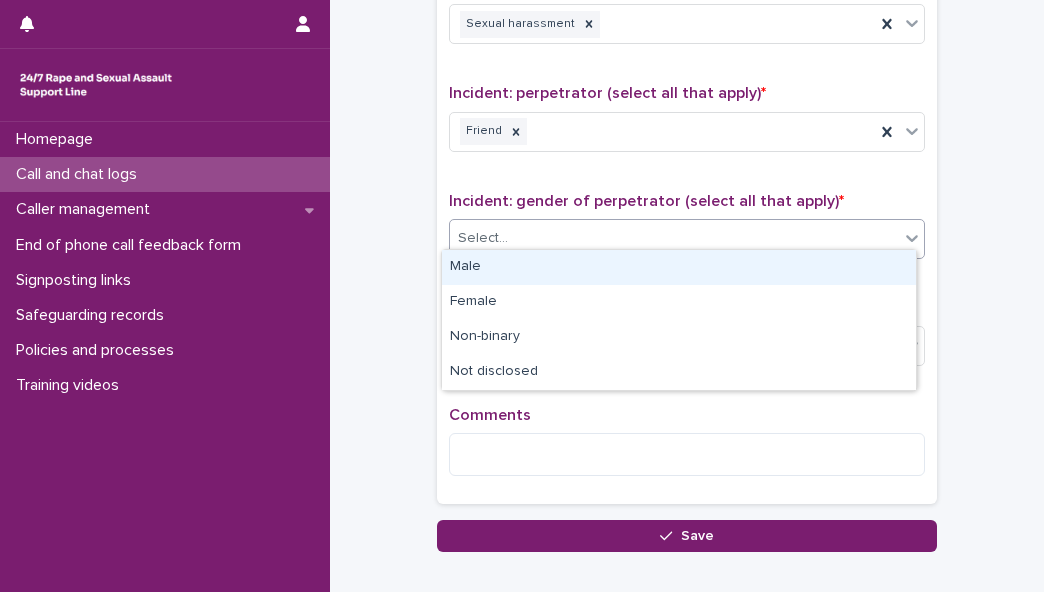 click on "Select..." at bounding box center [674, 238] 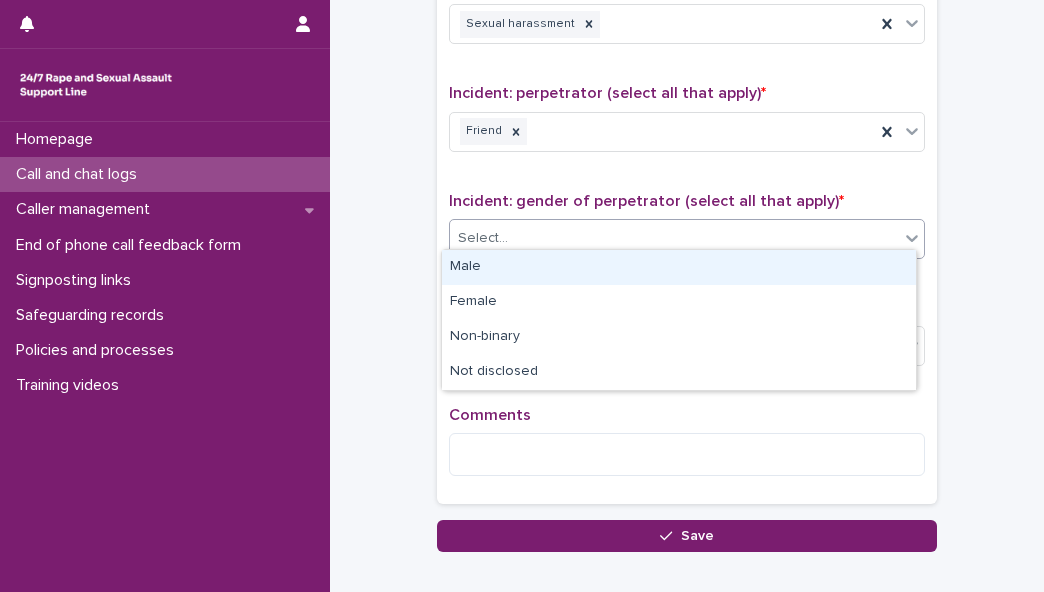 click on "Male" at bounding box center (679, 267) 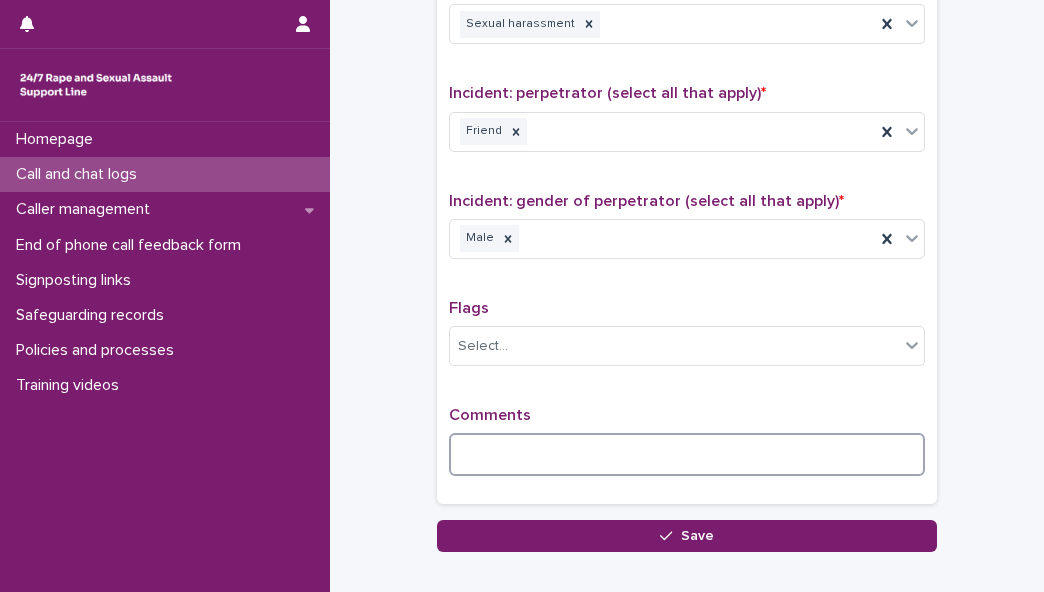 click at bounding box center (687, 454) 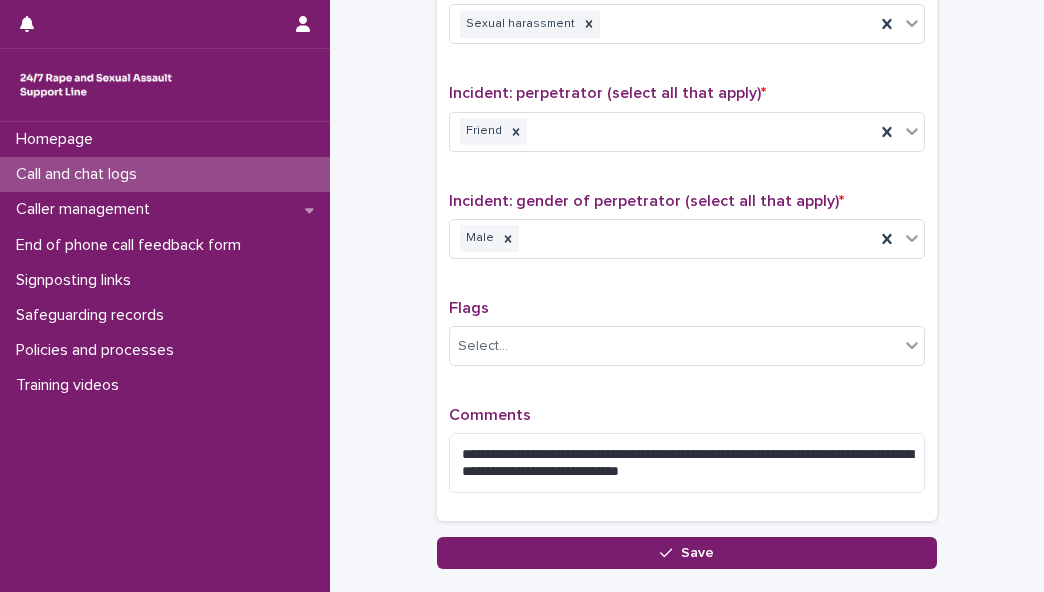 drag, startPoint x: 796, startPoint y: 449, endPoint x: 980, endPoint y: 465, distance: 184.69434 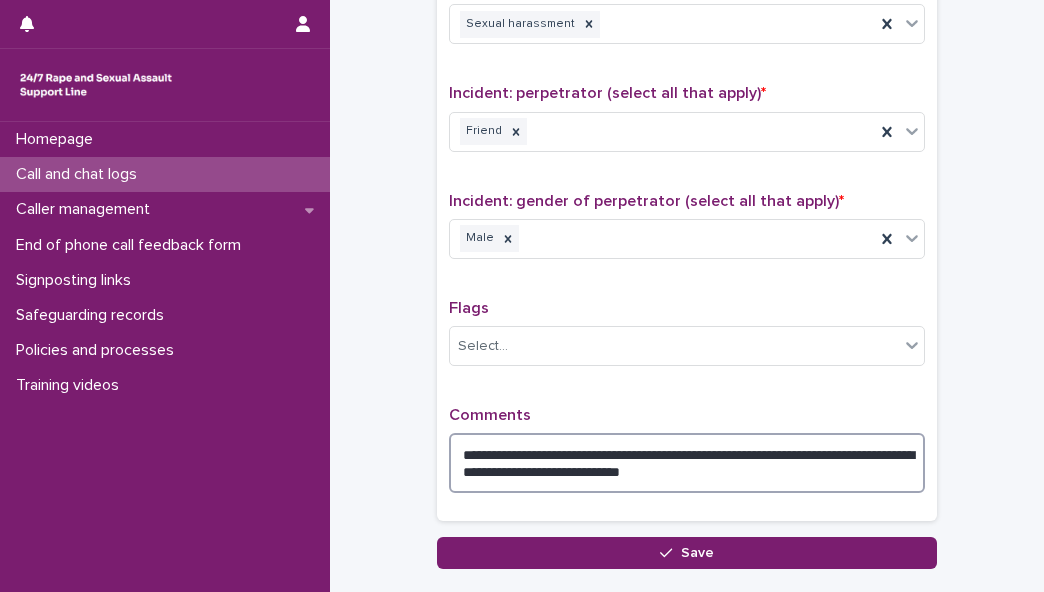 click on "**********" at bounding box center (687, 462) 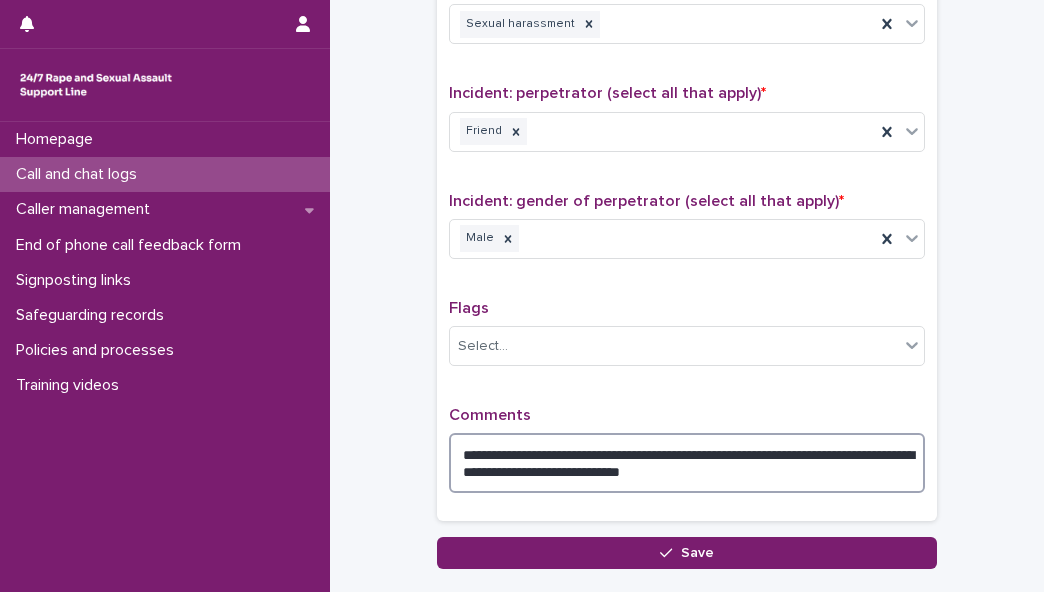 click on "**********" at bounding box center [687, 462] 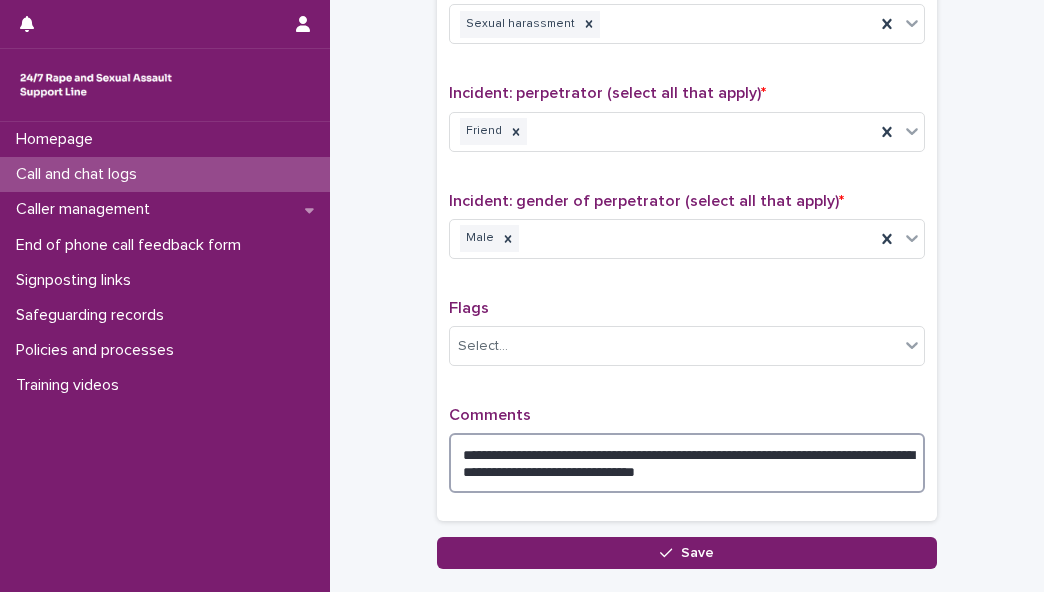 click on "**********" at bounding box center (687, 462) 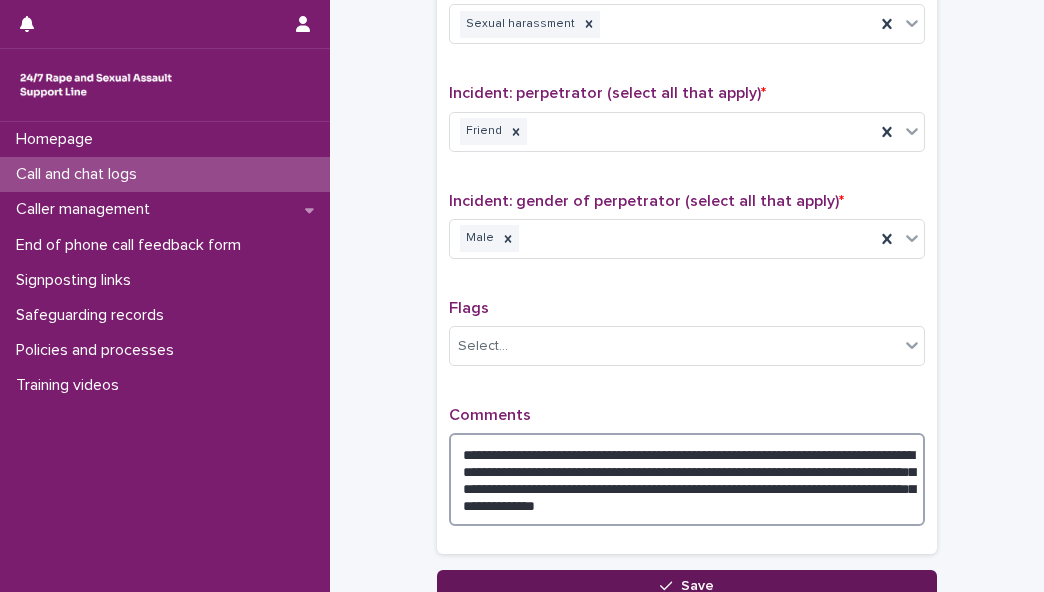 type on "**********" 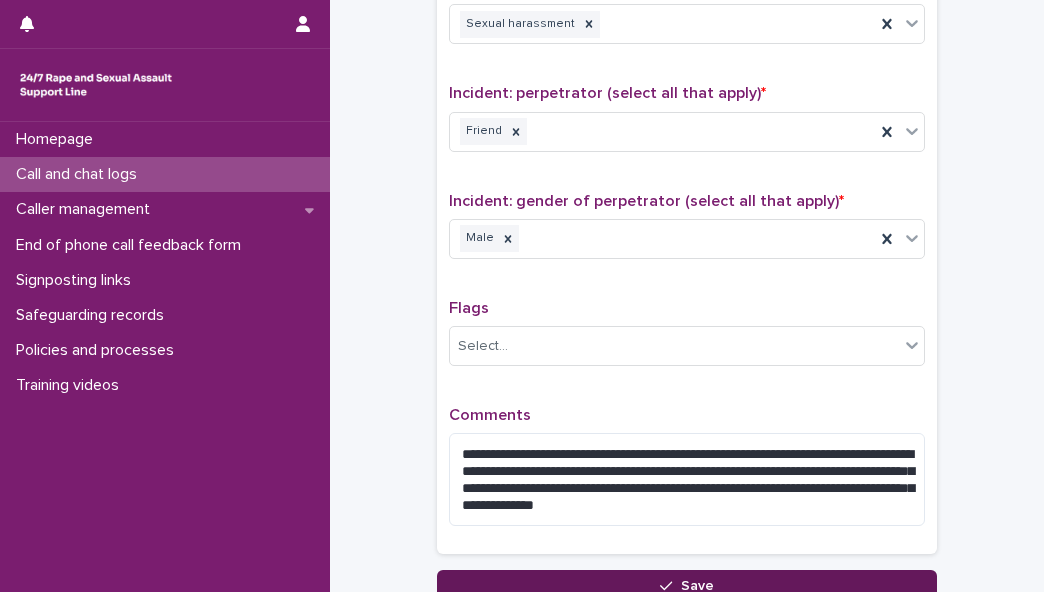 click on "Save" at bounding box center (687, 586) 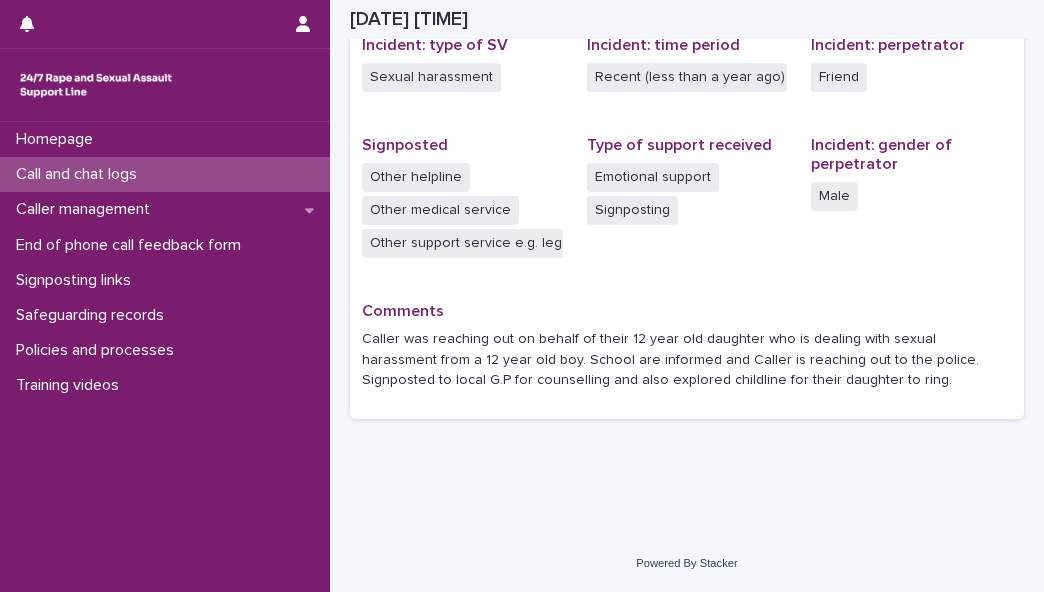 scroll, scrollTop: 518, scrollLeft: 0, axis: vertical 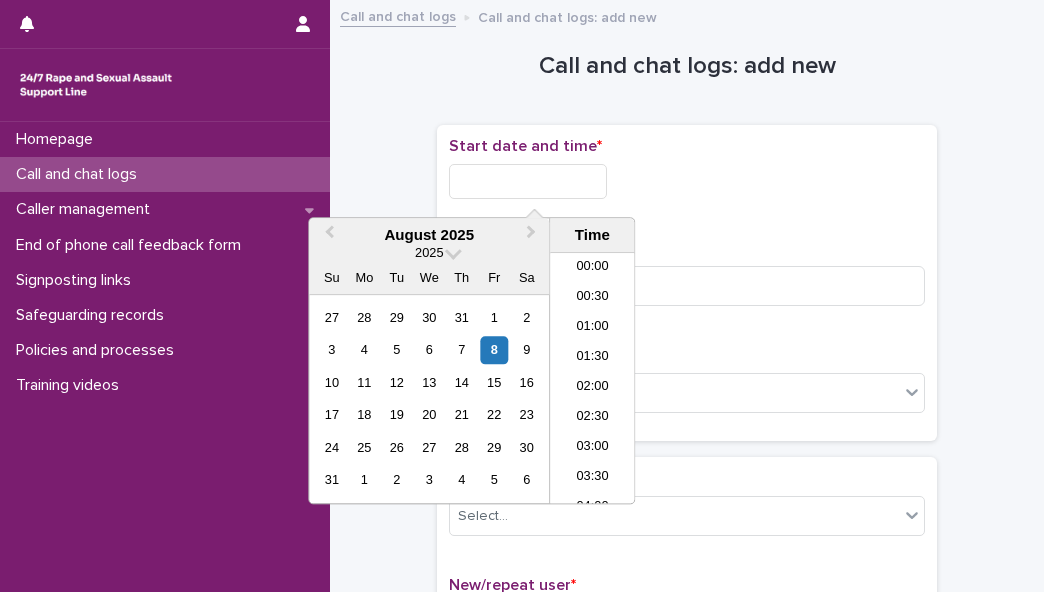 click at bounding box center (528, 181) 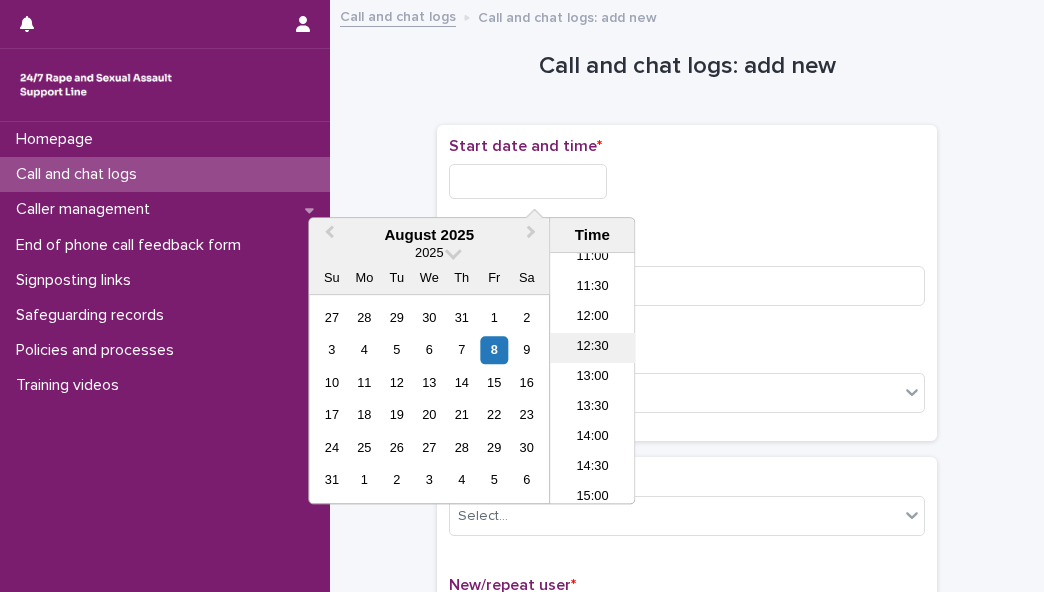 click on "12:30" at bounding box center (592, 348) 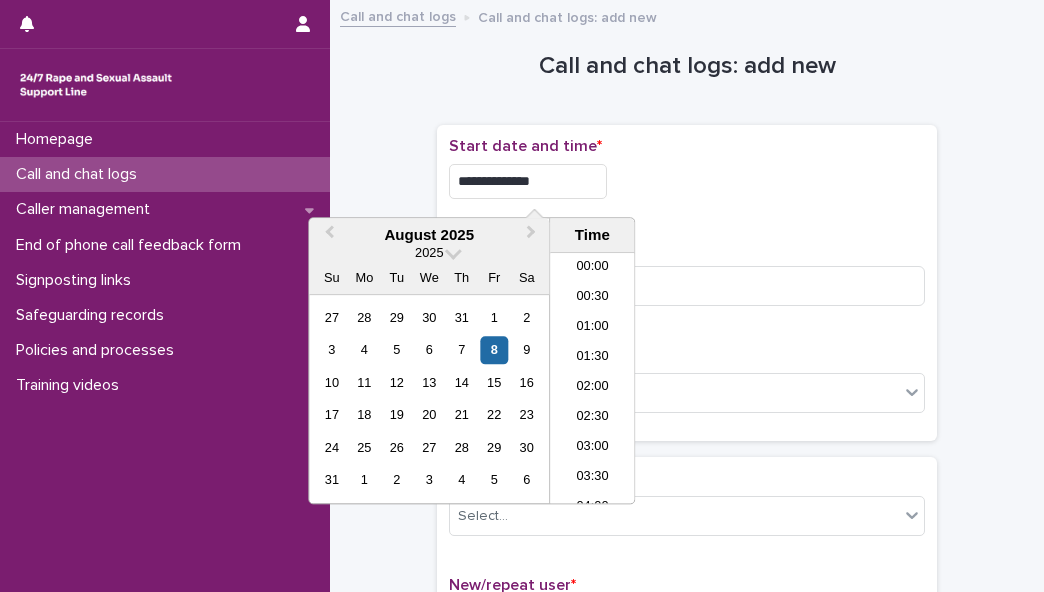 click on "**********" at bounding box center (528, 181) 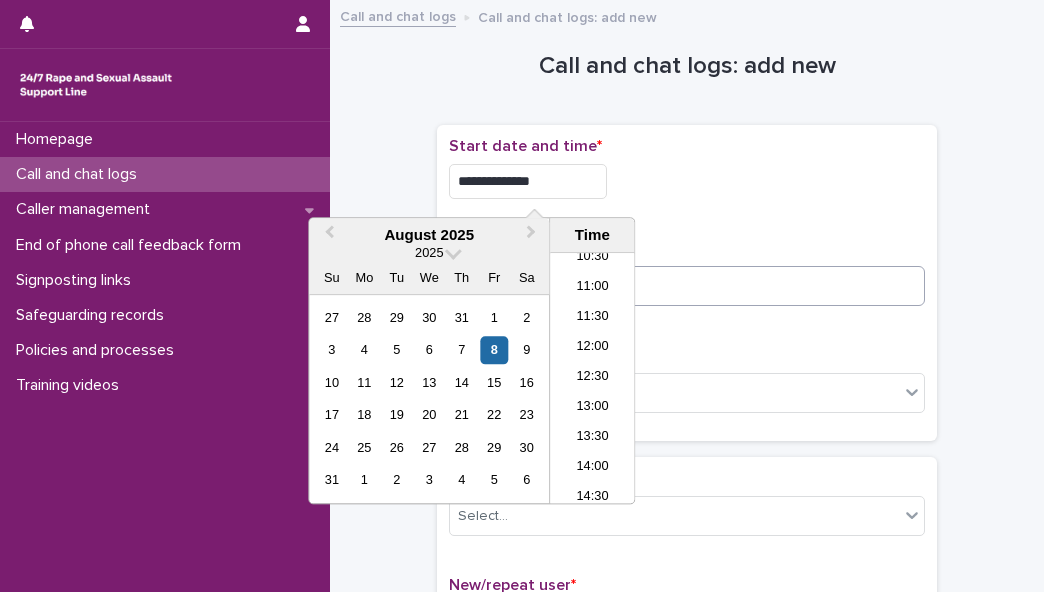 type on "**********" 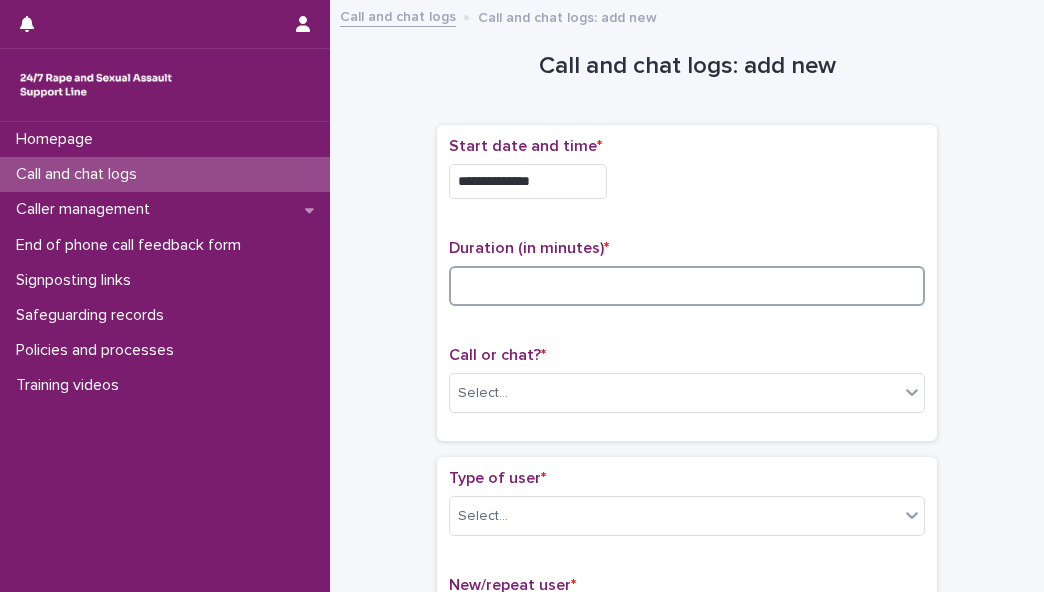 click at bounding box center [687, 286] 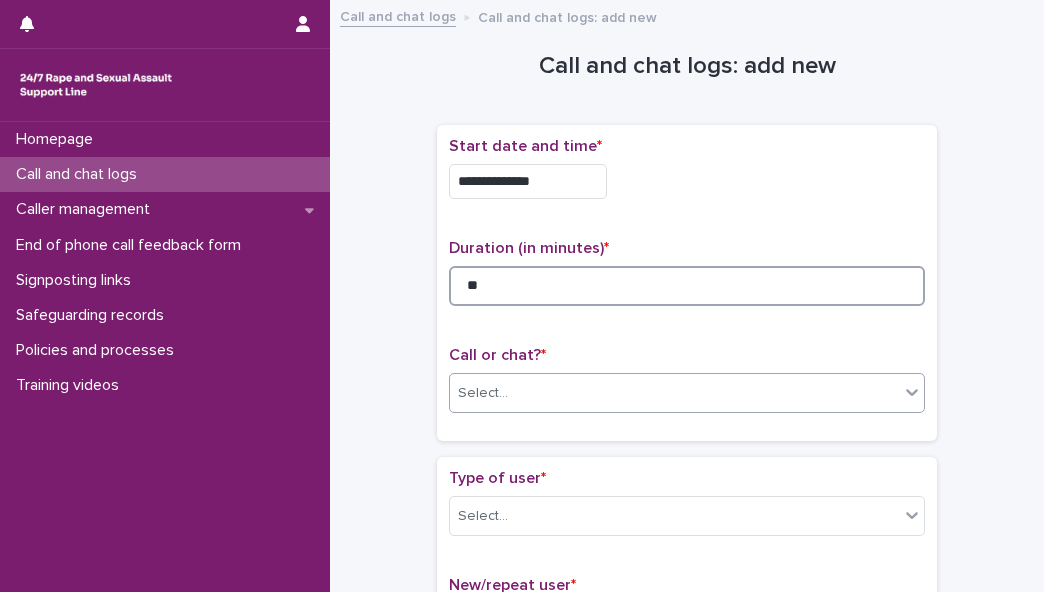 type on "**" 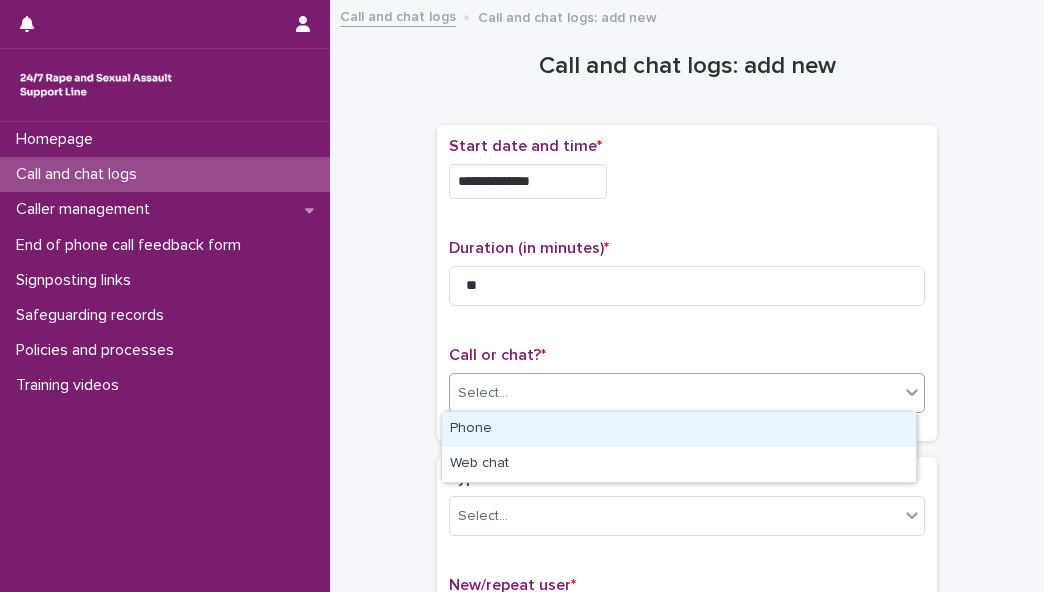click on "Select..." at bounding box center (674, 393) 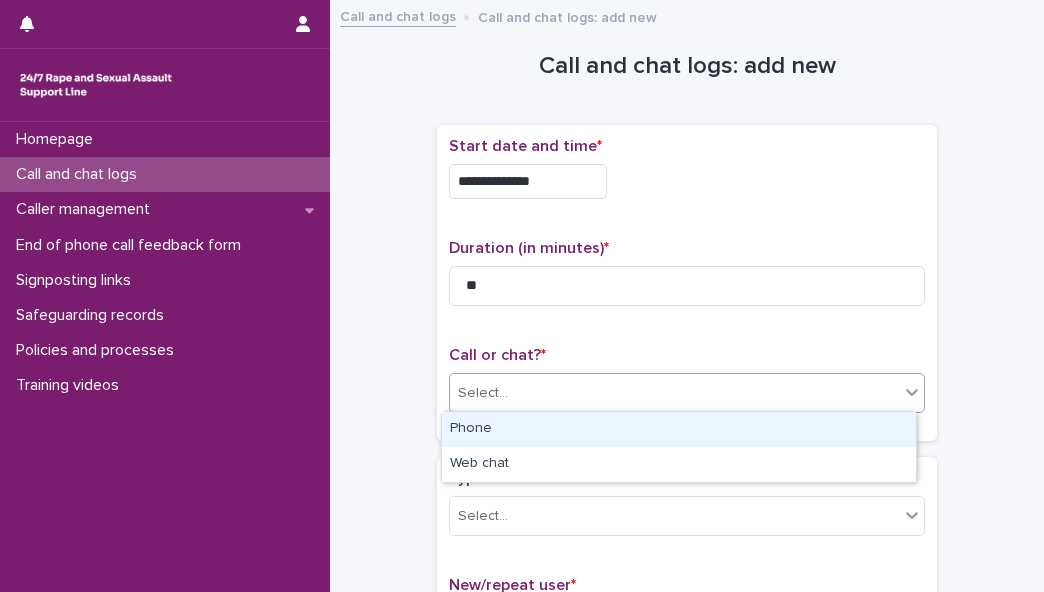 click on "Phone" at bounding box center (679, 429) 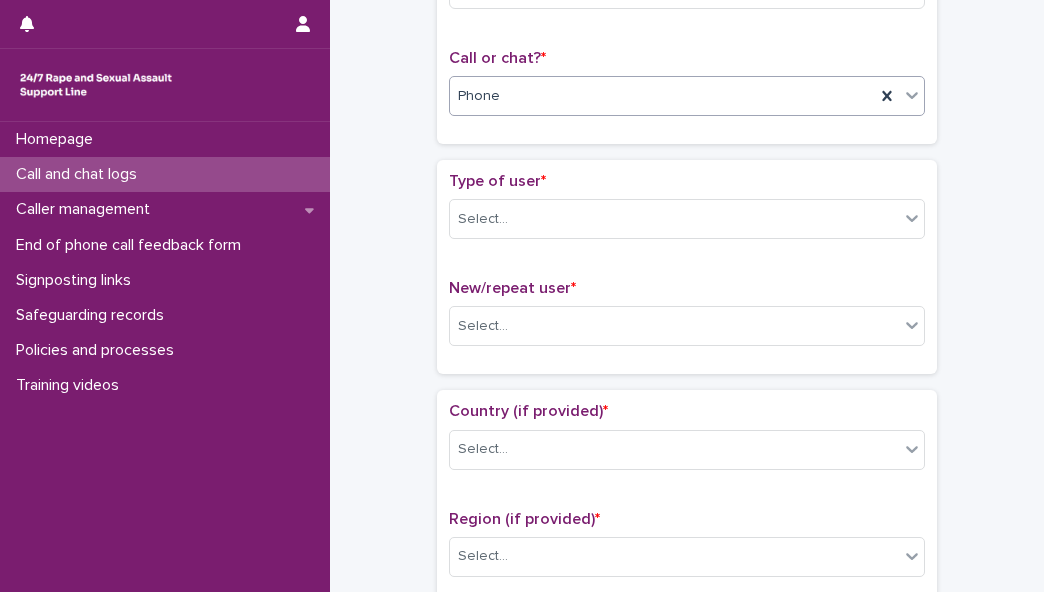 scroll, scrollTop: 303, scrollLeft: 0, axis: vertical 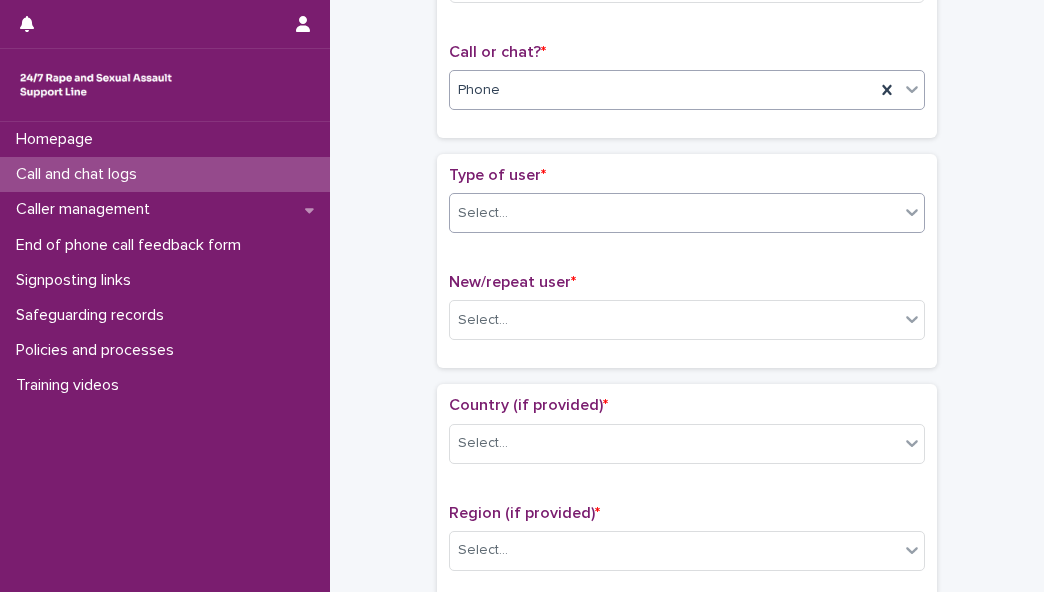 click on "Select..." at bounding box center [674, 213] 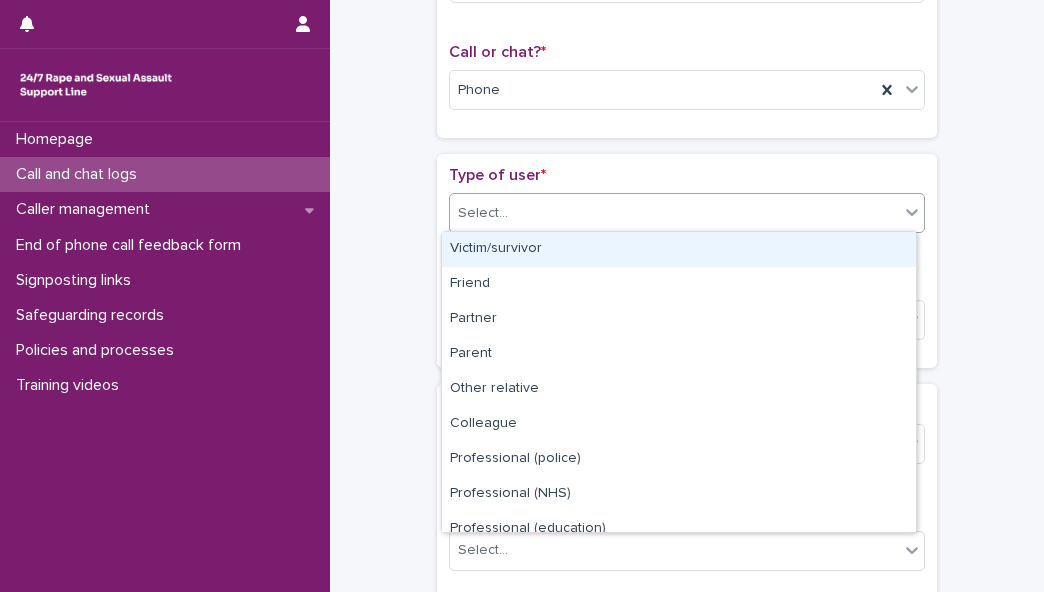 click on "Victim/survivor" at bounding box center (679, 249) 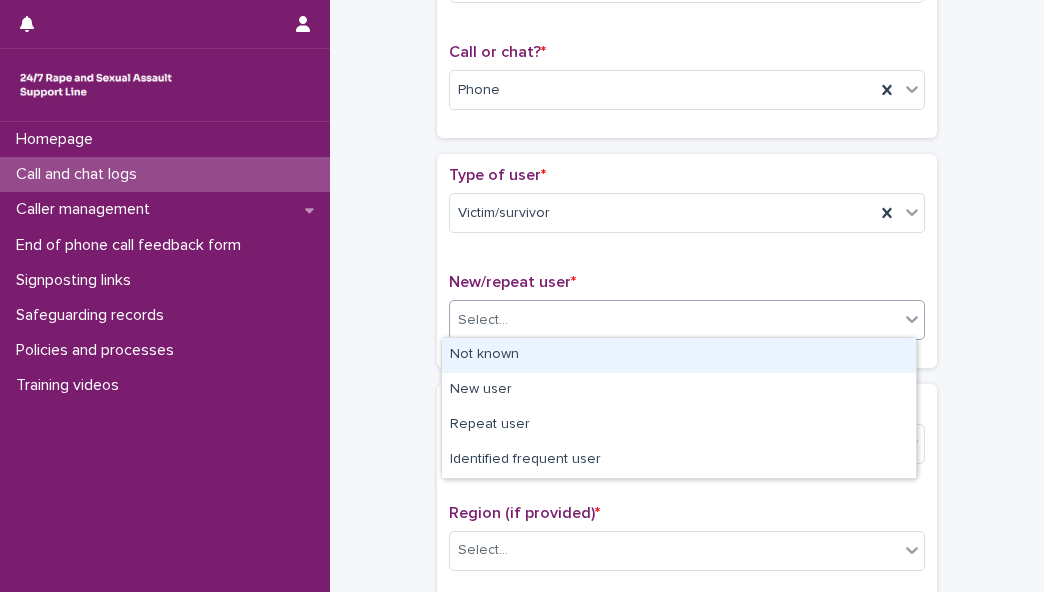 click on "Select..." at bounding box center [674, 320] 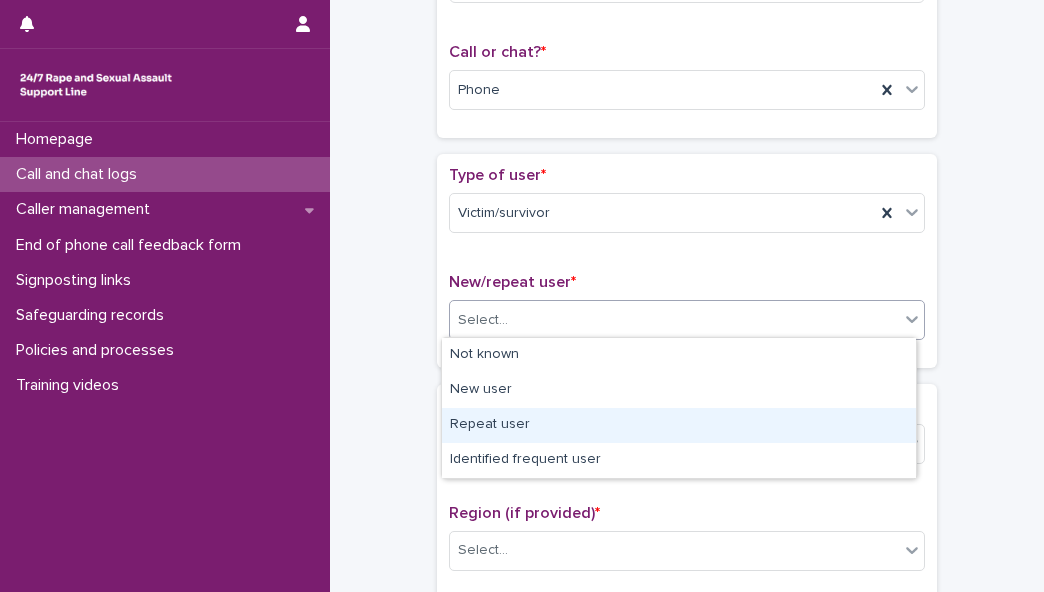 click on "Repeat user" at bounding box center [679, 425] 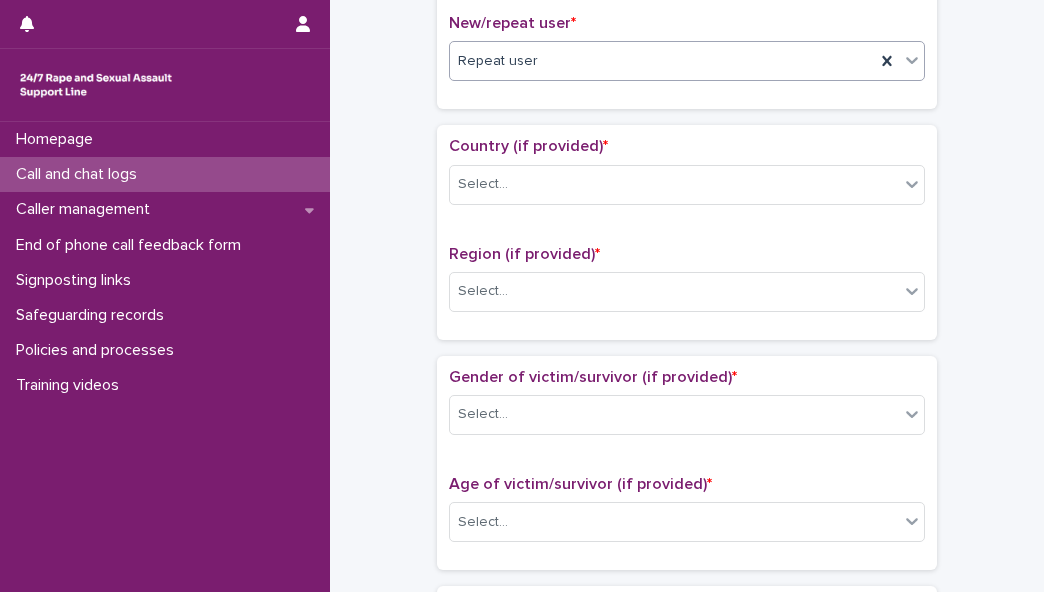 scroll, scrollTop: 598, scrollLeft: 0, axis: vertical 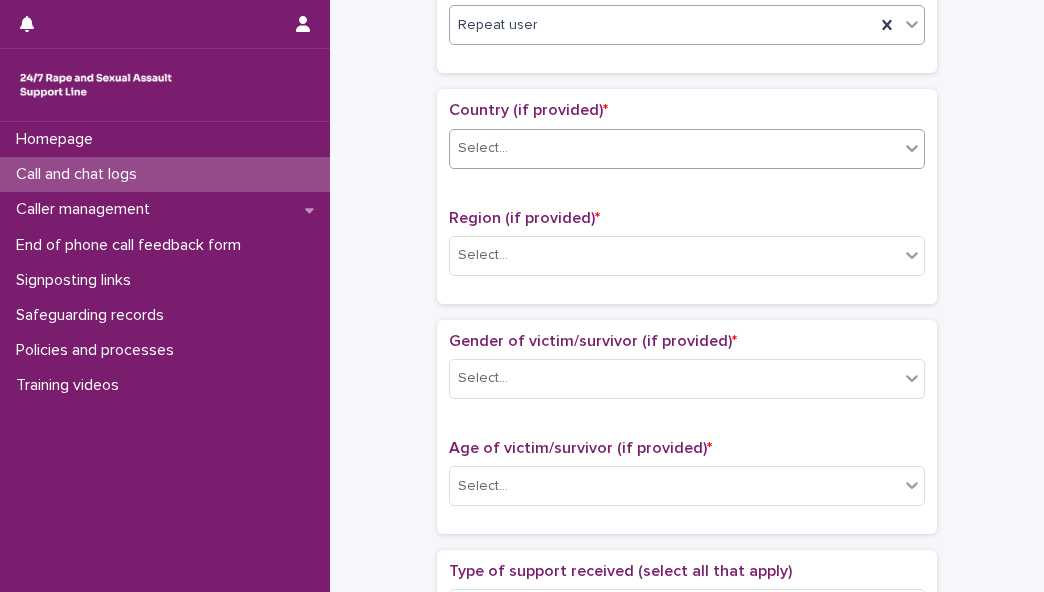 click 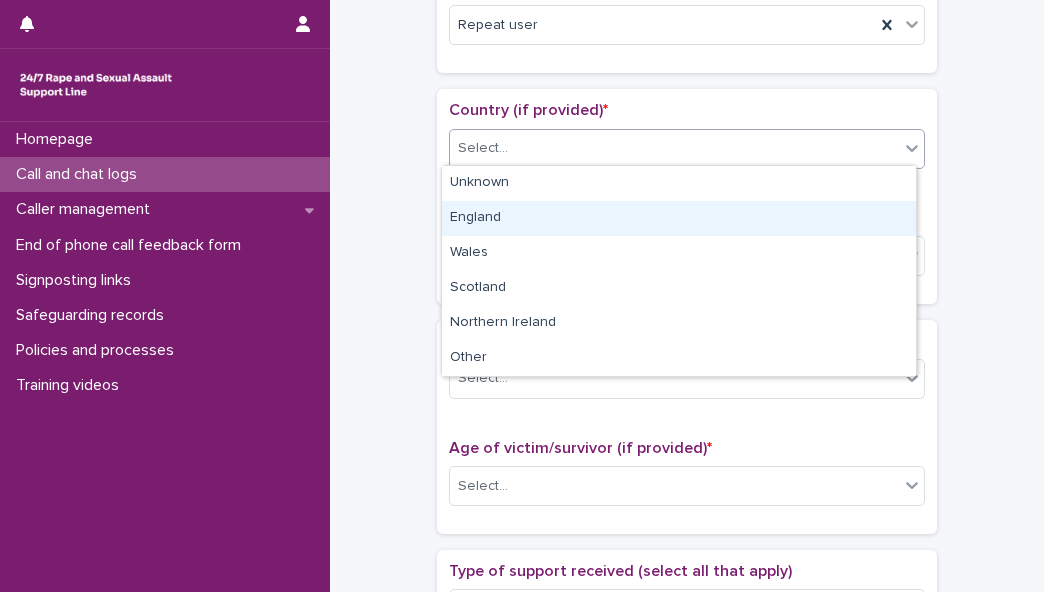 click on "England" at bounding box center (679, 218) 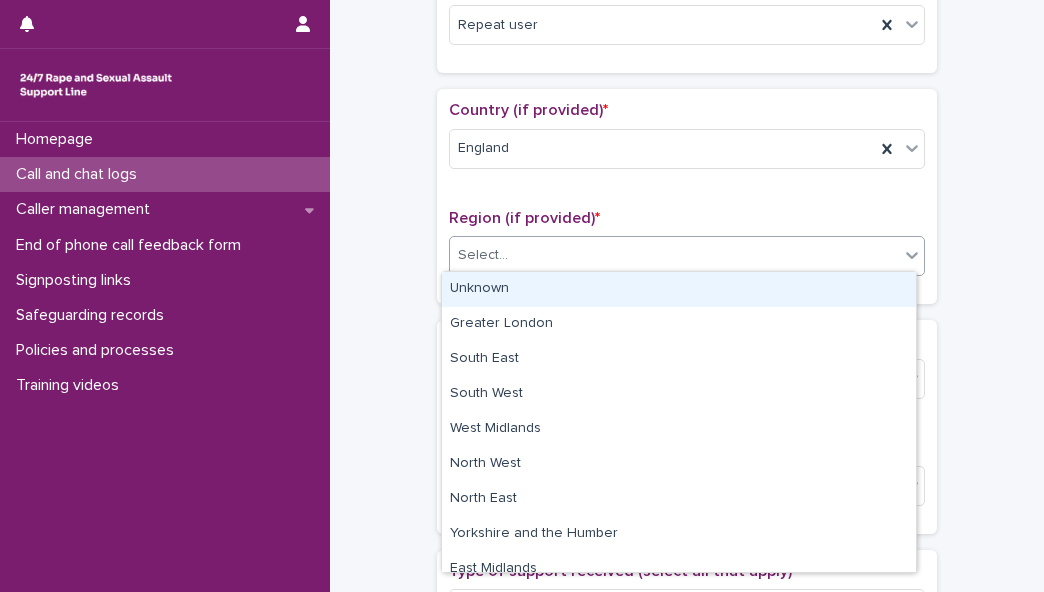 click on "Select..." at bounding box center [674, 255] 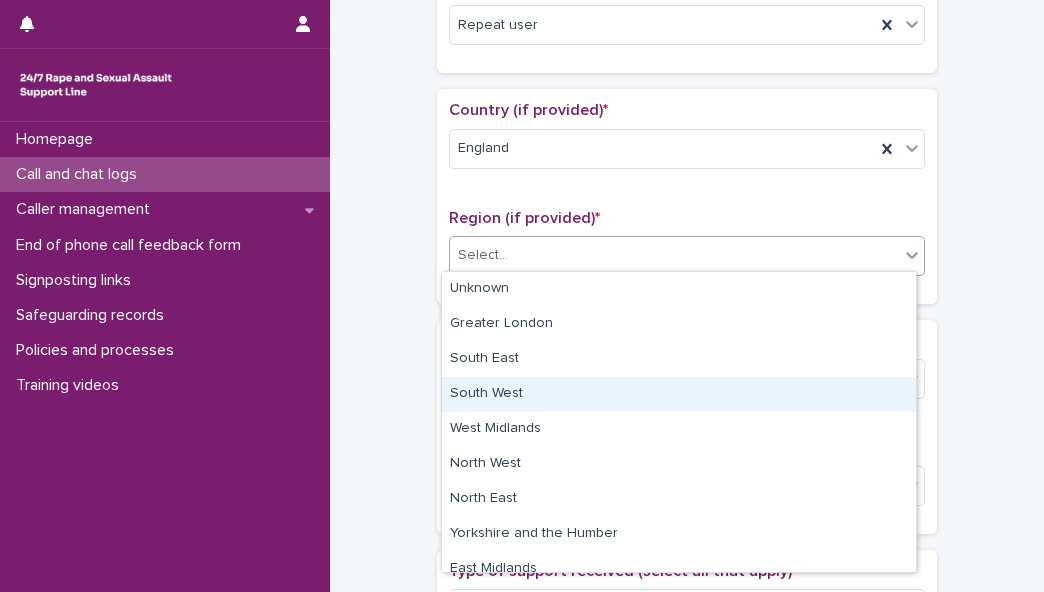 click on "South West" at bounding box center [679, 394] 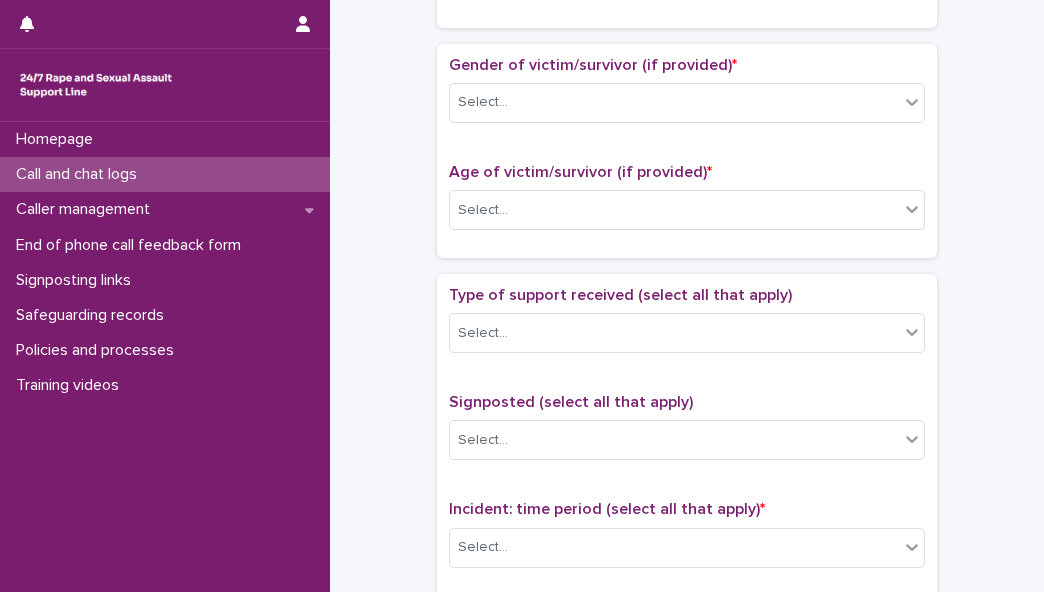 scroll, scrollTop: 890, scrollLeft: 0, axis: vertical 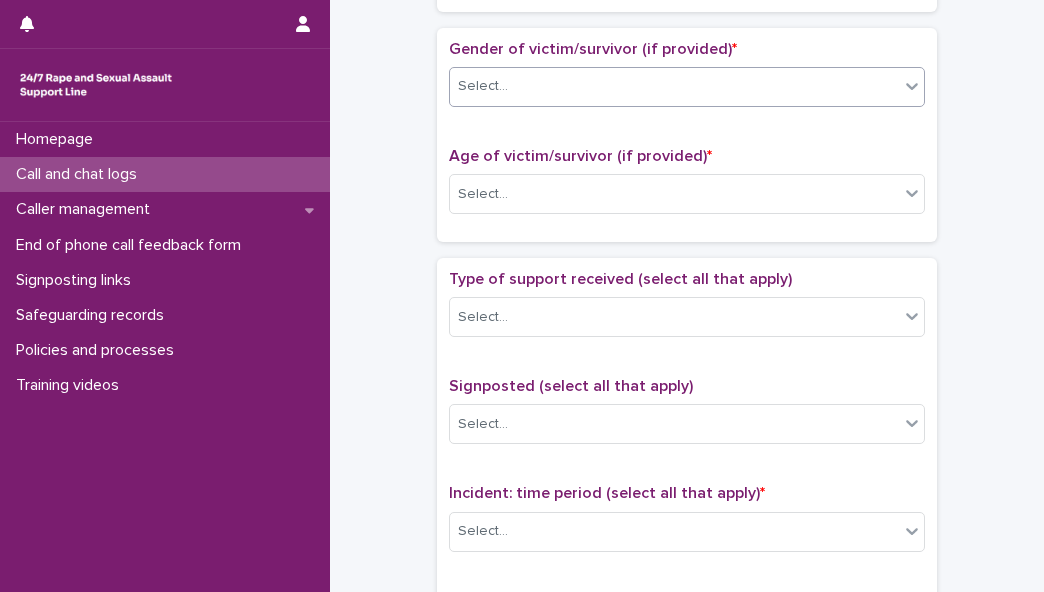 click on "Select..." at bounding box center (674, 86) 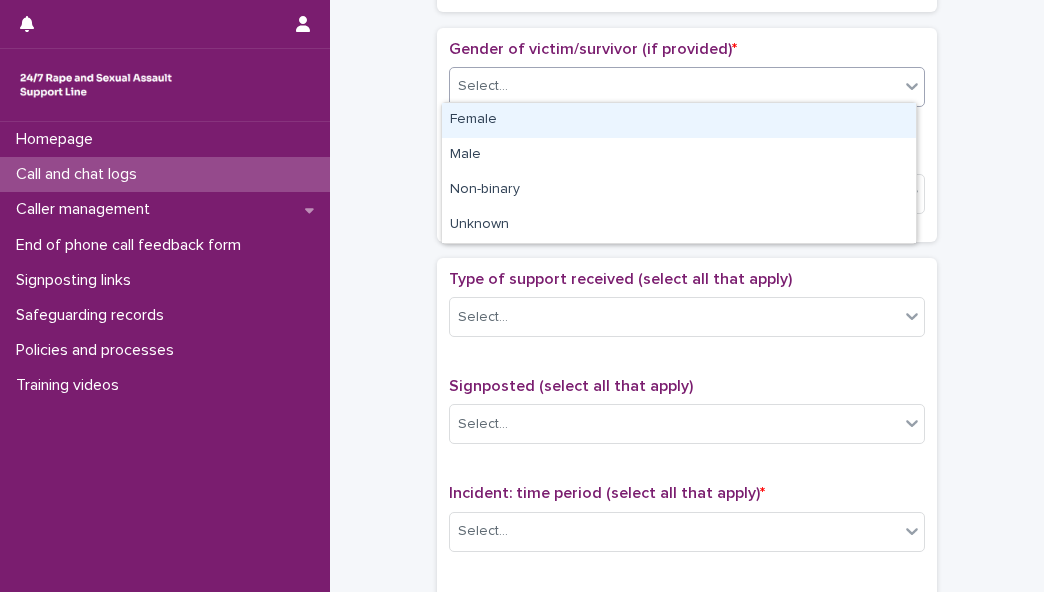 click on "Female" at bounding box center (679, 120) 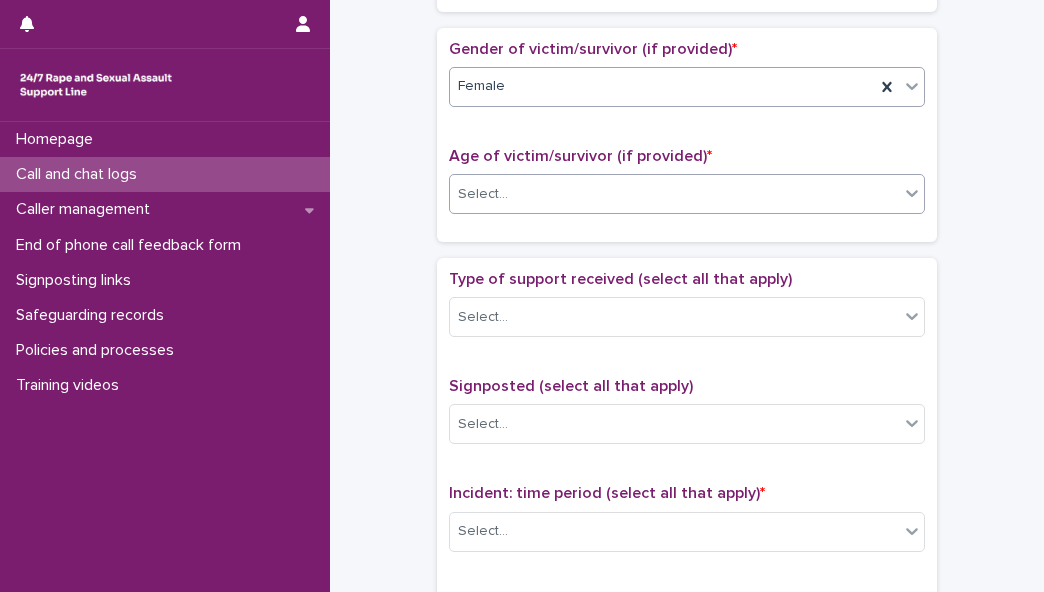 click on "Select..." at bounding box center (674, 194) 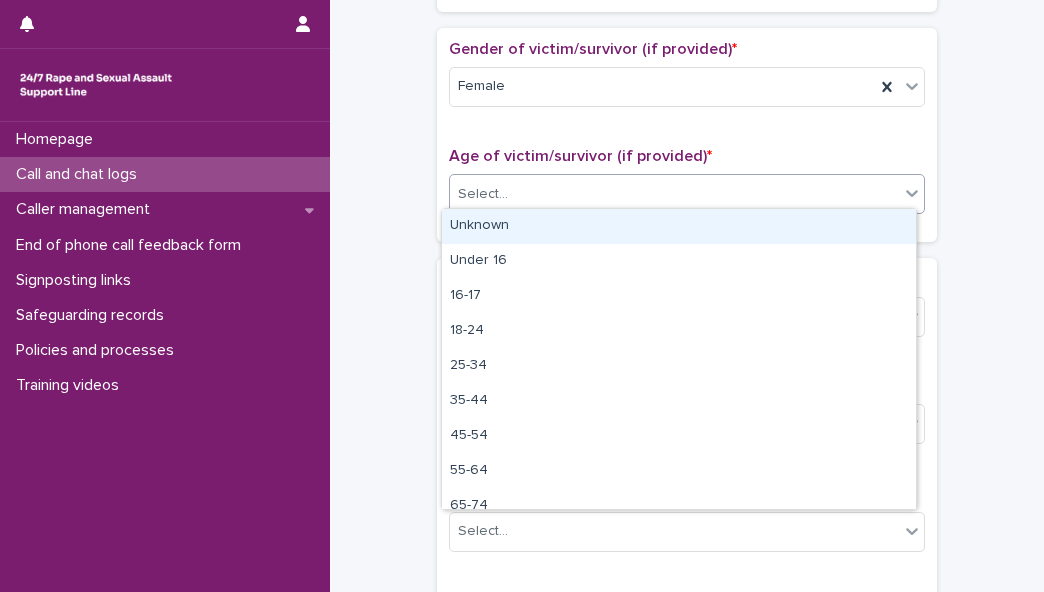 click on "Unknown" at bounding box center [679, 226] 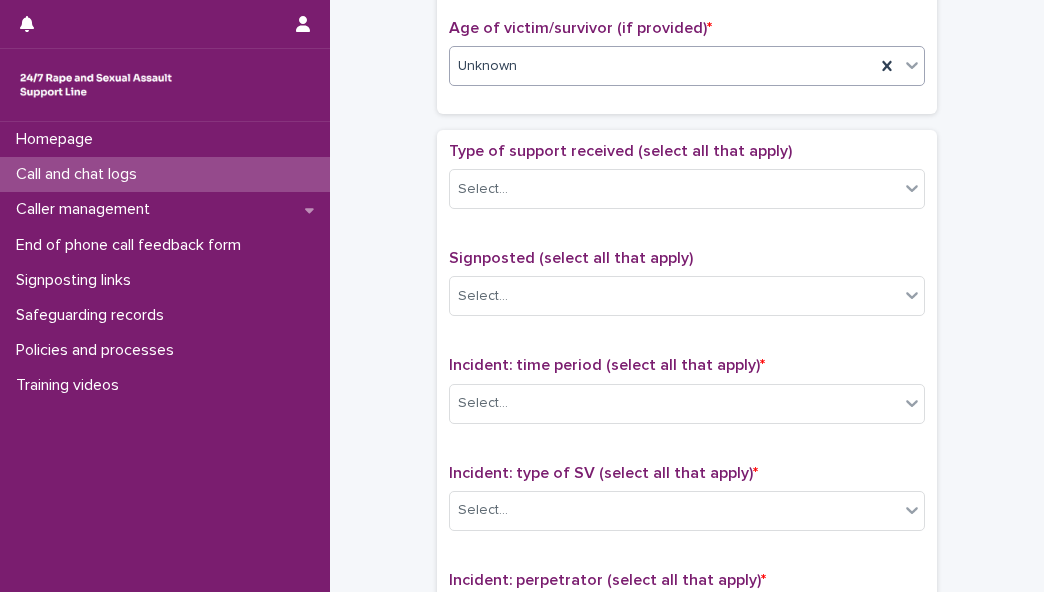 scroll, scrollTop: 1034, scrollLeft: 0, axis: vertical 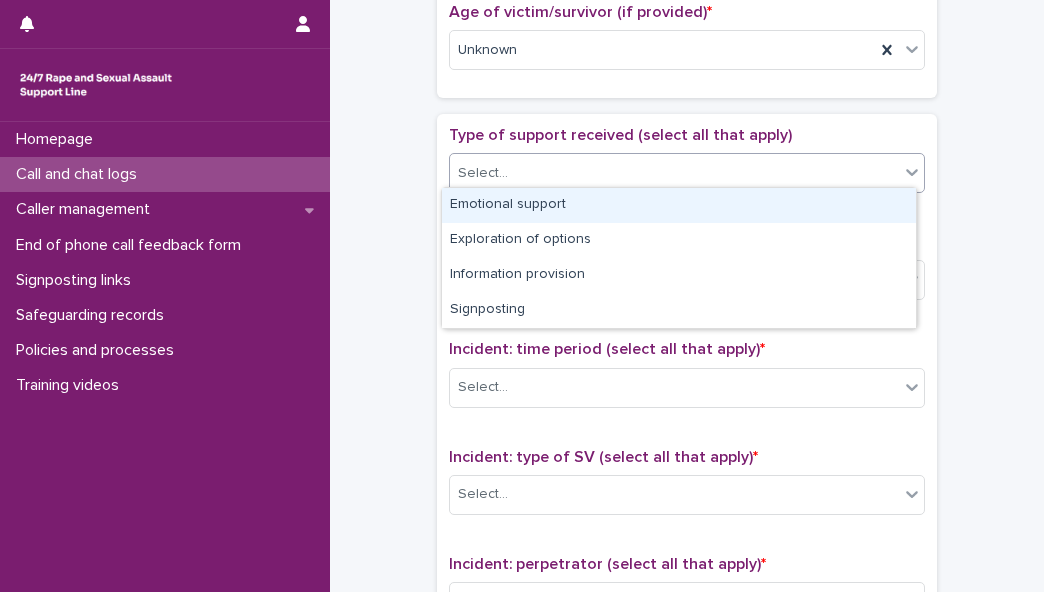 click on "Select..." at bounding box center [674, 173] 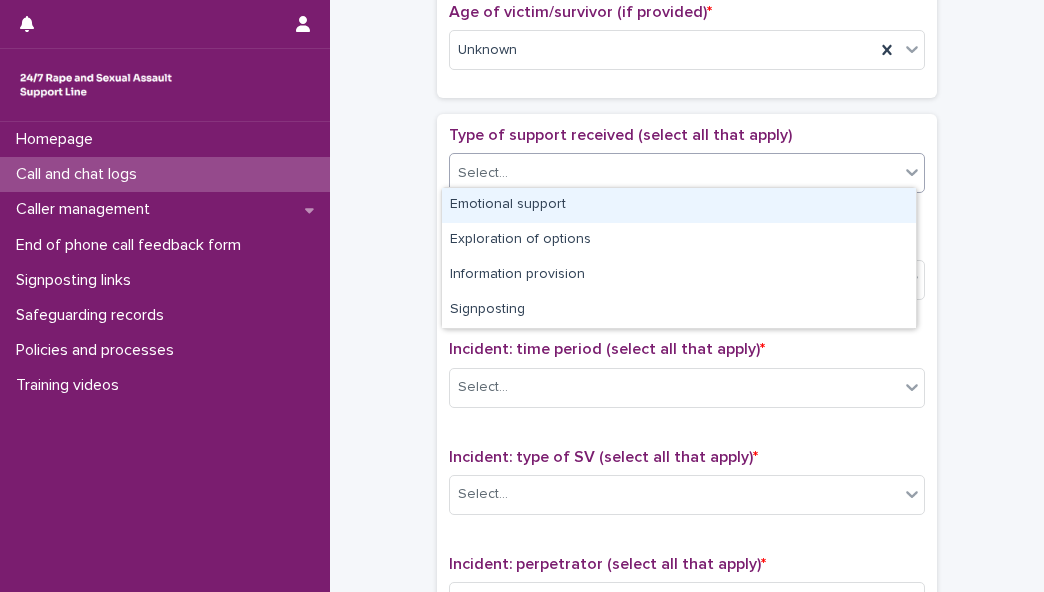 click on "Emotional support" at bounding box center (679, 205) 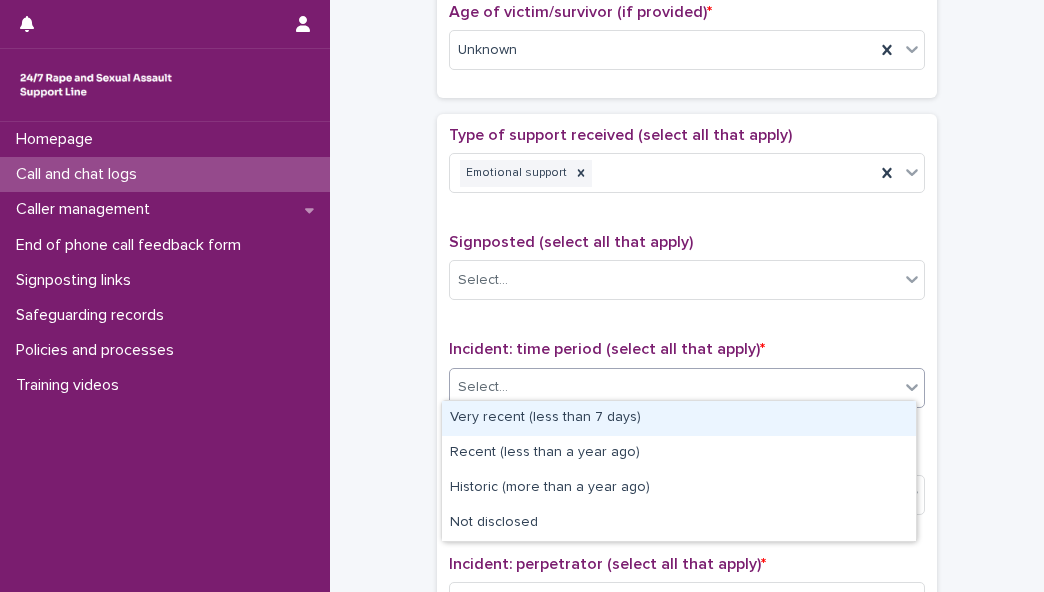 click on "Select..." at bounding box center [674, 387] 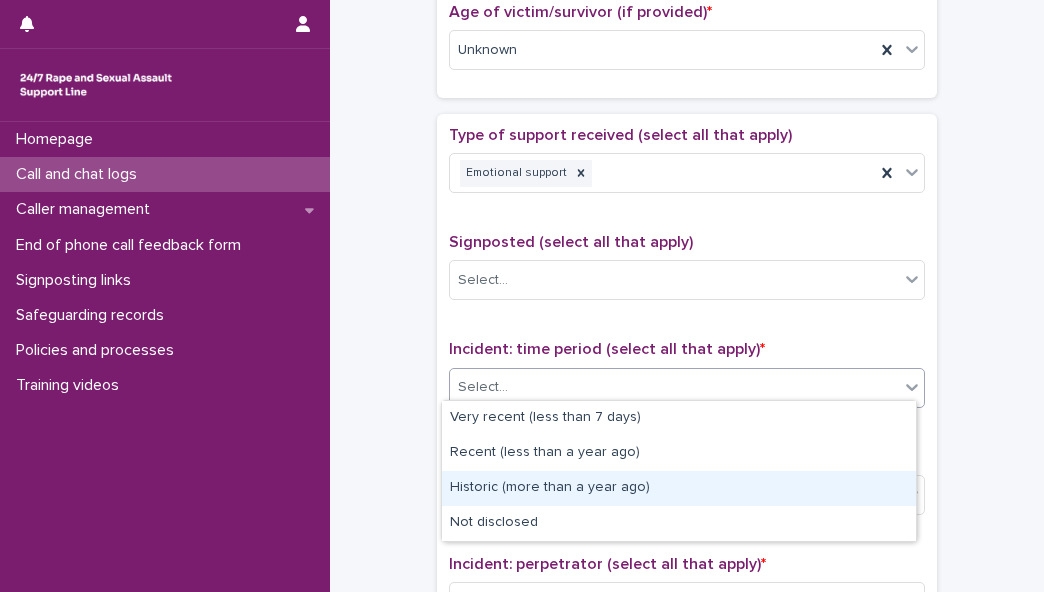 click on "Historic (more than a year ago)" at bounding box center (679, 488) 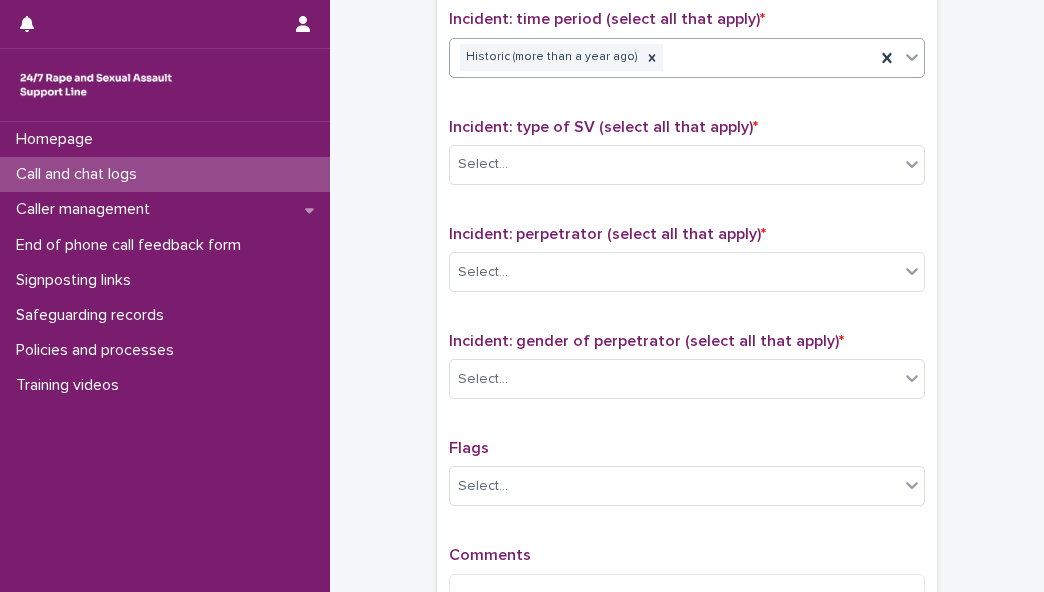 scroll, scrollTop: 1402, scrollLeft: 0, axis: vertical 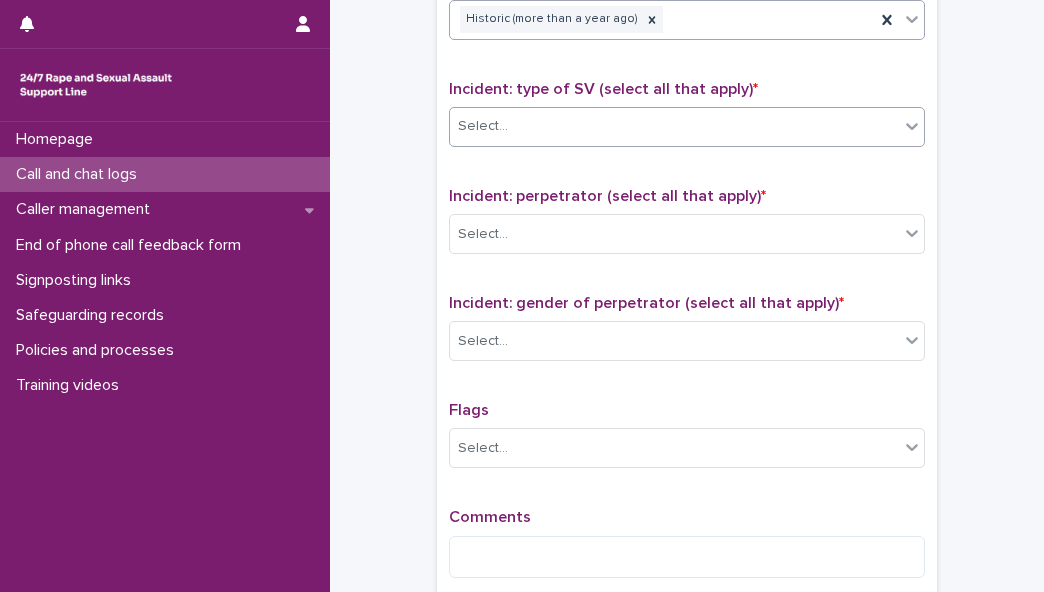 click on "Select..." at bounding box center (674, 126) 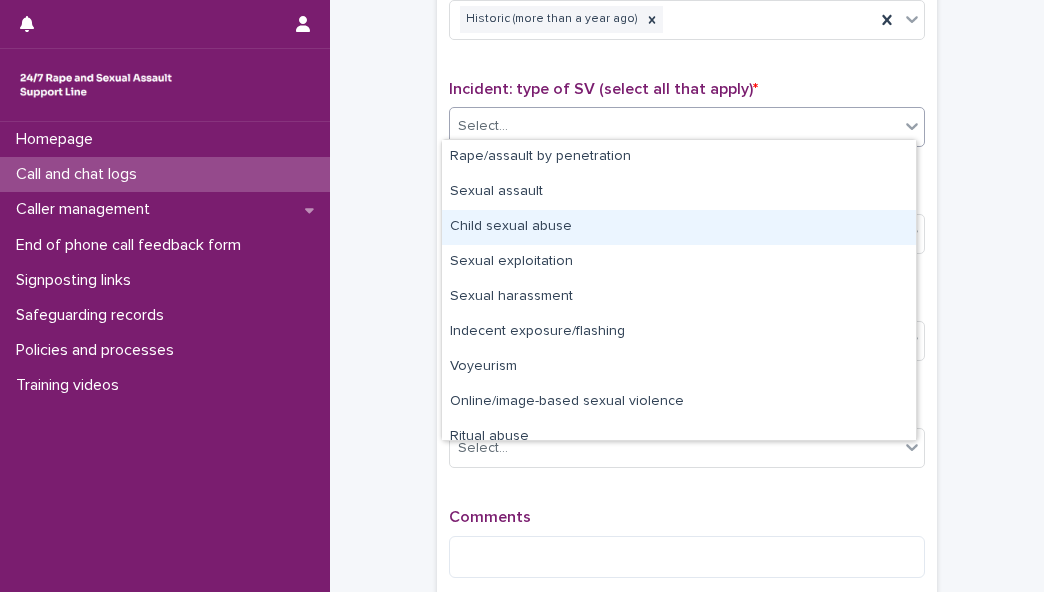 click on "Child sexual abuse" at bounding box center [679, 227] 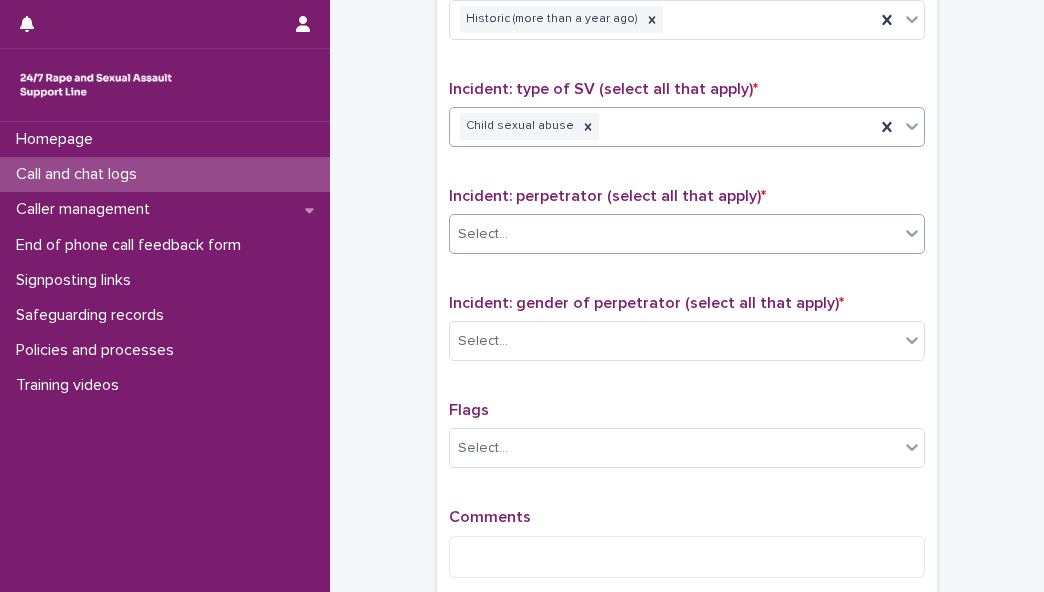click on "Select..." at bounding box center [674, 234] 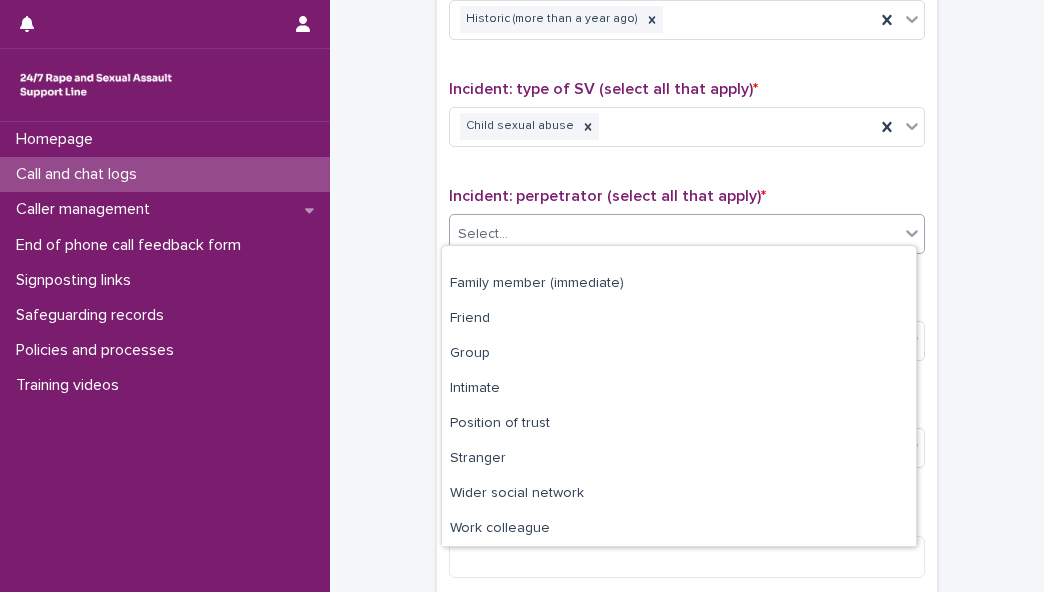 scroll, scrollTop: 85, scrollLeft: 0, axis: vertical 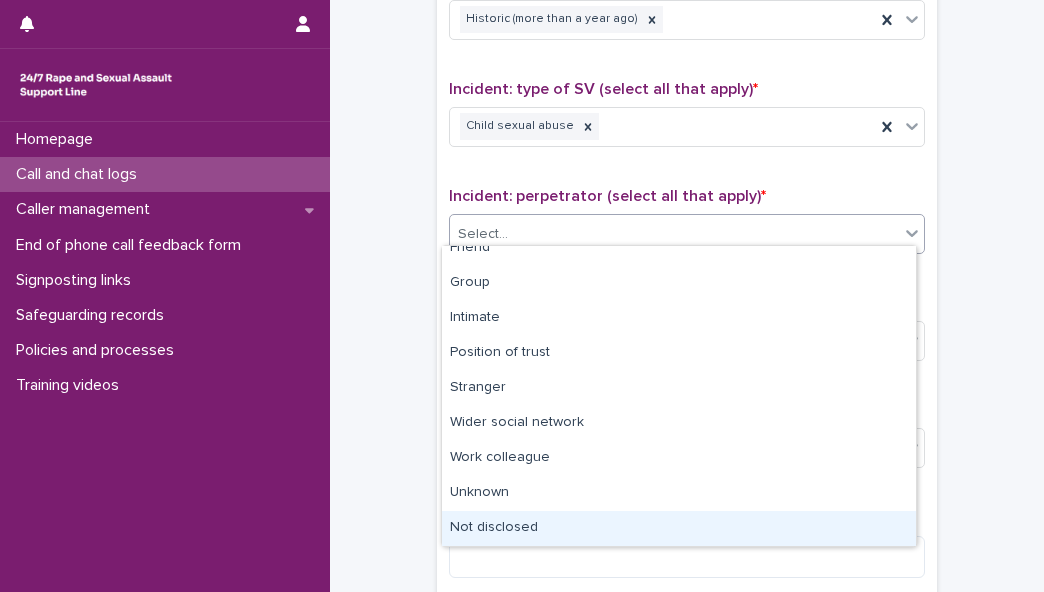 click on "Not disclosed" at bounding box center (679, 528) 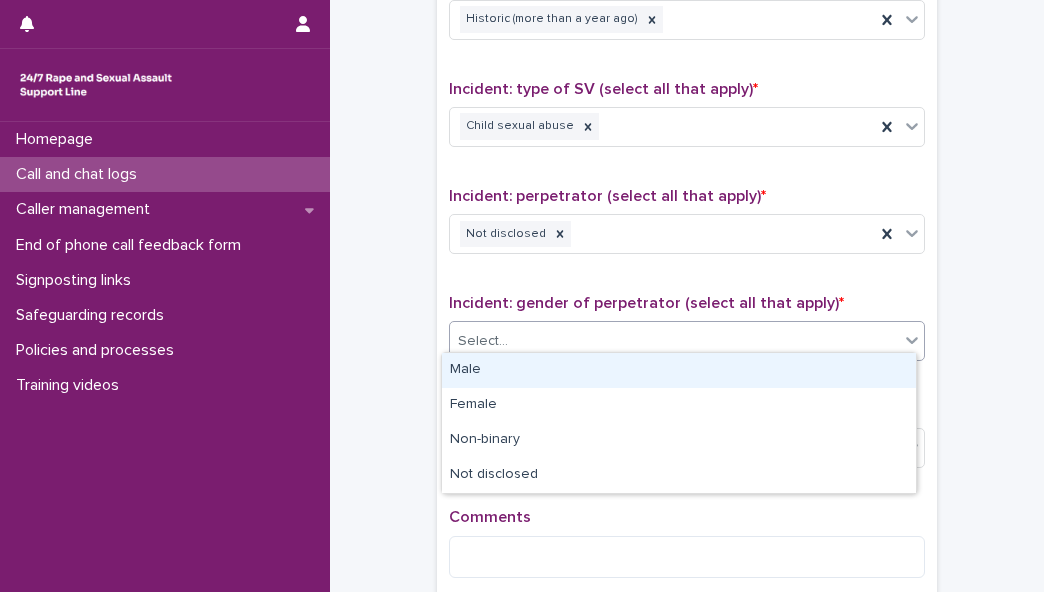click on "Select..." at bounding box center [674, 341] 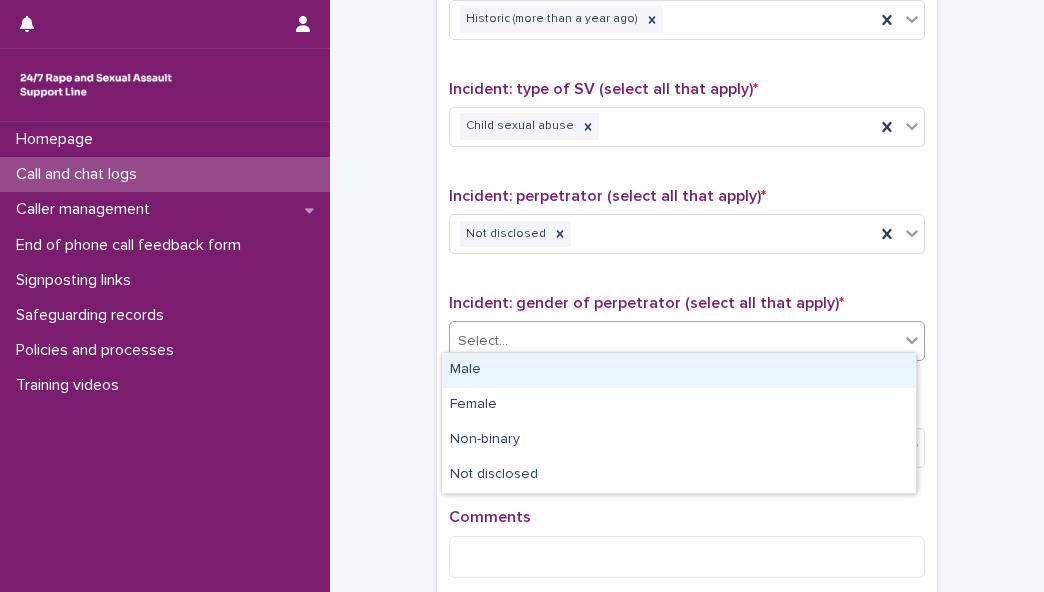 click on "Male" at bounding box center [679, 370] 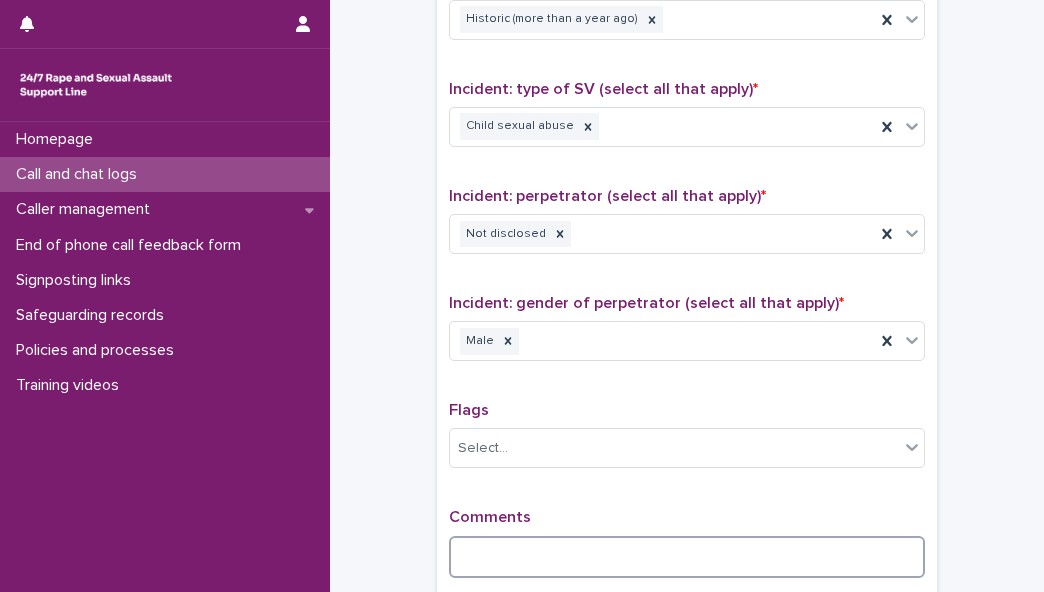 click at bounding box center (687, 557) 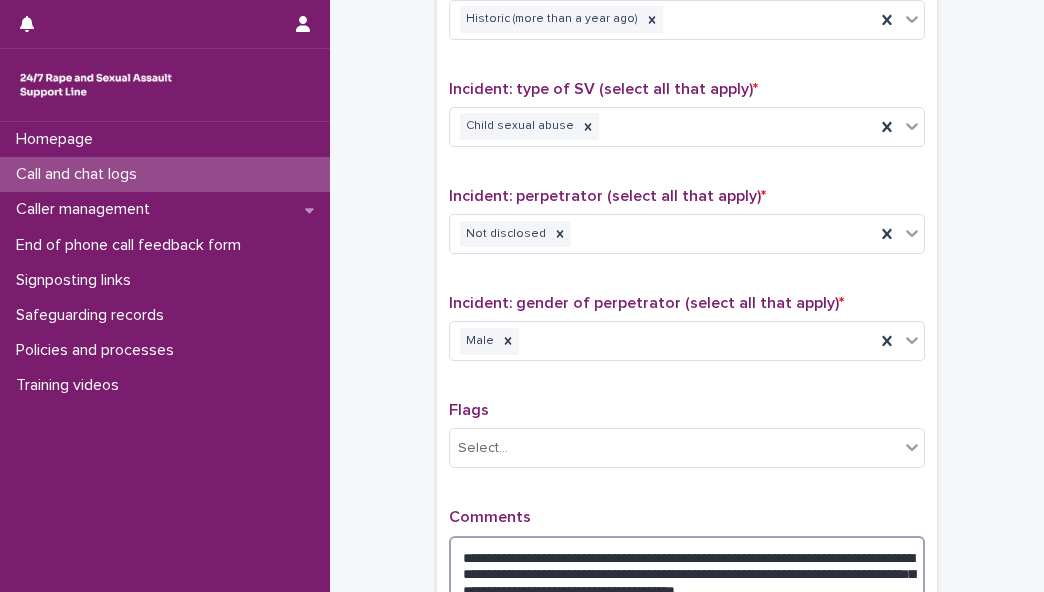 scroll, scrollTop: 1415, scrollLeft: 0, axis: vertical 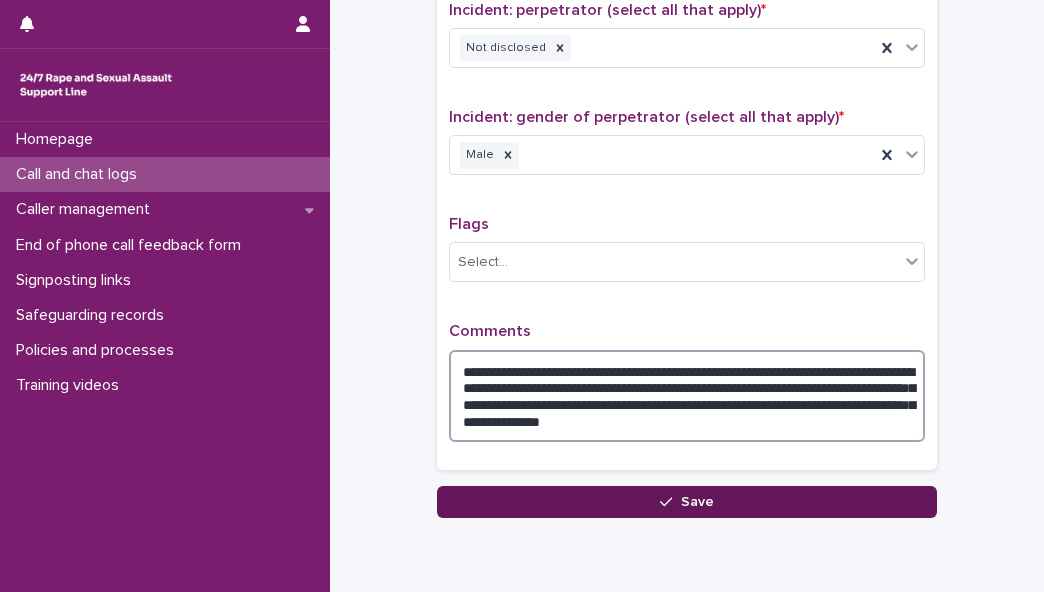type on "**********" 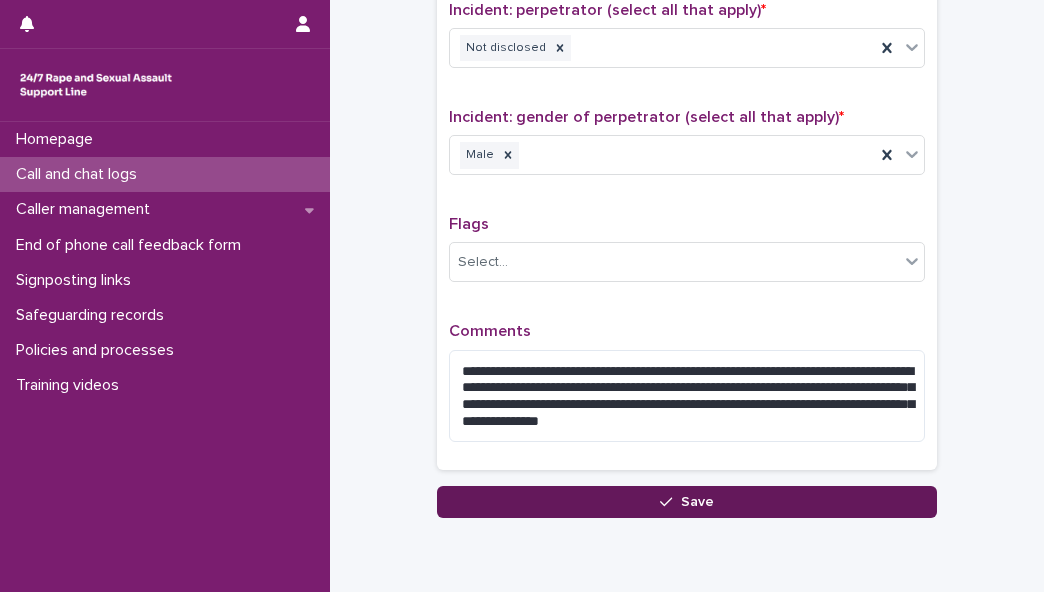 click on "Save" at bounding box center [687, 502] 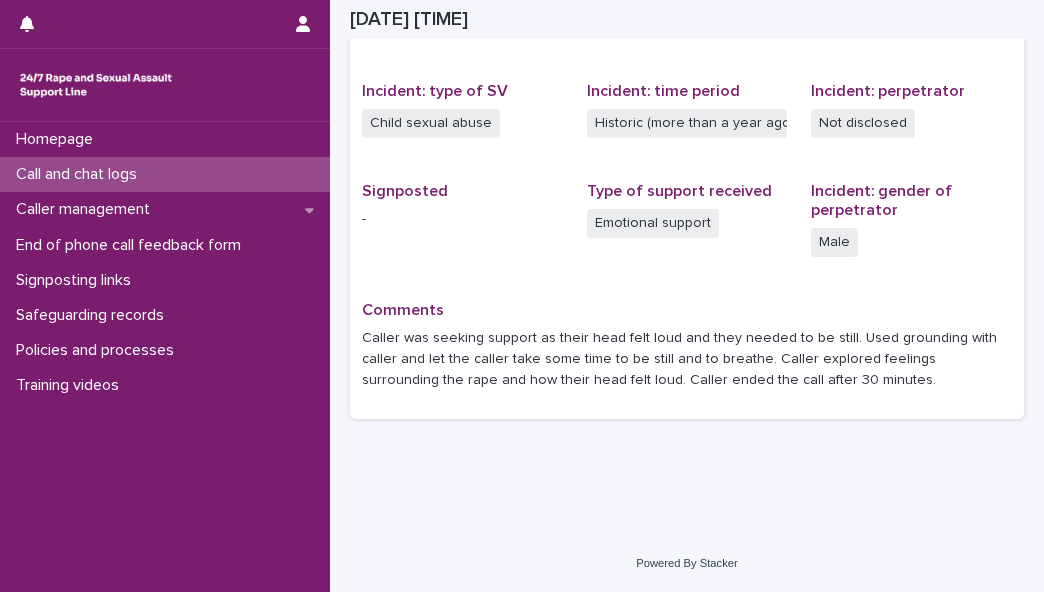 scroll, scrollTop: 471, scrollLeft: 0, axis: vertical 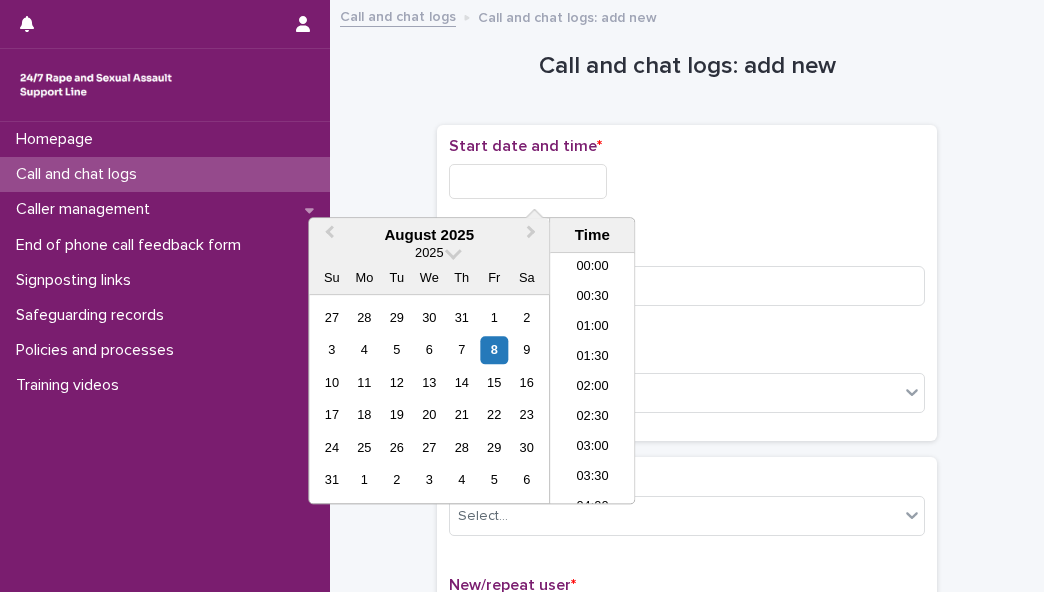 click at bounding box center [528, 181] 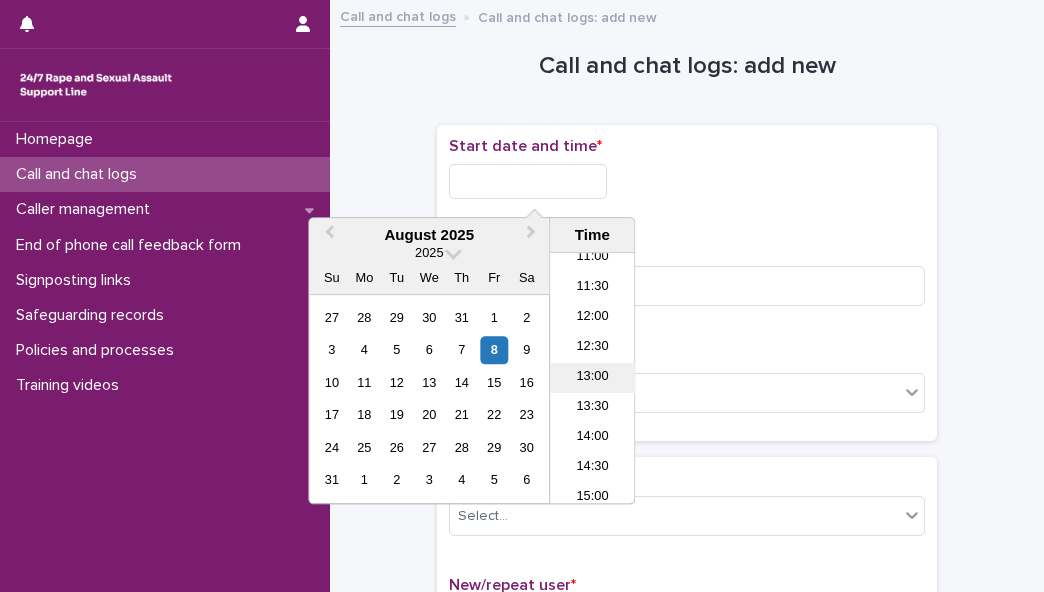 click on "13:00" at bounding box center (592, 378) 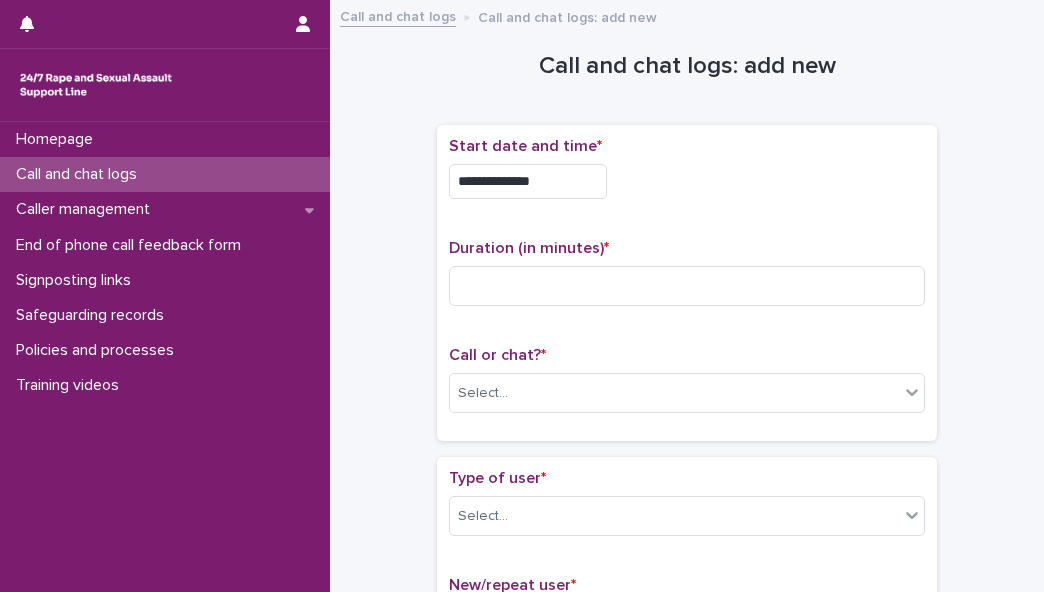 click on "**********" at bounding box center [528, 181] 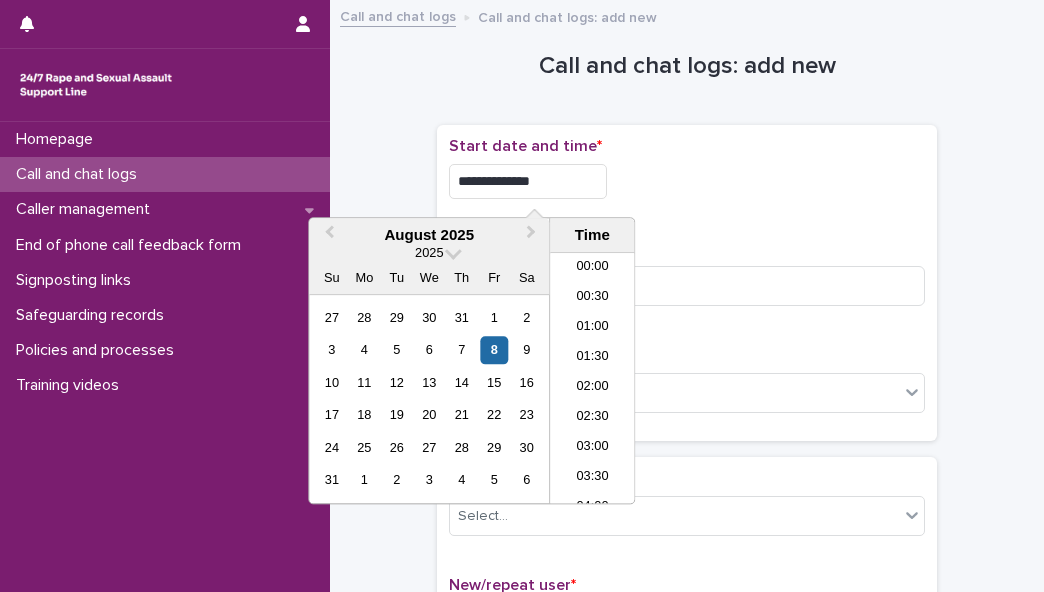 scroll, scrollTop: 670, scrollLeft: 0, axis: vertical 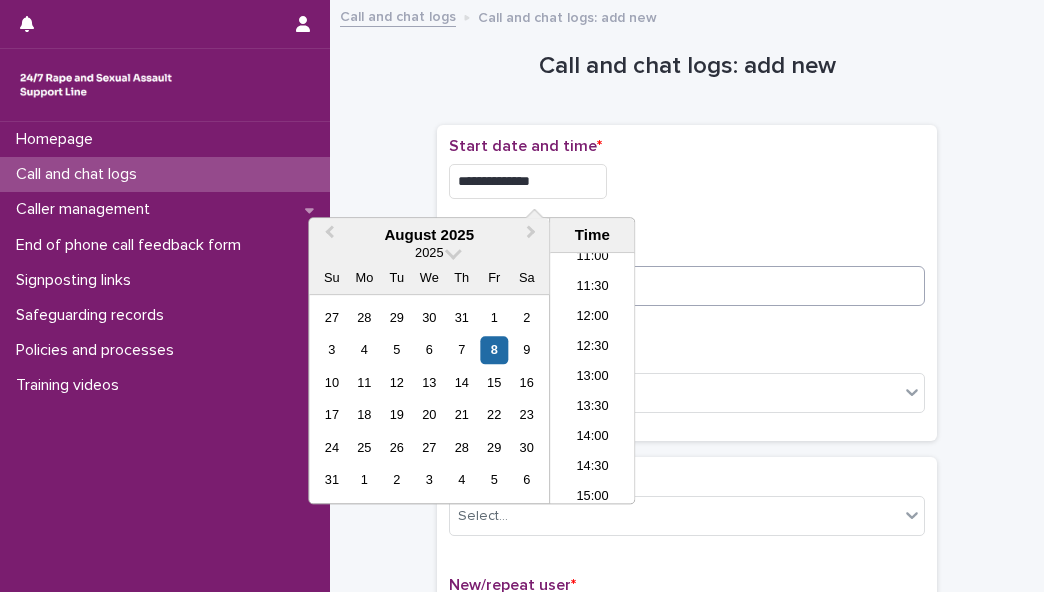 type on "**********" 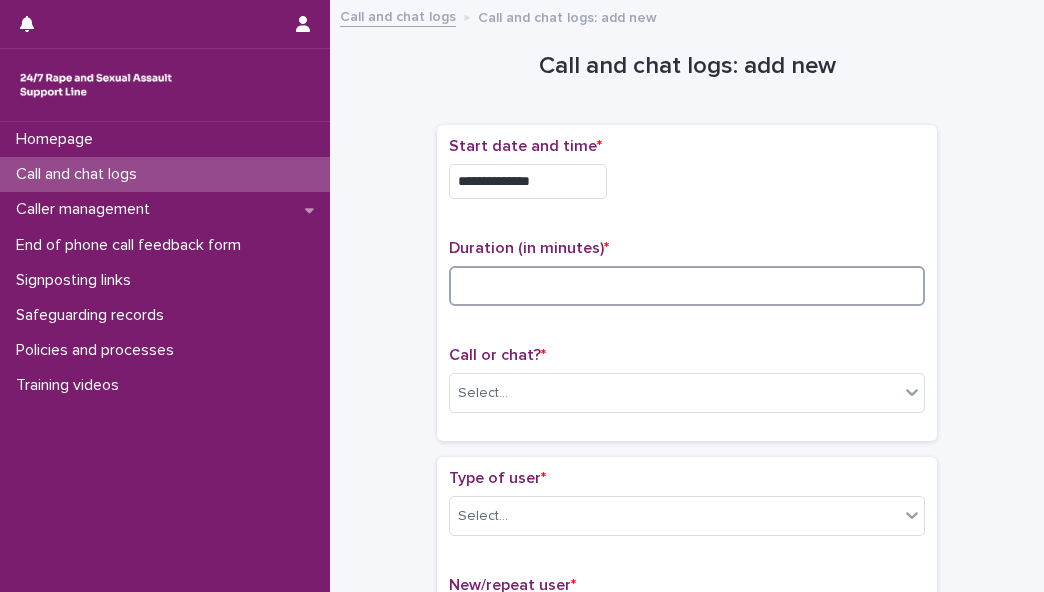 click at bounding box center [687, 286] 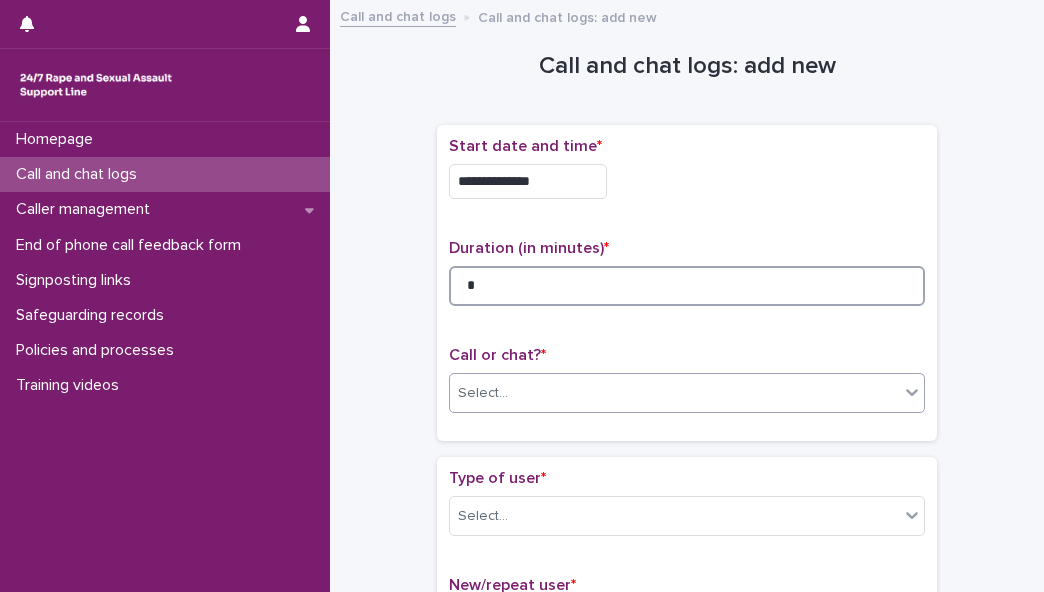 type on "*" 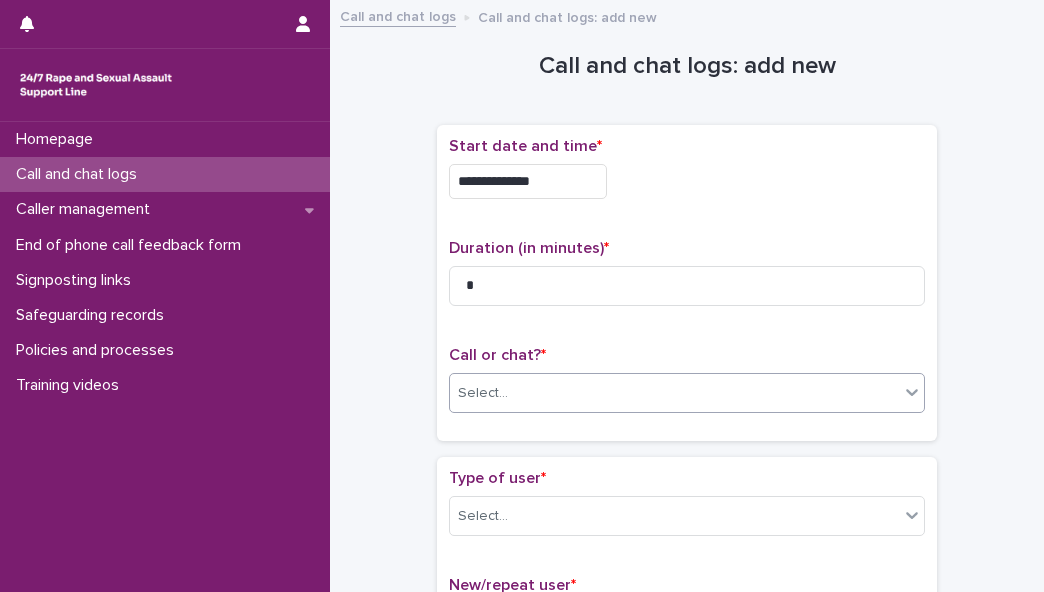 click on "Select..." at bounding box center [674, 393] 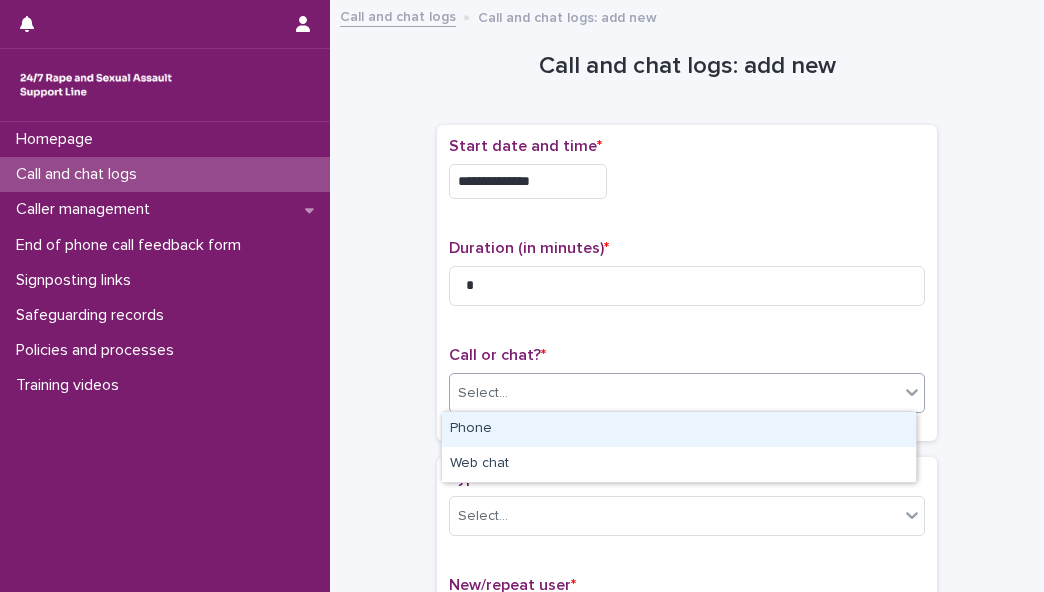 click on "Phone" at bounding box center (679, 429) 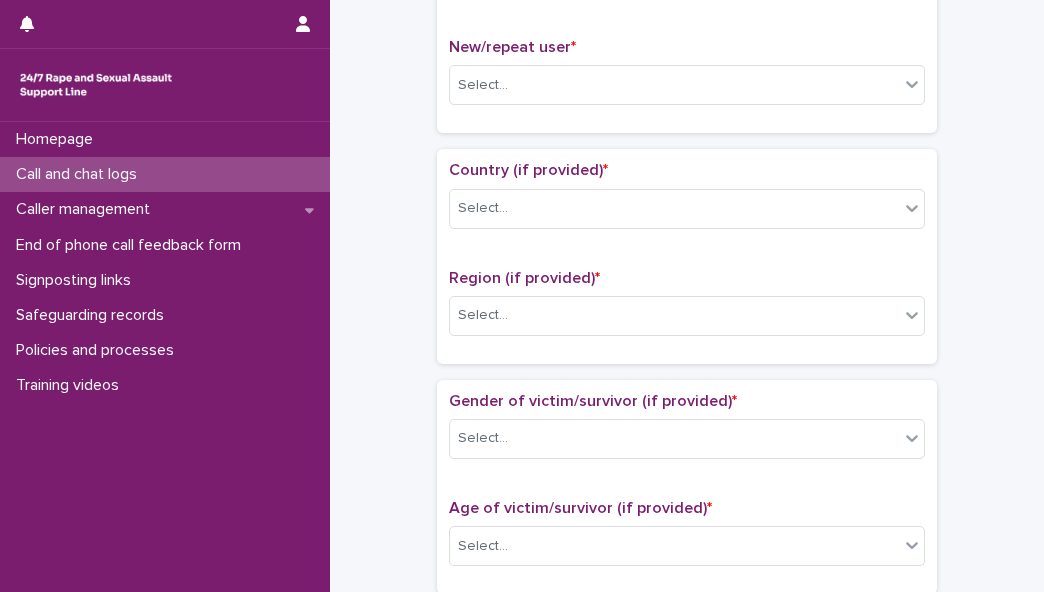scroll, scrollTop: 544, scrollLeft: 0, axis: vertical 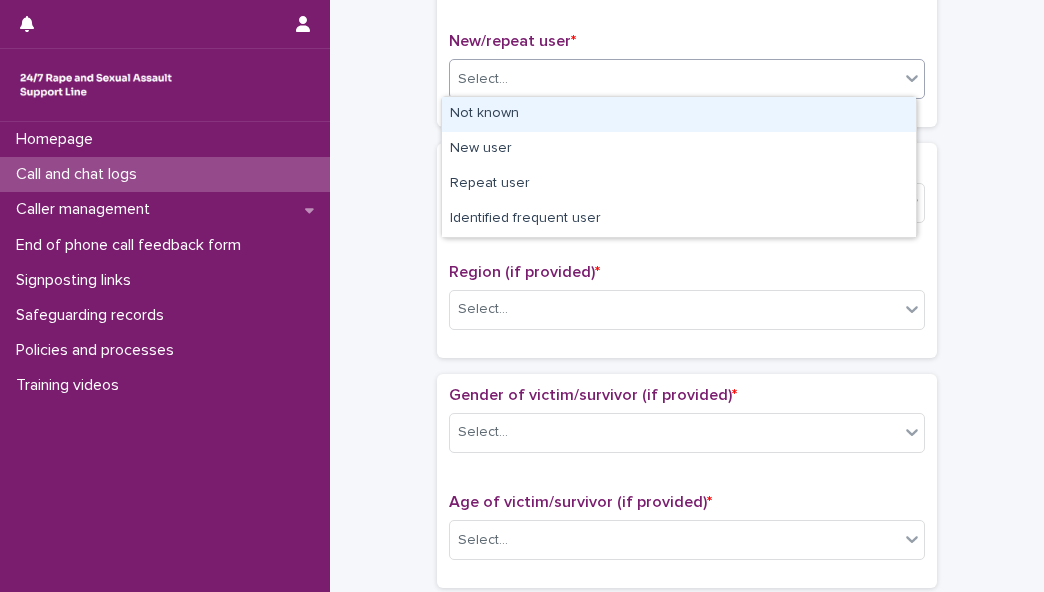 drag, startPoint x: 1040, startPoint y: 277, endPoint x: 629, endPoint y: 72, distance: 459.28857 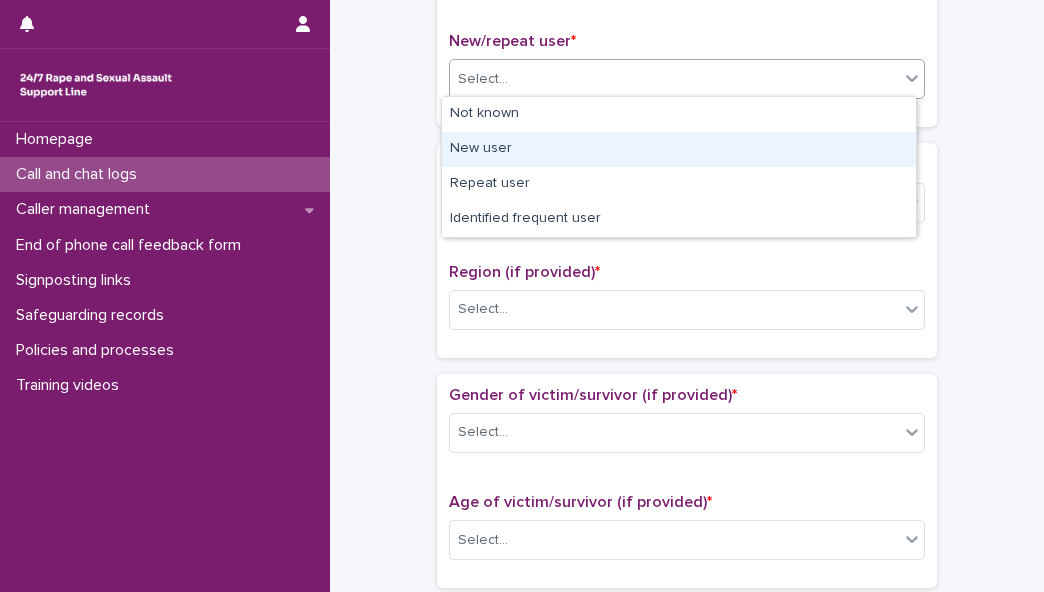 click on "**********" at bounding box center [687, 490] 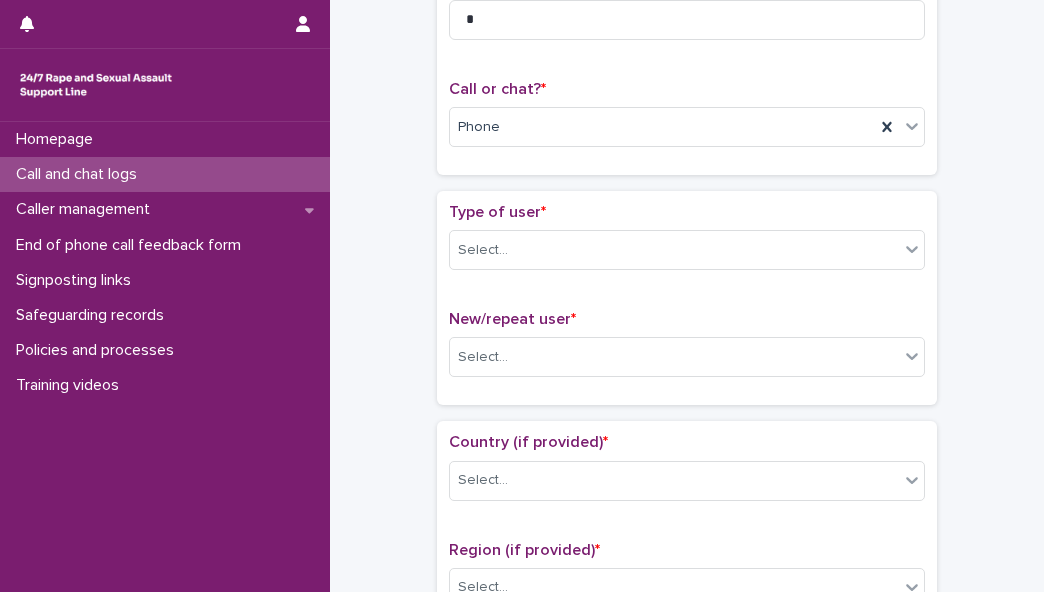 scroll, scrollTop: 258, scrollLeft: 0, axis: vertical 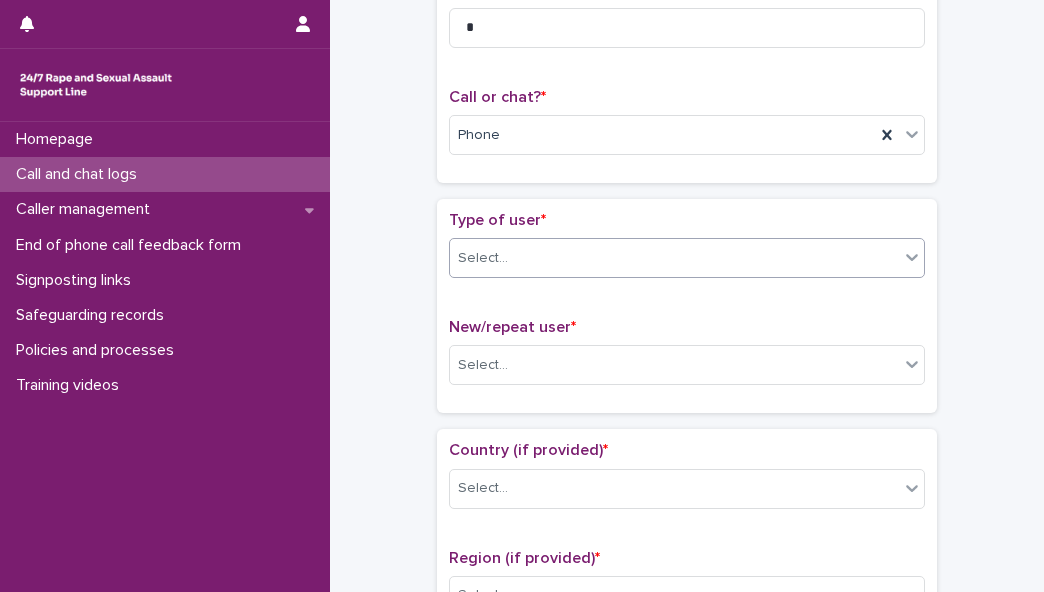 click on "Select..." at bounding box center [674, 258] 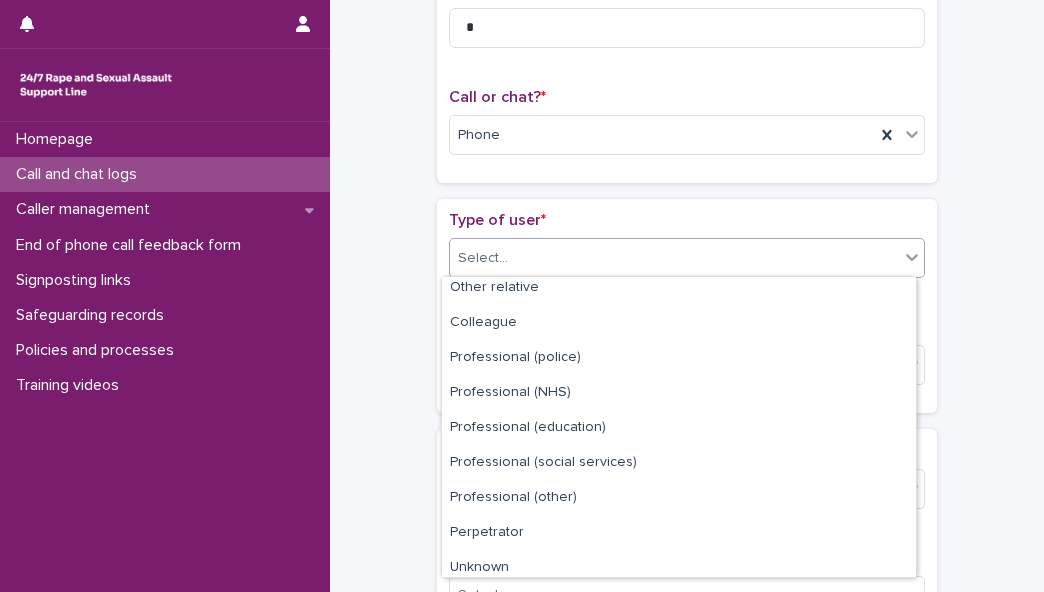 scroll, scrollTop: 225, scrollLeft: 0, axis: vertical 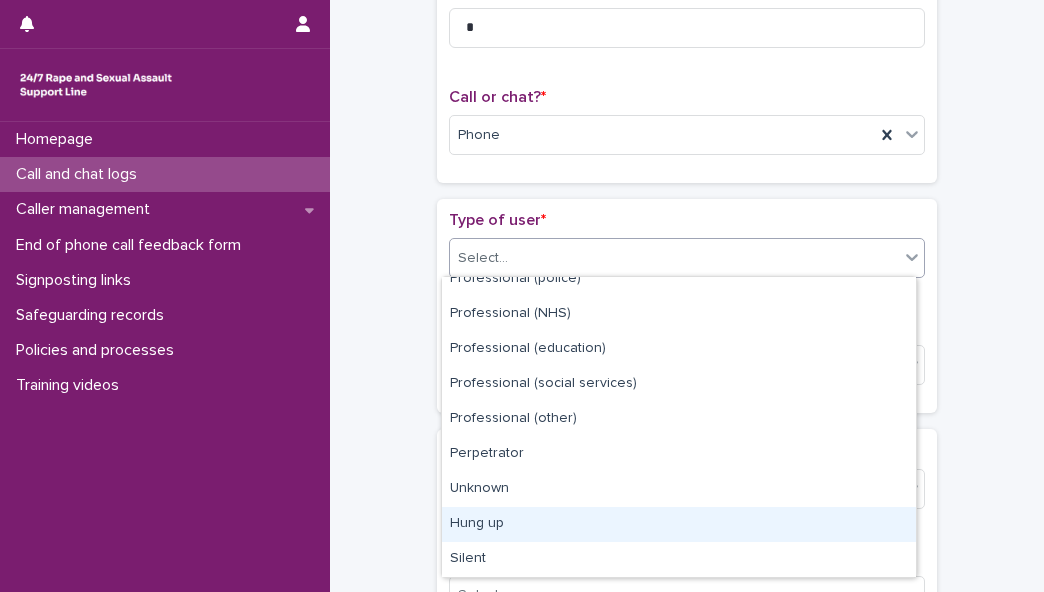 click on "Hung up" at bounding box center (679, 524) 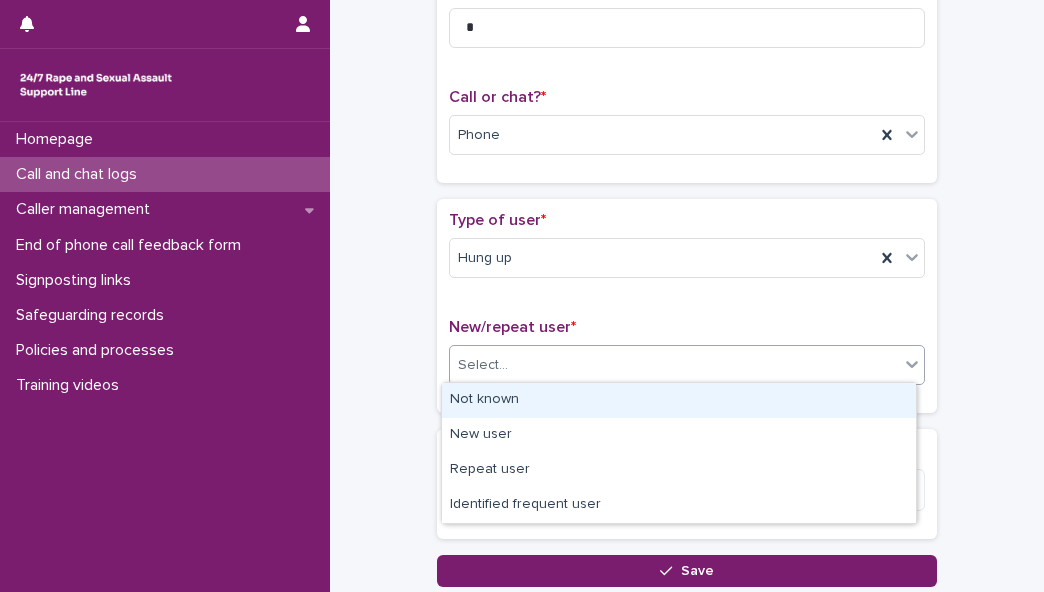 click on "Select..." at bounding box center (674, 365) 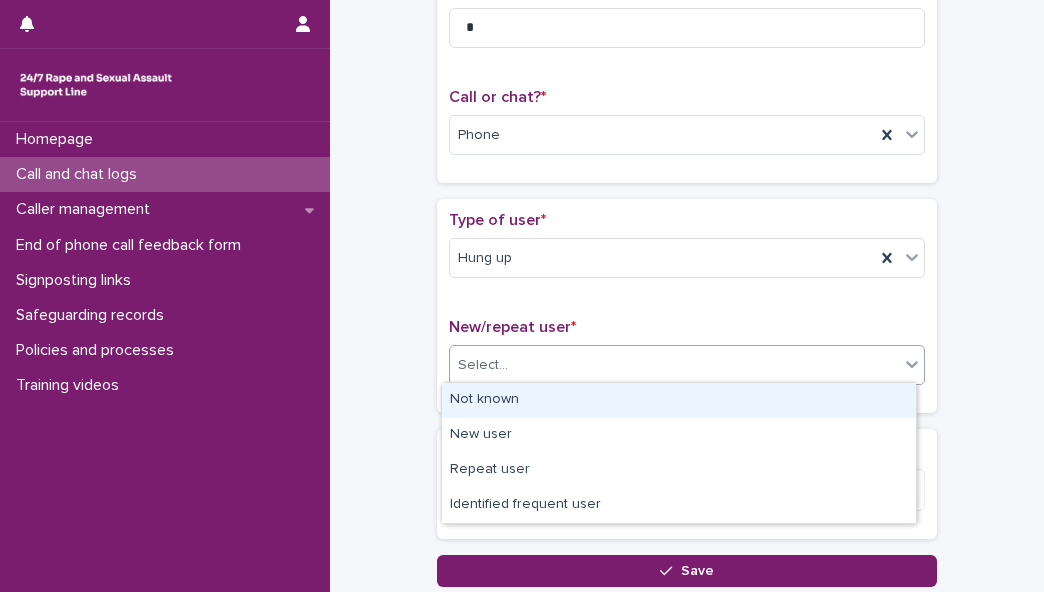click on "Not known" at bounding box center (679, 400) 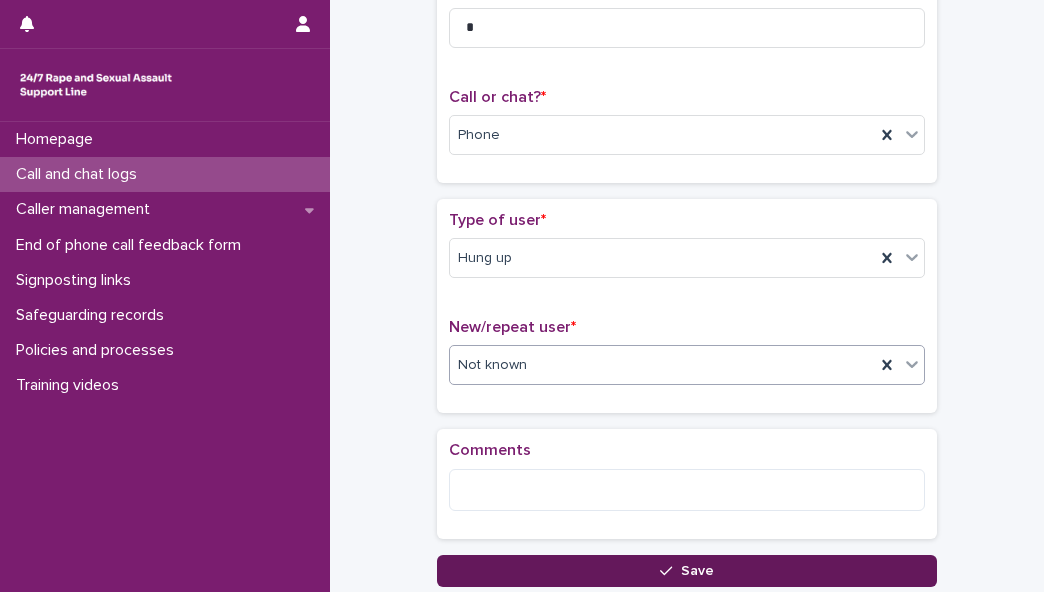 click on "Save" at bounding box center [687, 571] 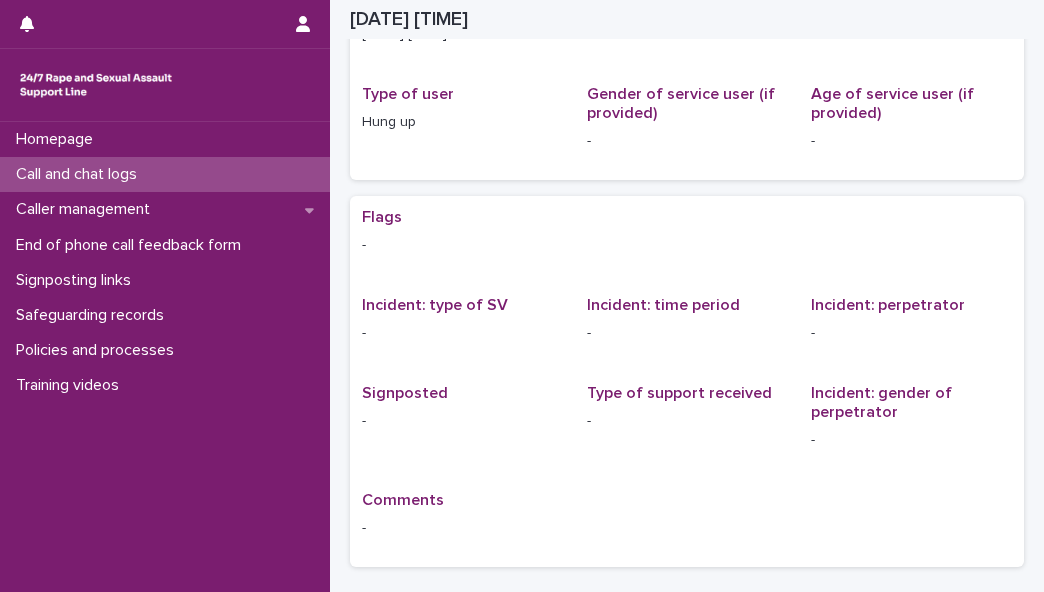 scroll, scrollTop: 0, scrollLeft: 0, axis: both 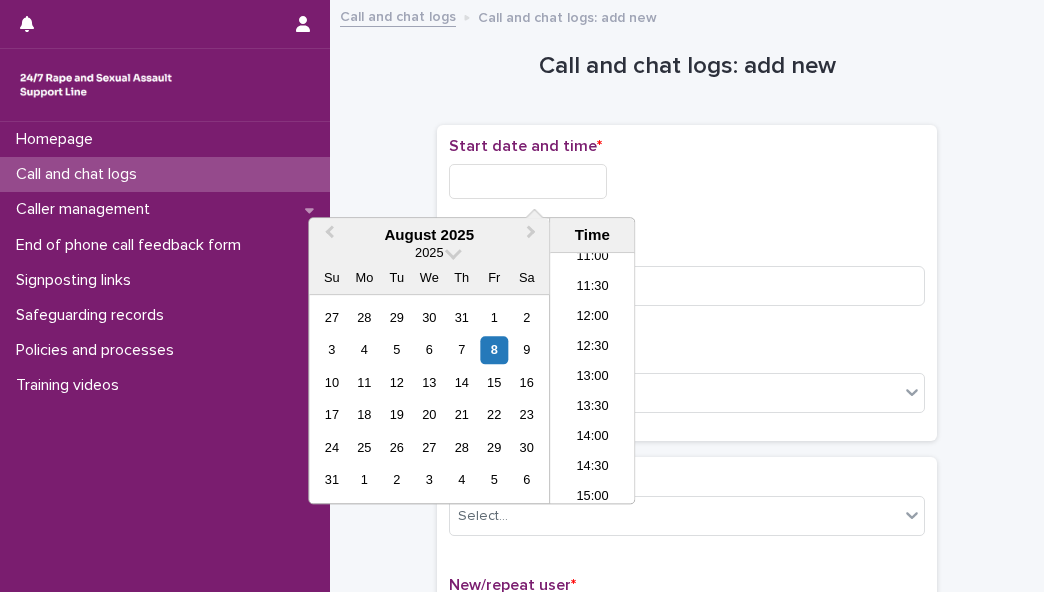 click at bounding box center [528, 181] 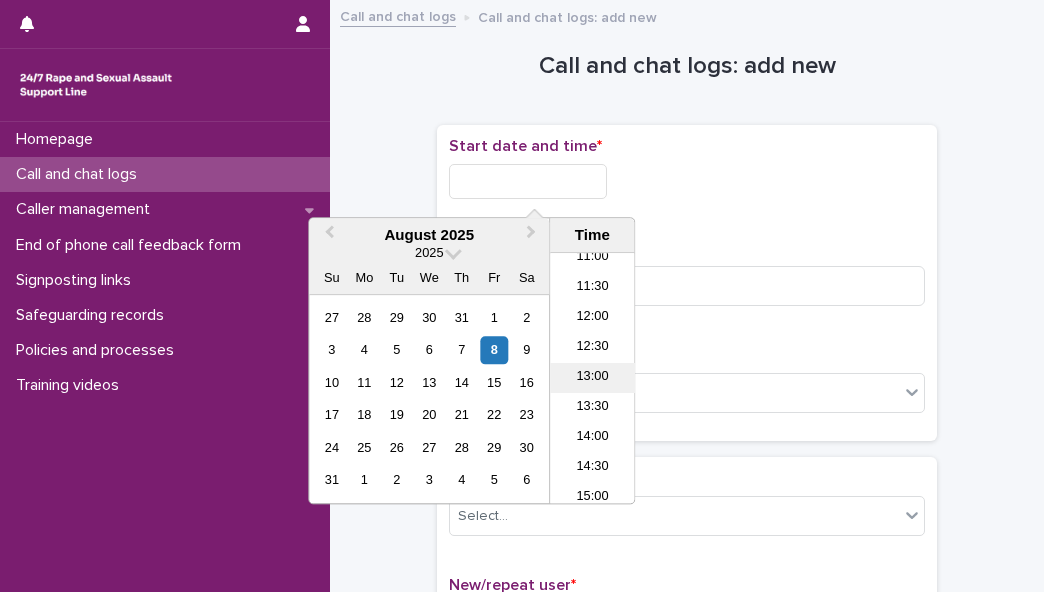 click on "13:00" at bounding box center (592, 378) 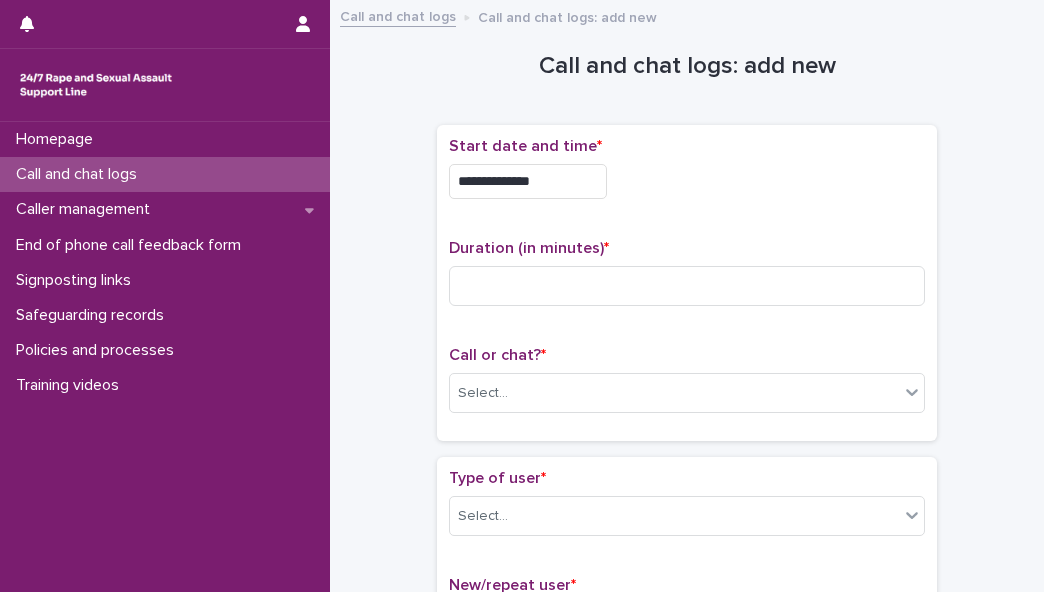 click on "**********" at bounding box center [528, 181] 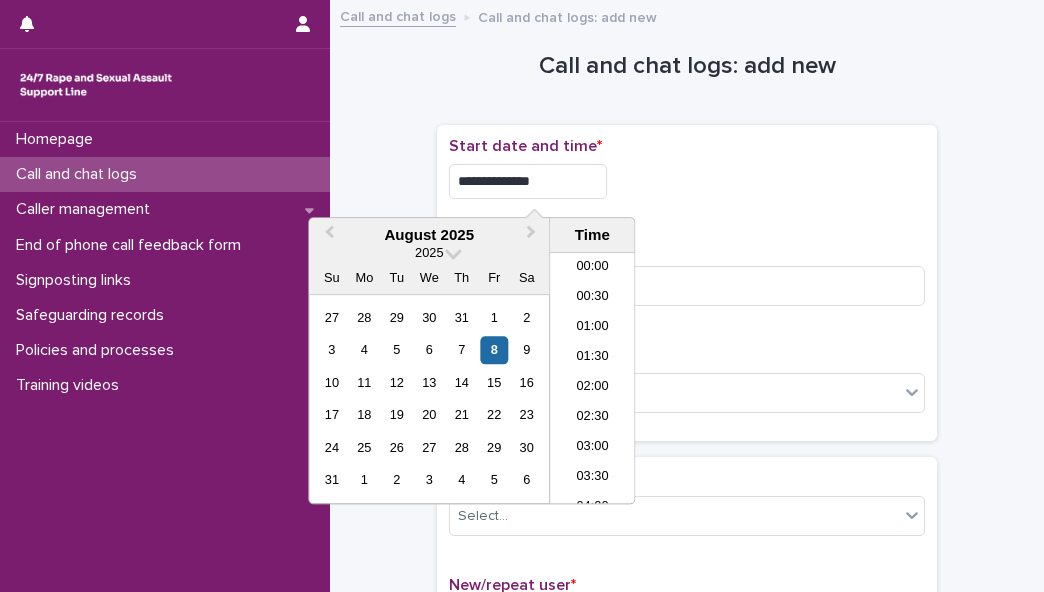 scroll, scrollTop: 670, scrollLeft: 0, axis: vertical 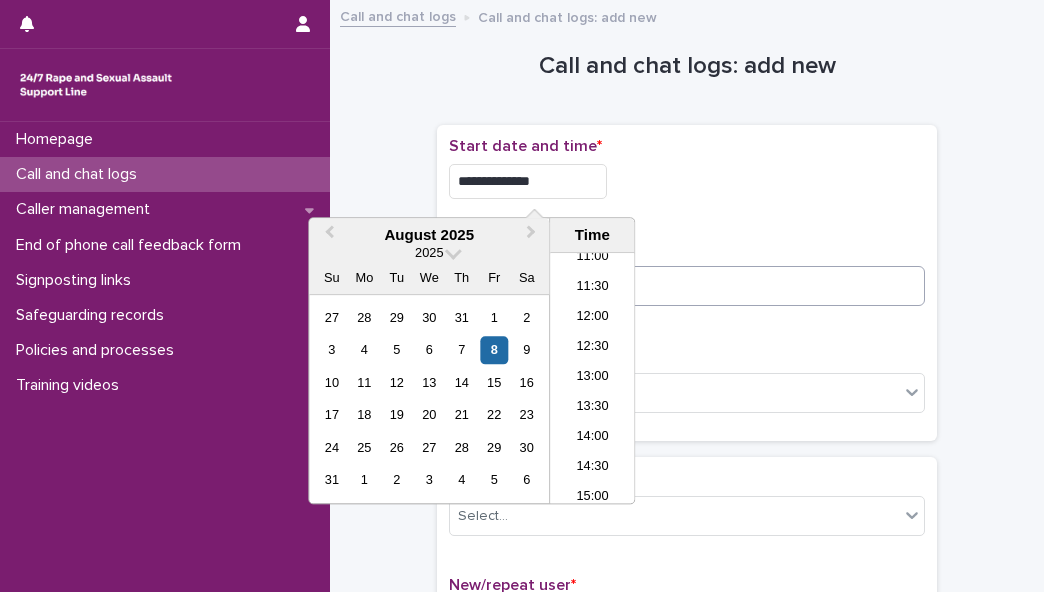 type on "**********" 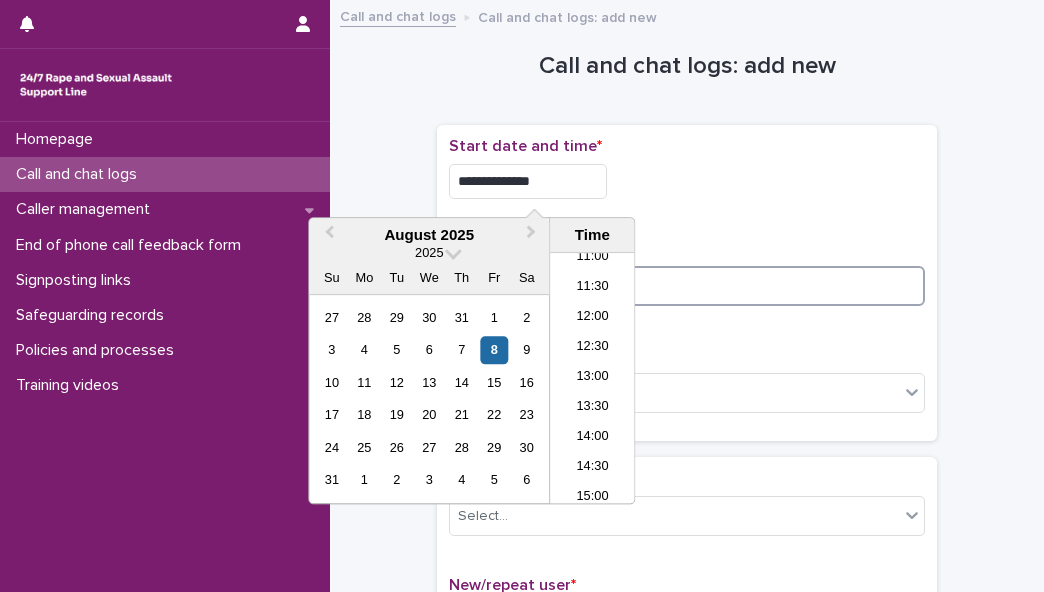 click at bounding box center [687, 286] 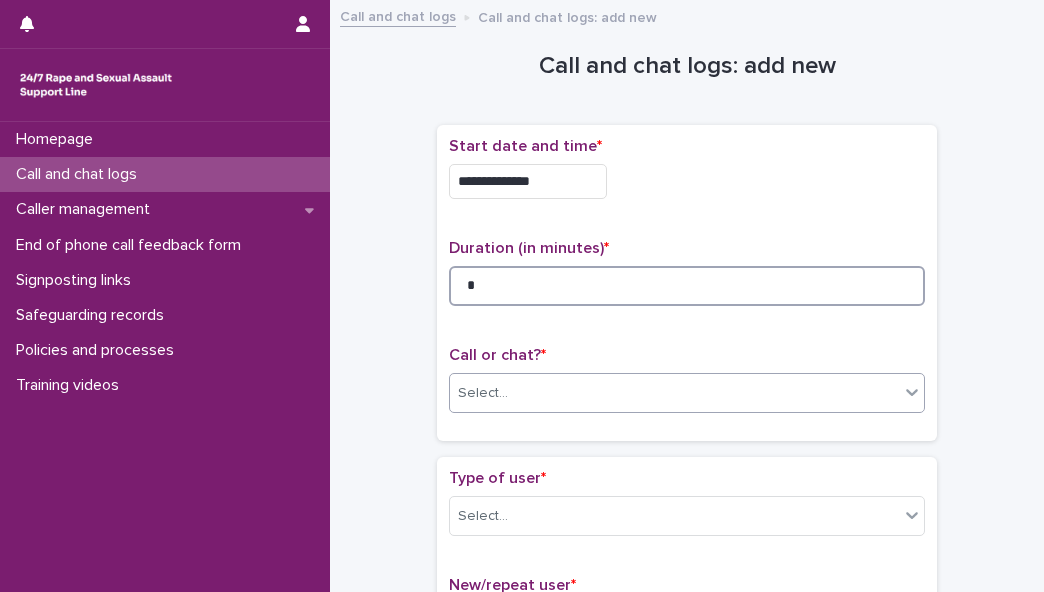 type on "*" 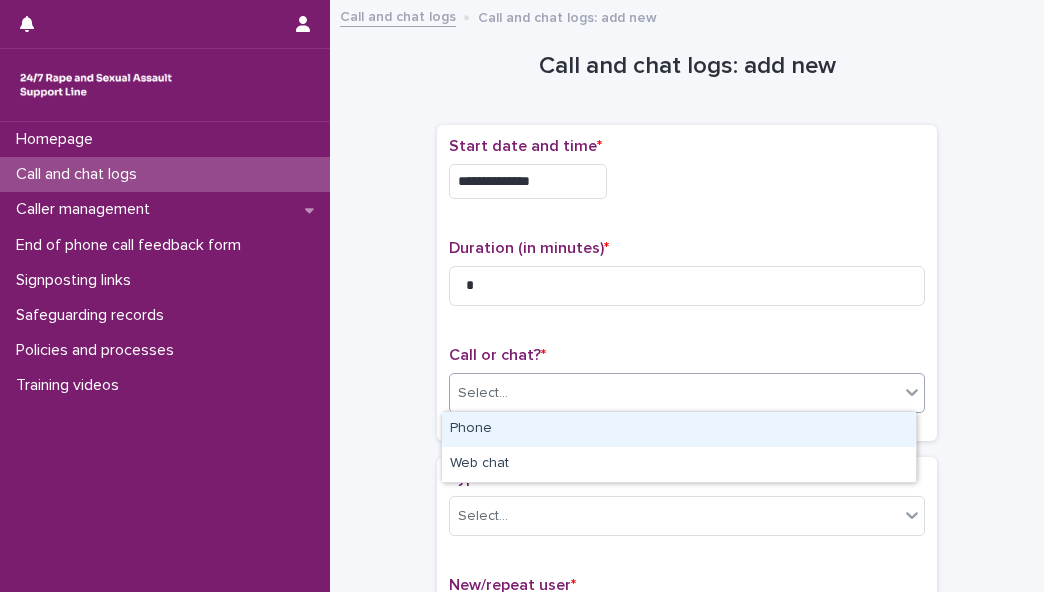 click on "Select..." at bounding box center [674, 393] 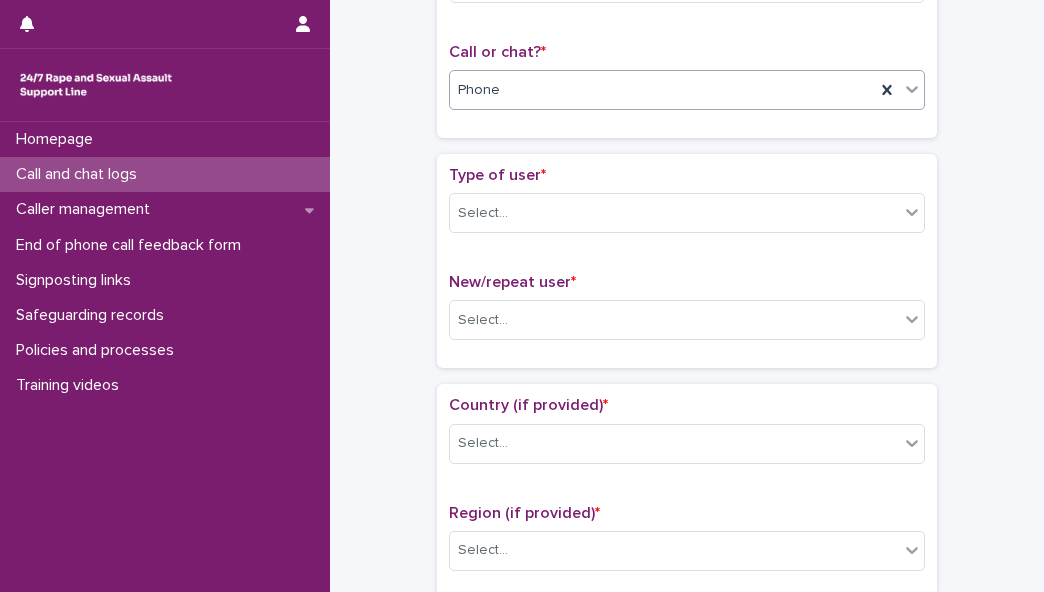 scroll, scrollTop: 308, scrollLeft: 0, axis: vertical 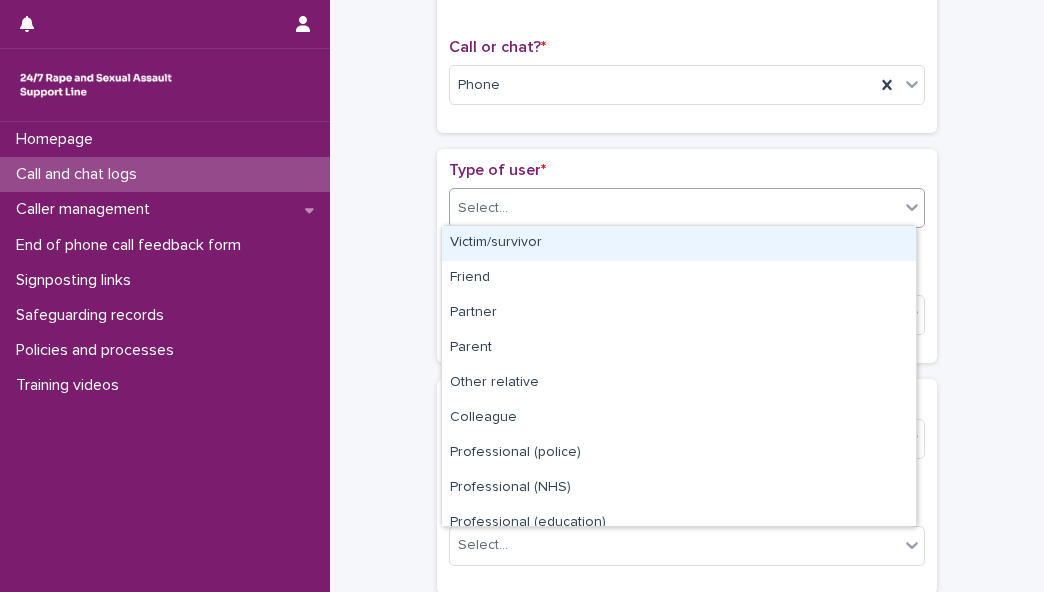 click on "Select..." at bounding box center [674, 208] 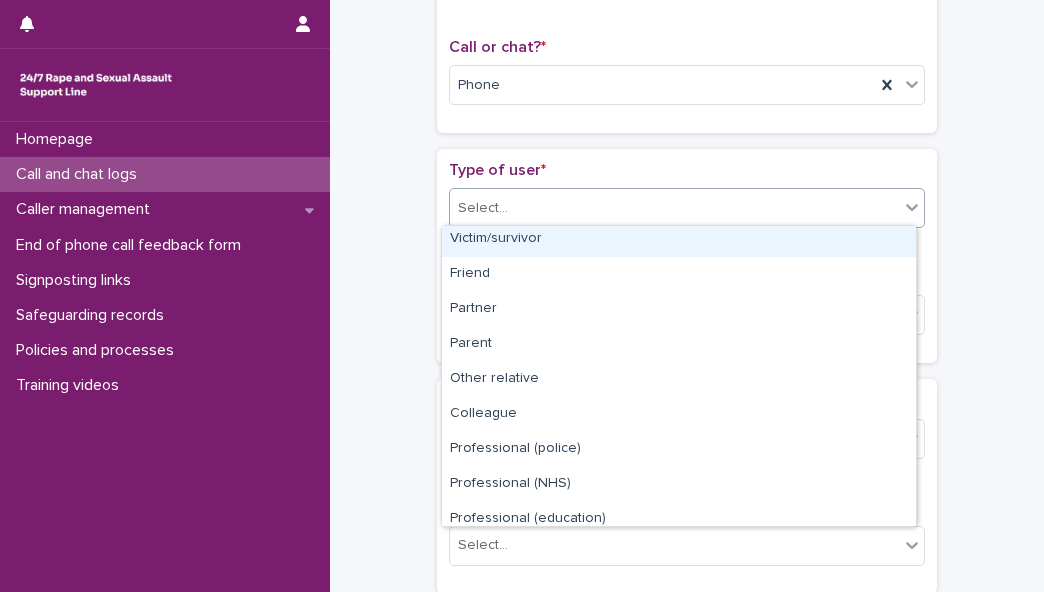 scroll, scrollTop: 0, scrollLeft: 0, axis: both 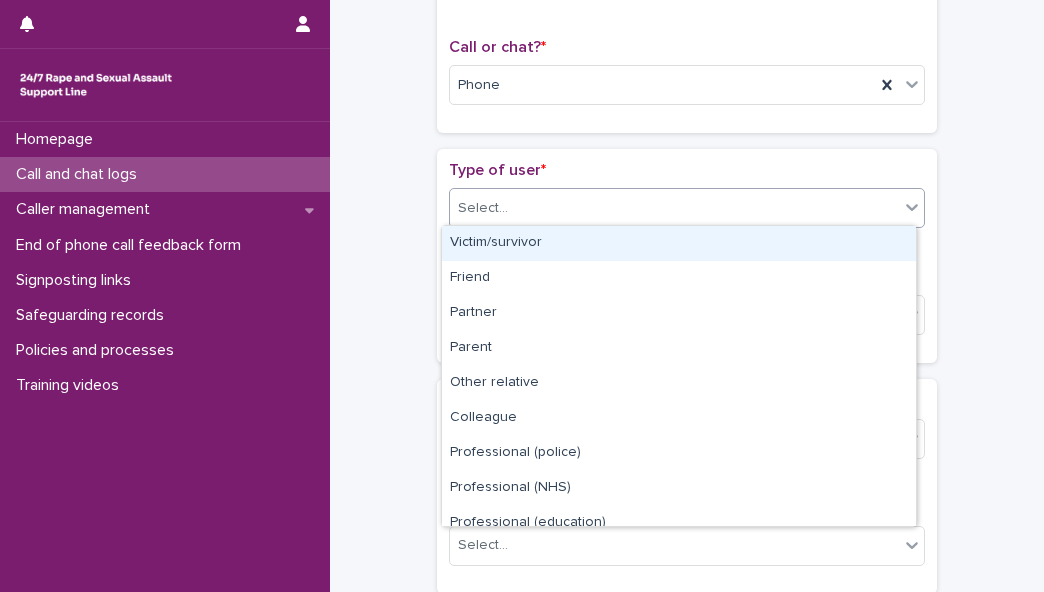 click on "Victim/survivor" at bounding box center (679, 243) 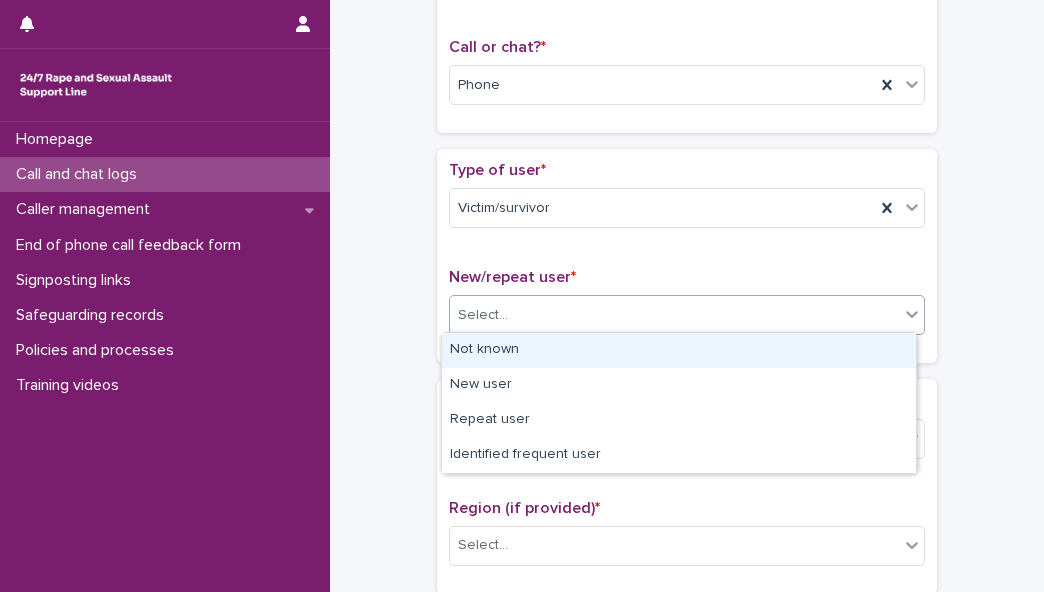 click on "Select..." at bounding box center [674, 315] 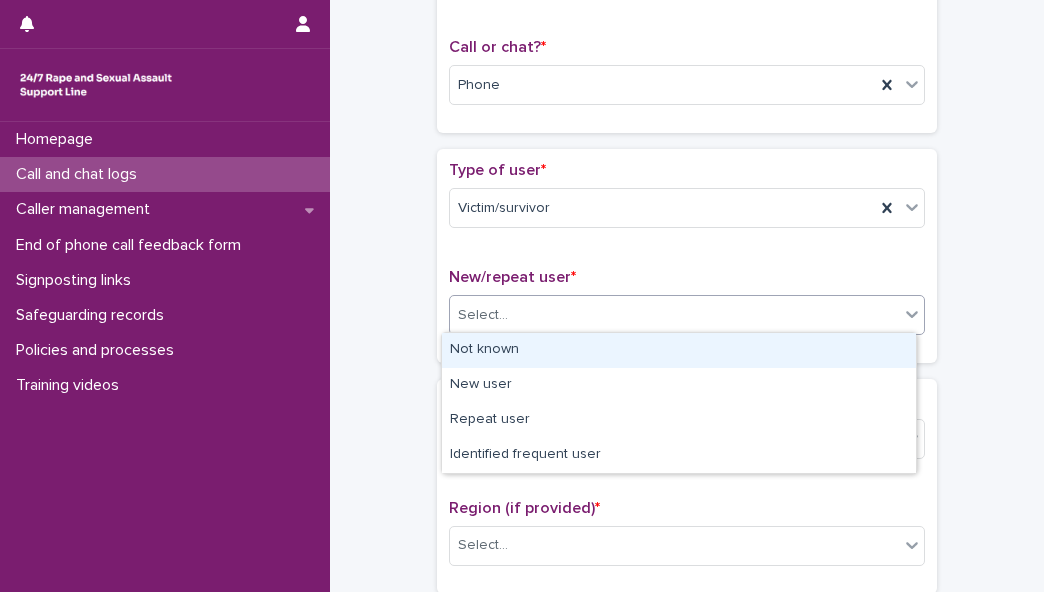 click on "Not known" at bounding box center (679, 350) 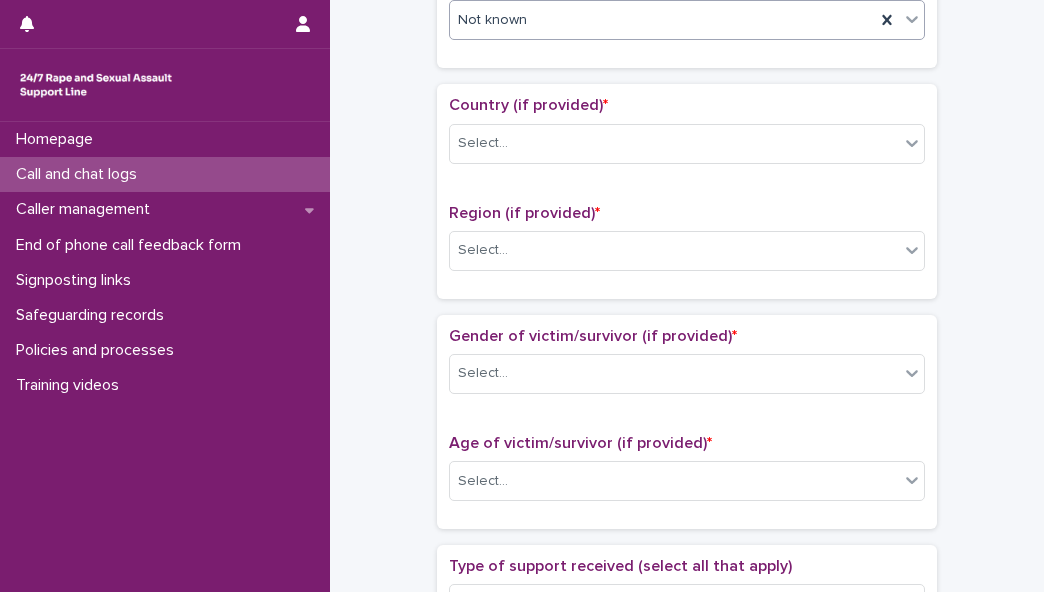 scroll, scrollTop: 608, scrollLeft: 0, axis: vertical 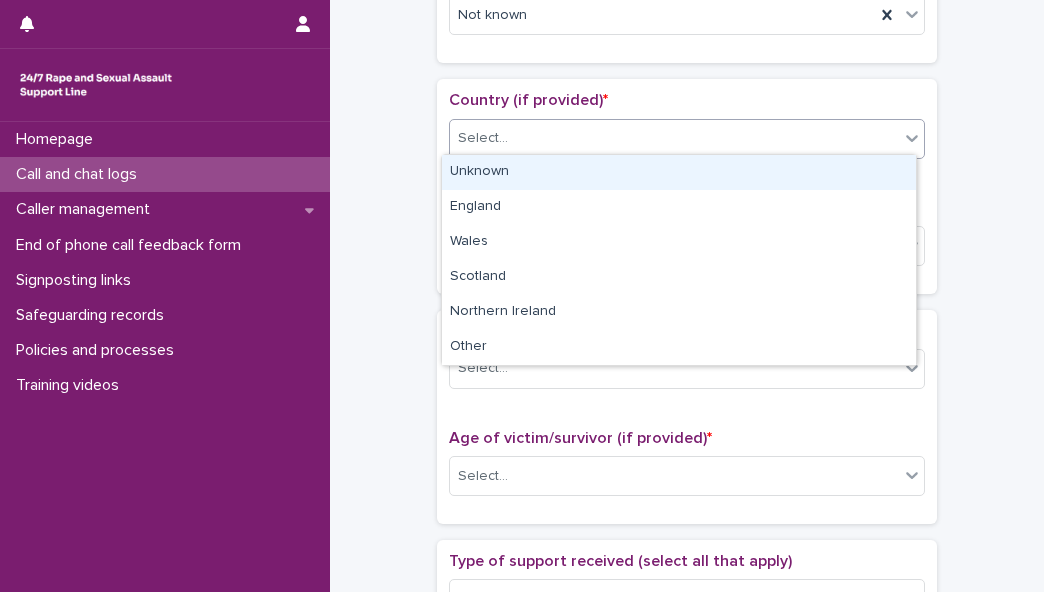 click on "Select..." at bounding box center [674, 138] 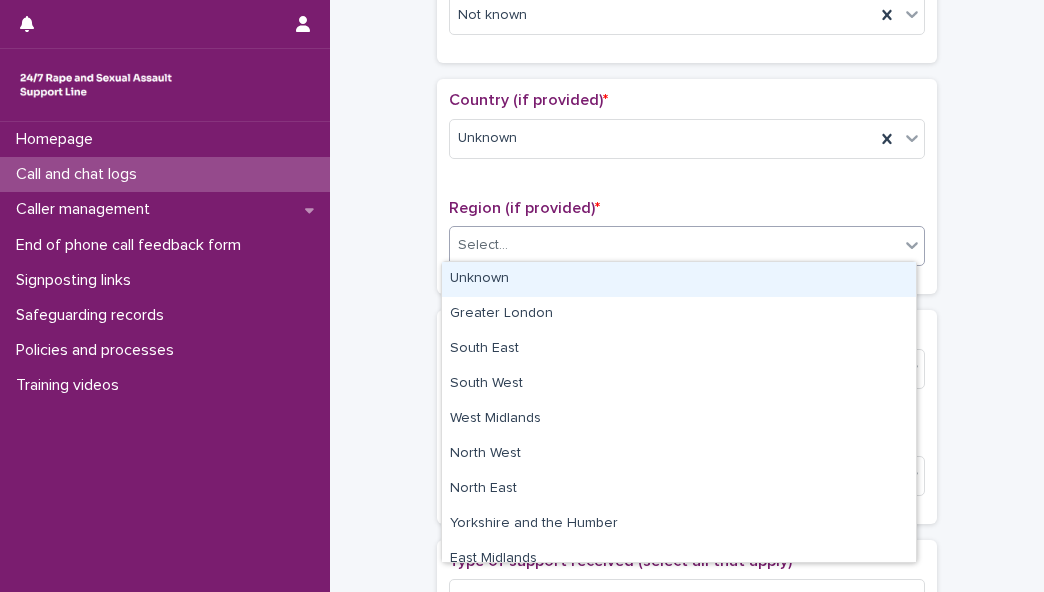 click on "Select..." at bounding box center (674, 245) 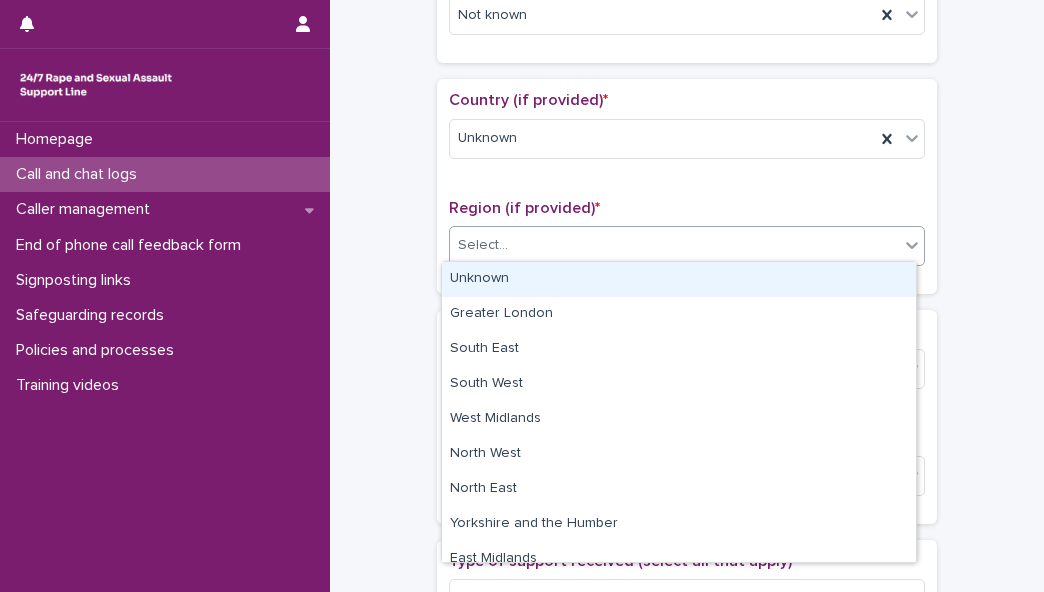 click on "Unknown" at bounding box center (679, 279) 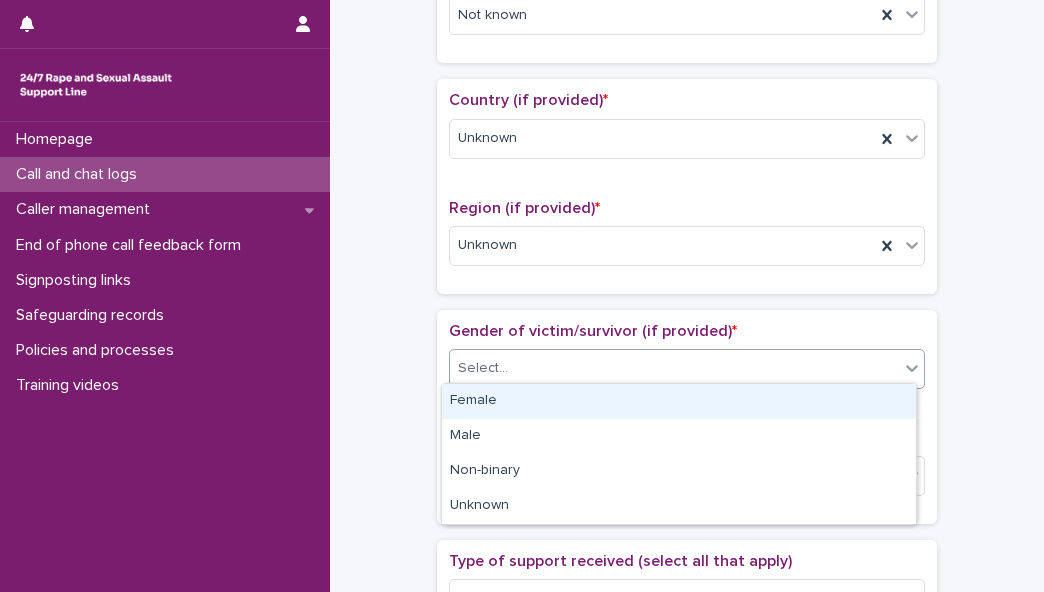 click on "Select..." at bounding box center (674, 368) 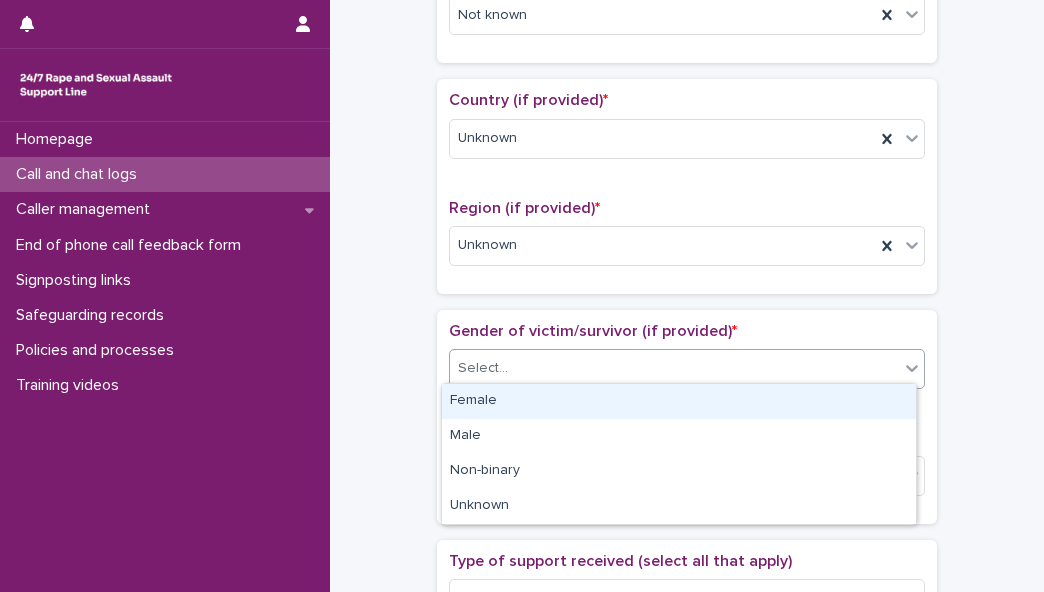 click on "Female" at bounding box center (679, 401) 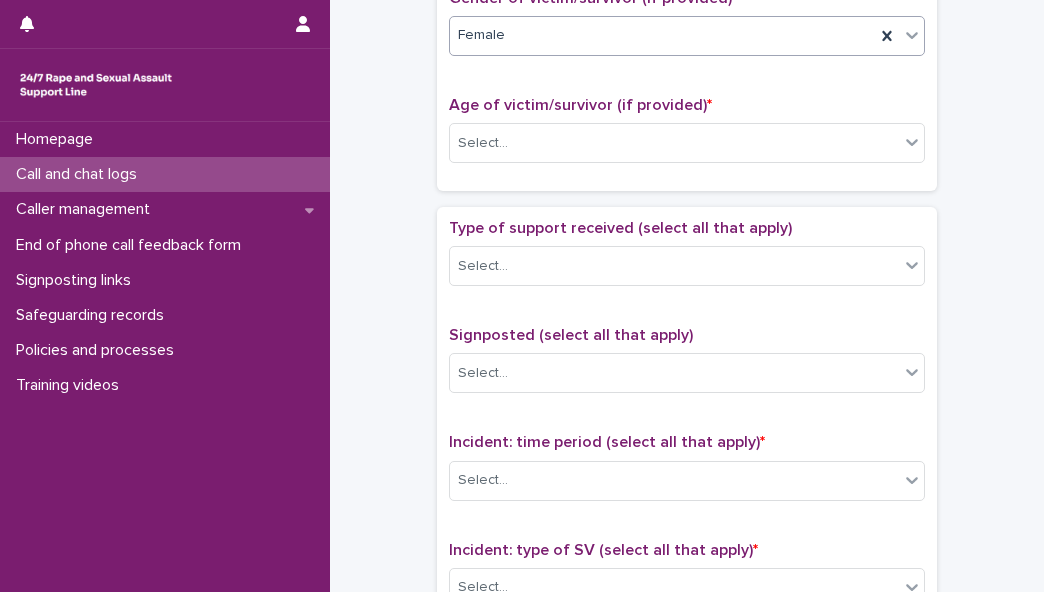 scroll, scrollTop: 946, scrollLeft: 0, axis: vertical 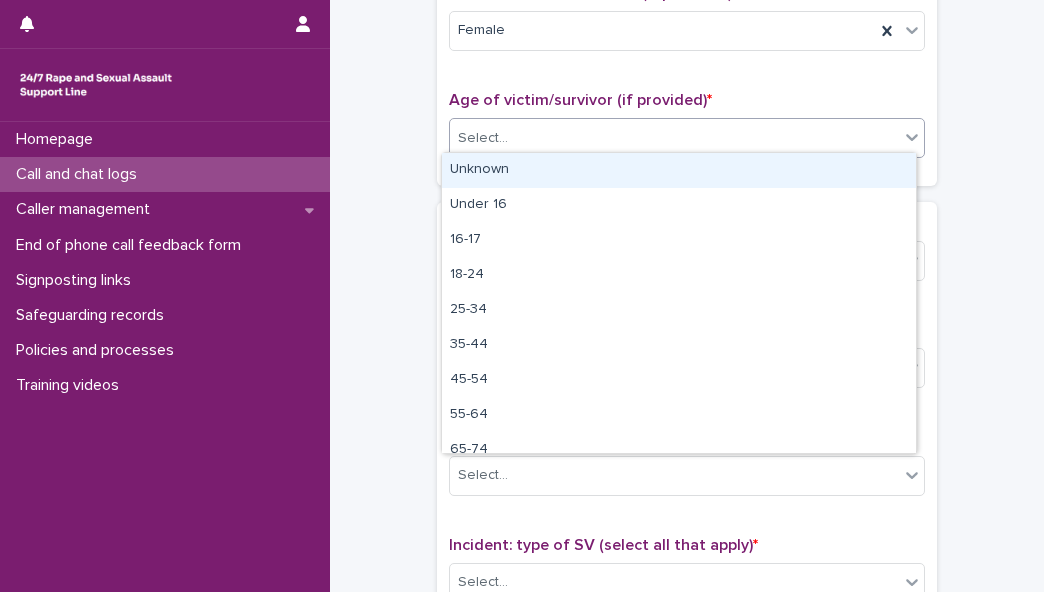click on "Select..." at bounding box center [674, 138] 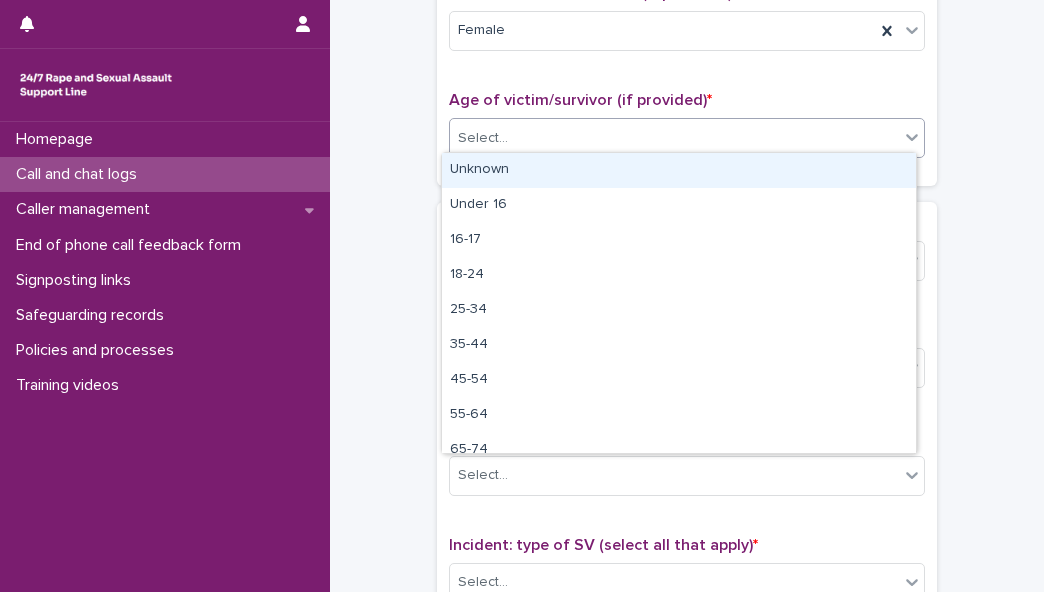 click on "Unknown" at bounding box center (679, 170) 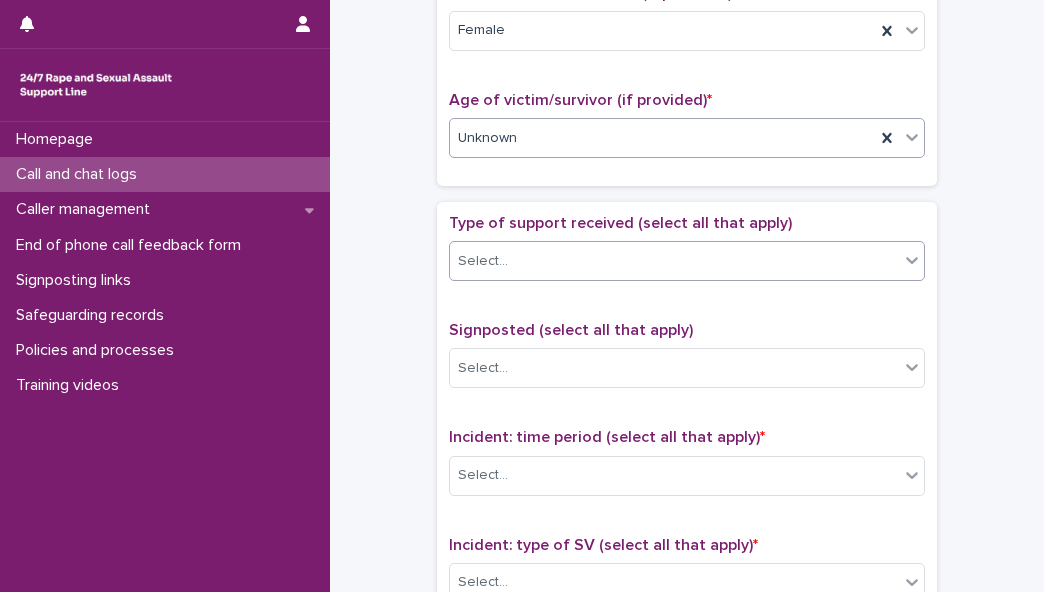 click on "Select..." at bounding box center [674, 261] 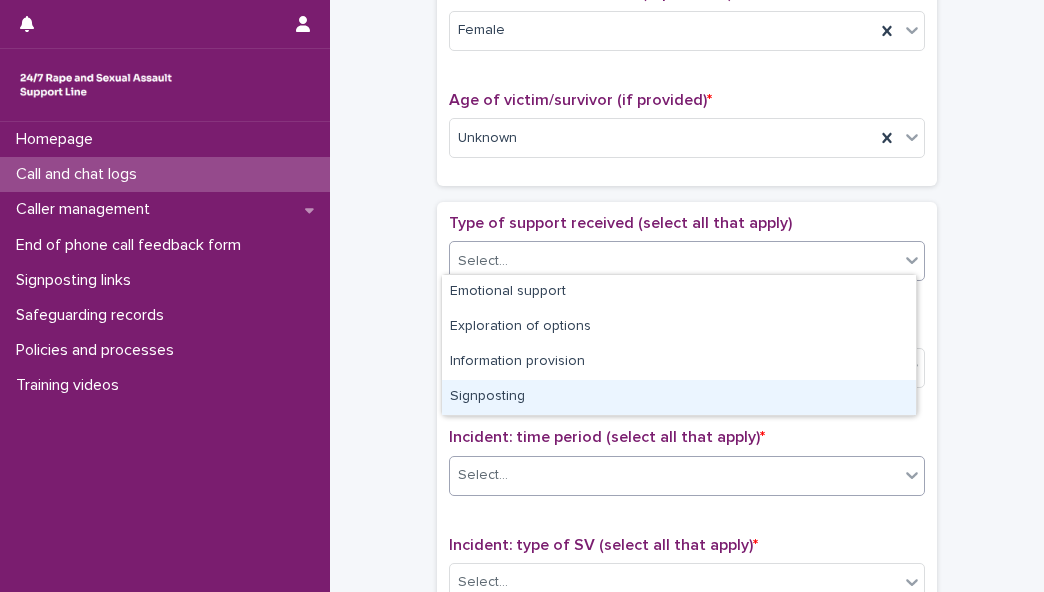 click on "Select..." at bounding box center (674, 475) 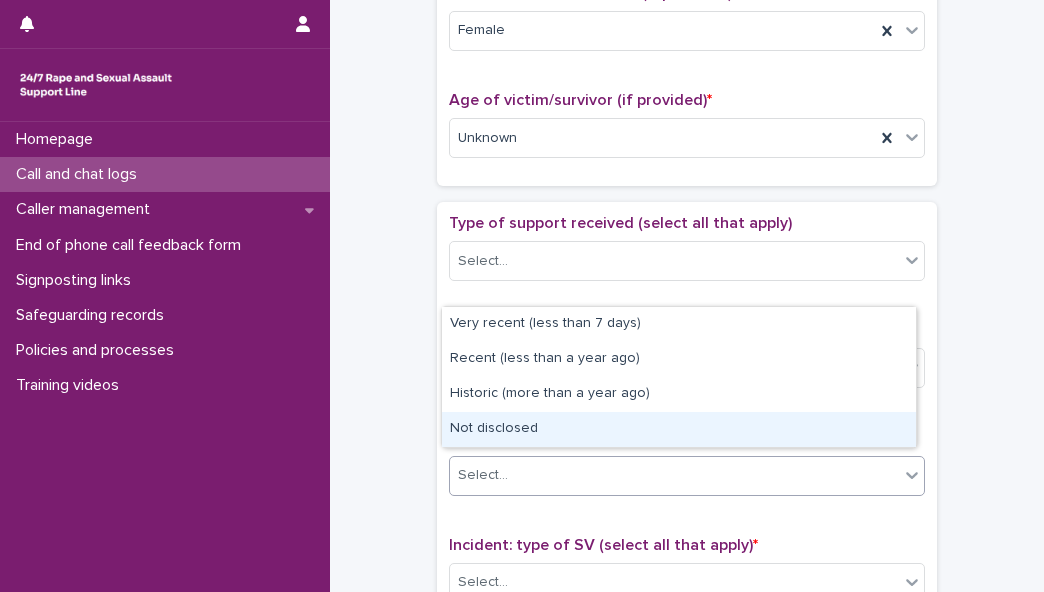 click on "Not disclosed" at bounding box center (679, 429) 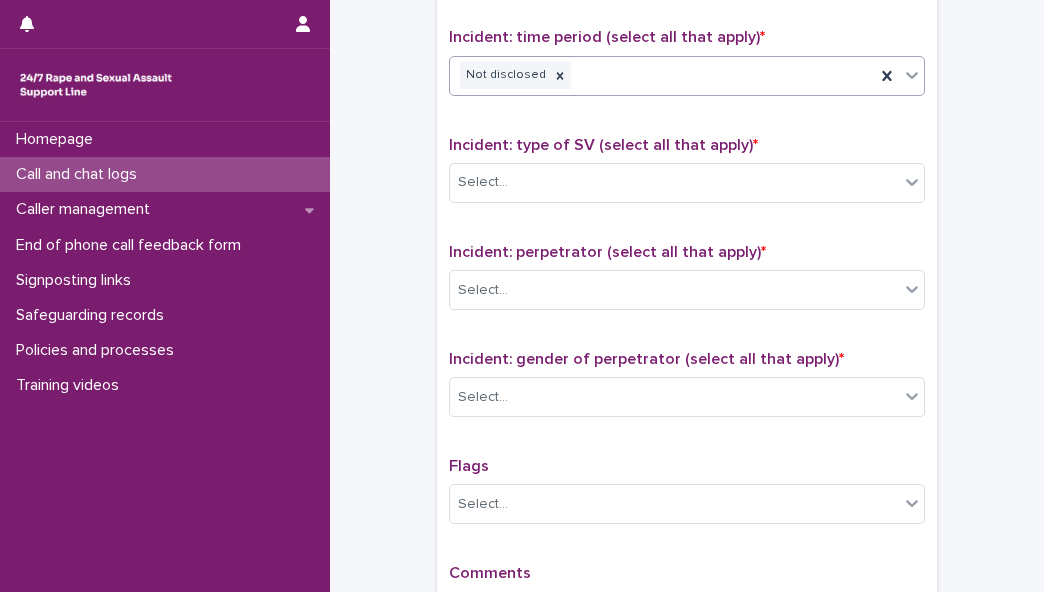 scroll, scrollTop: 1357, scrollLeft: 0, axis: vertical 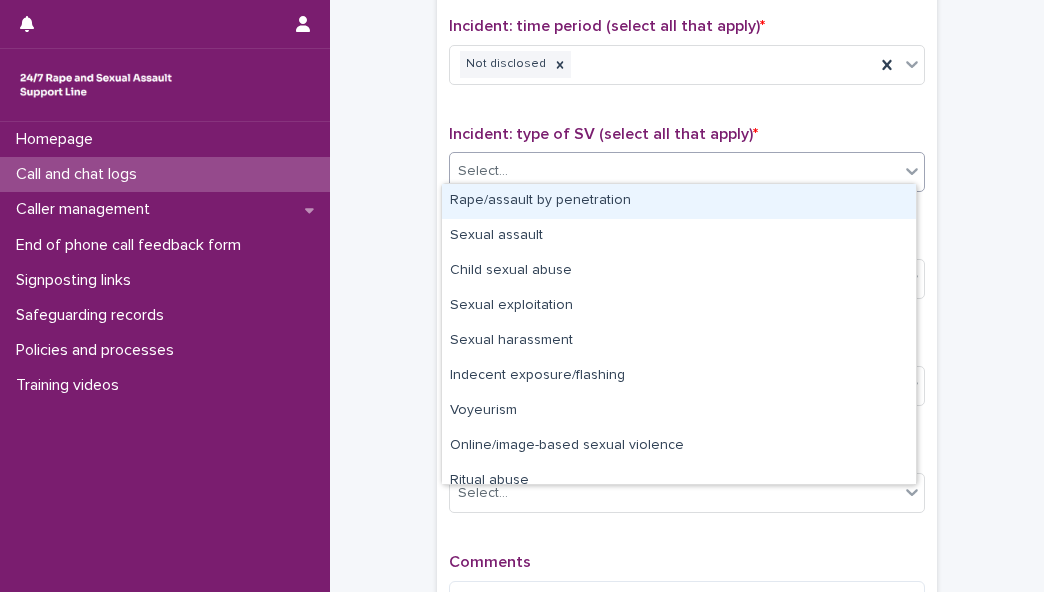 click on "Select..." at bounding box center (674, 171) 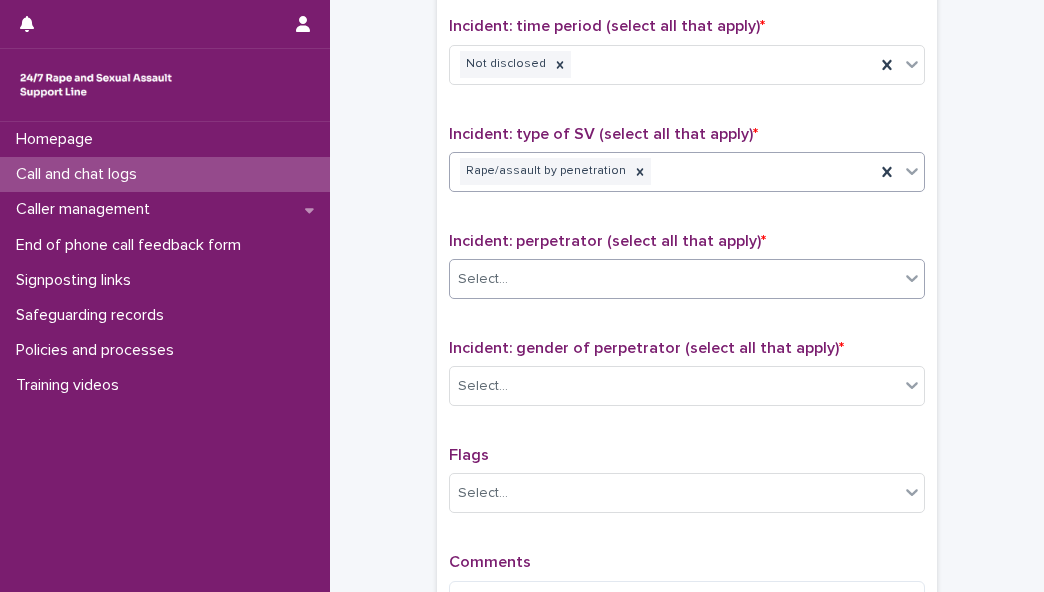 click on "Select..." at bounding box center [674, 279] 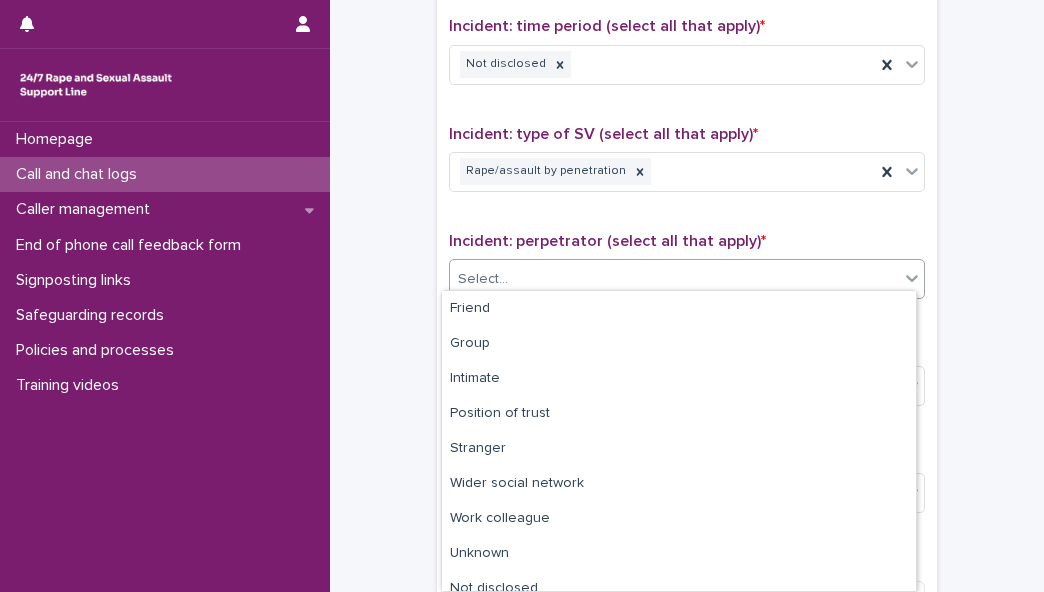 scroll, scrollTop: 85, scrollLeft: 0, axis: vertical 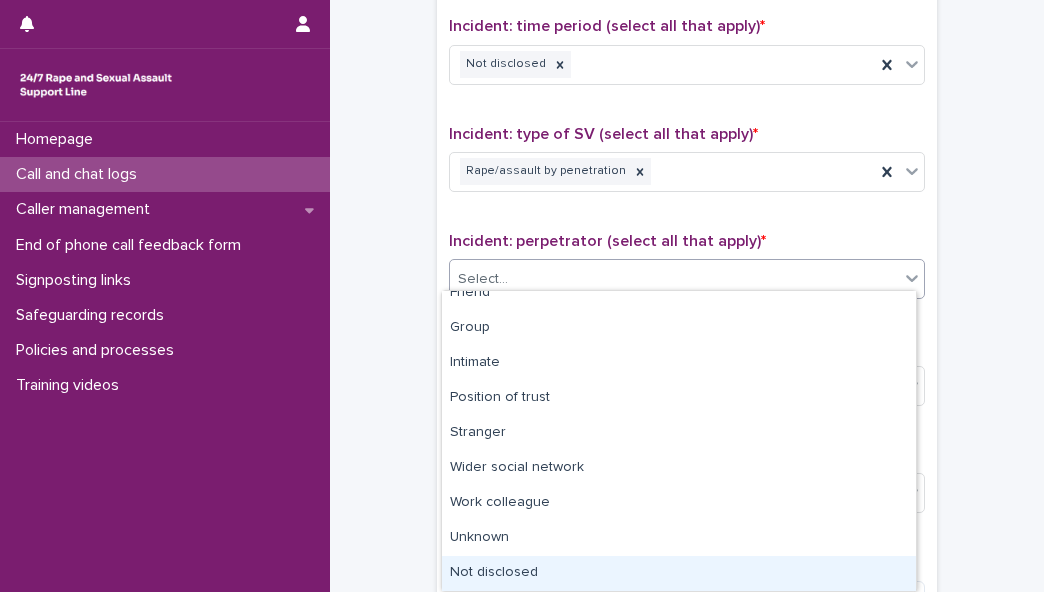 click on "Not disclosed" at bounding box center [679, 573] 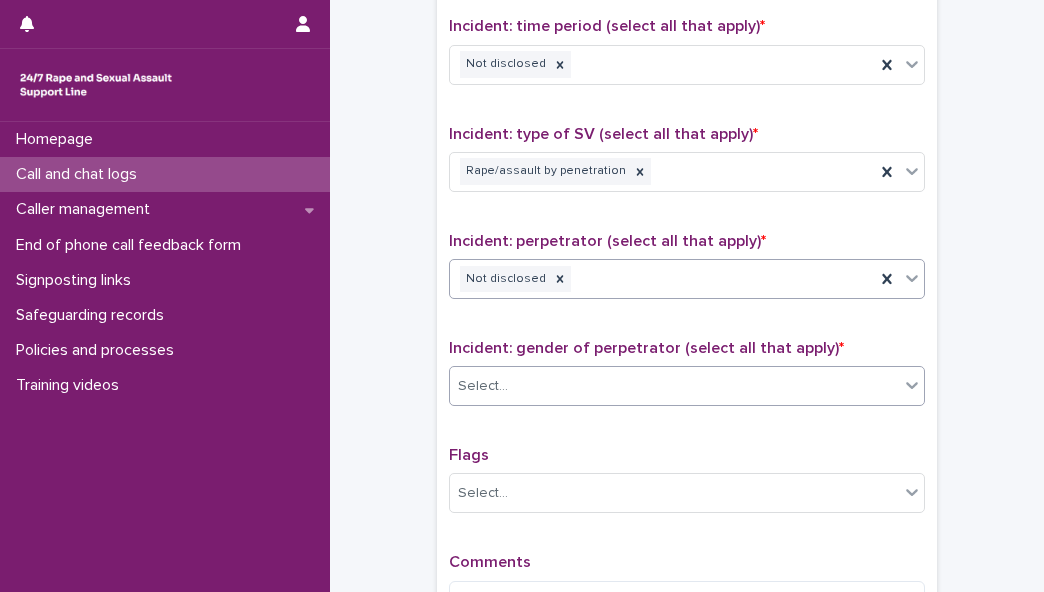 click on "Select..." at bounding box center [674, 386] 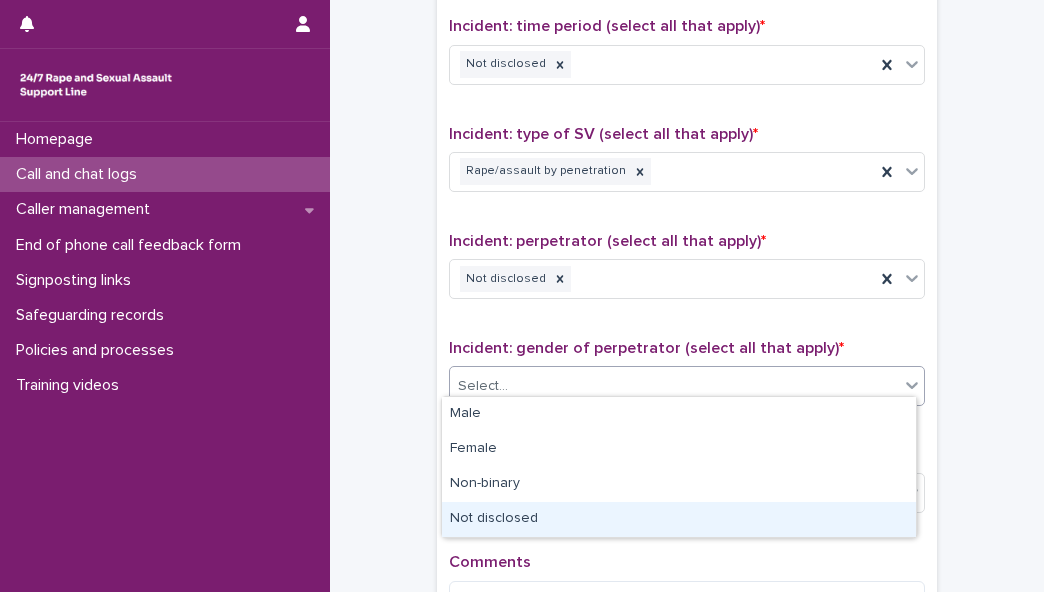 click on "Not disclosed" at bounding box center [679, 519] 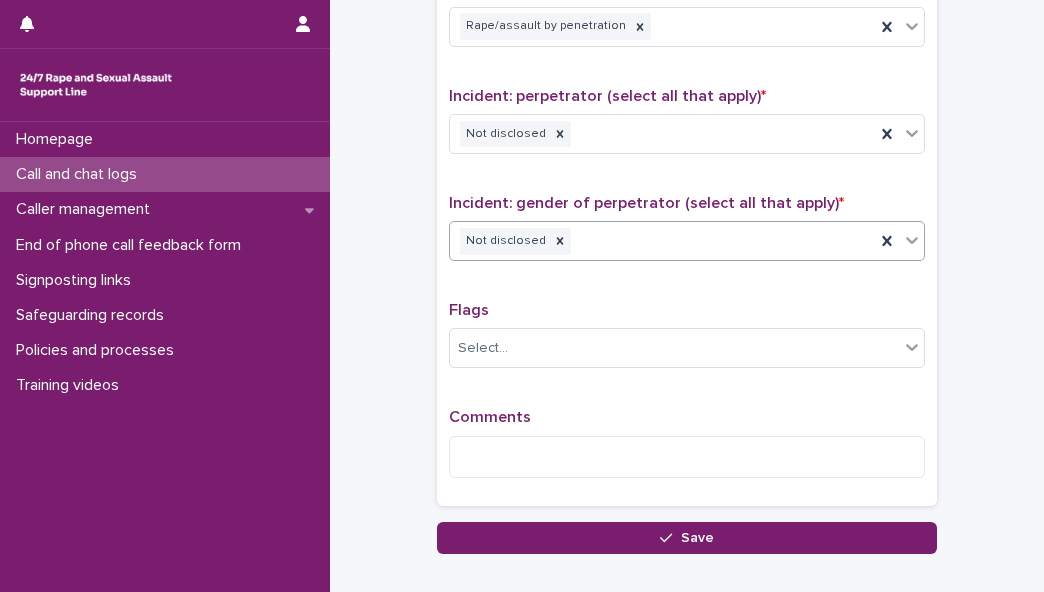 scroll, scrollTop: 1610, scrollLeft: 0, axis: vertical 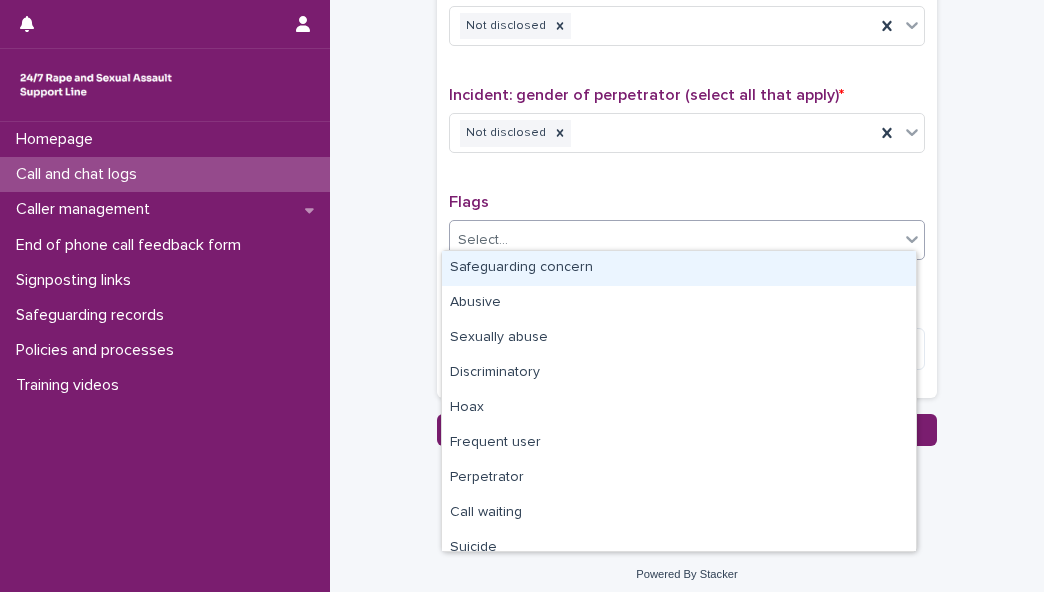 click on "Select..." at bounding box center (674, 240) 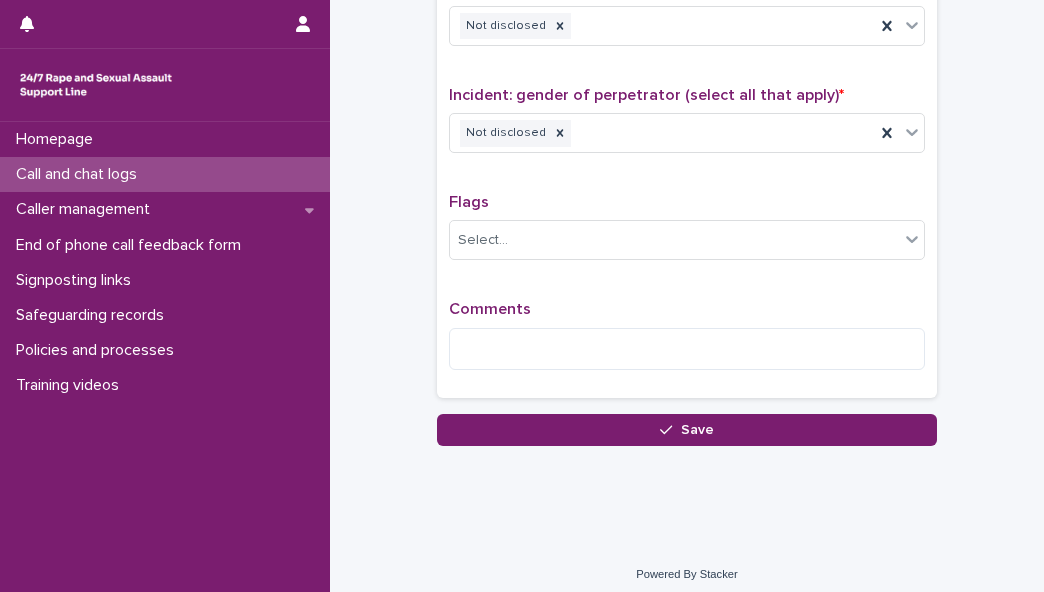 click on "**********" at bounding box center [687, -551] 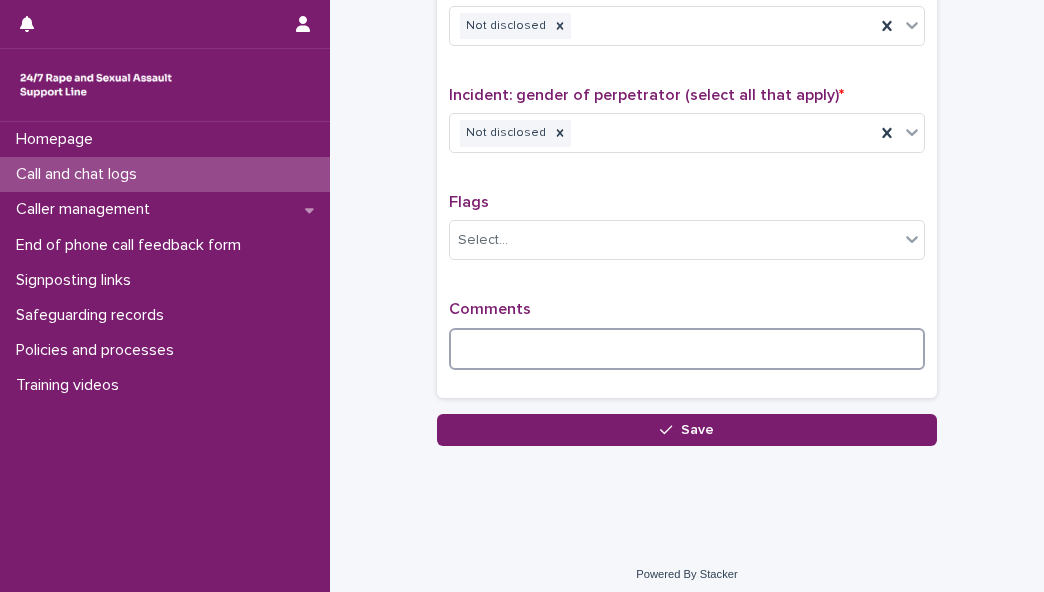 click at bounding box center [687, 349] 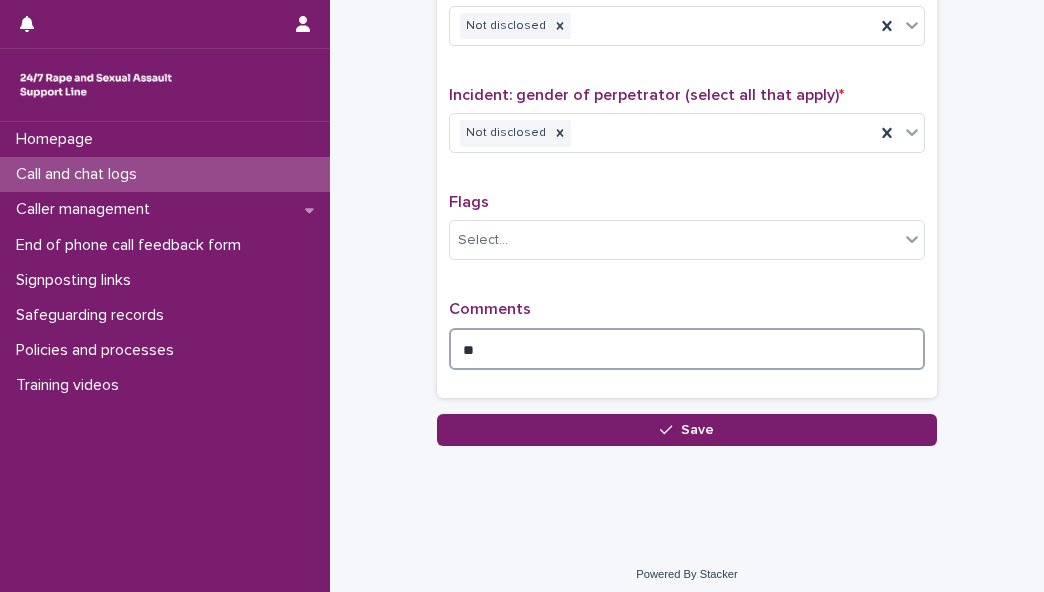 type on "*" 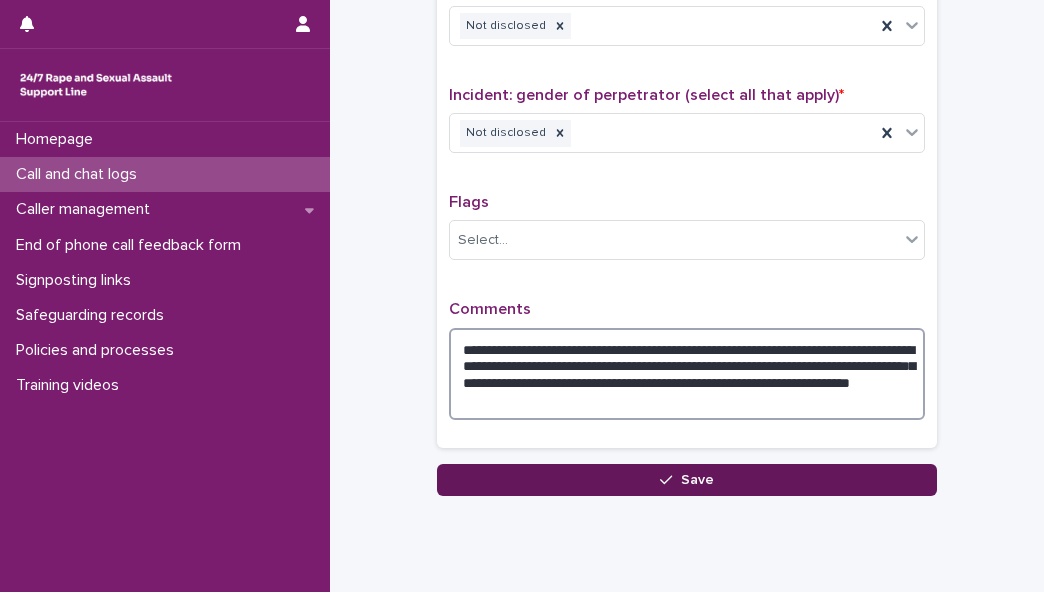 type on "**********" 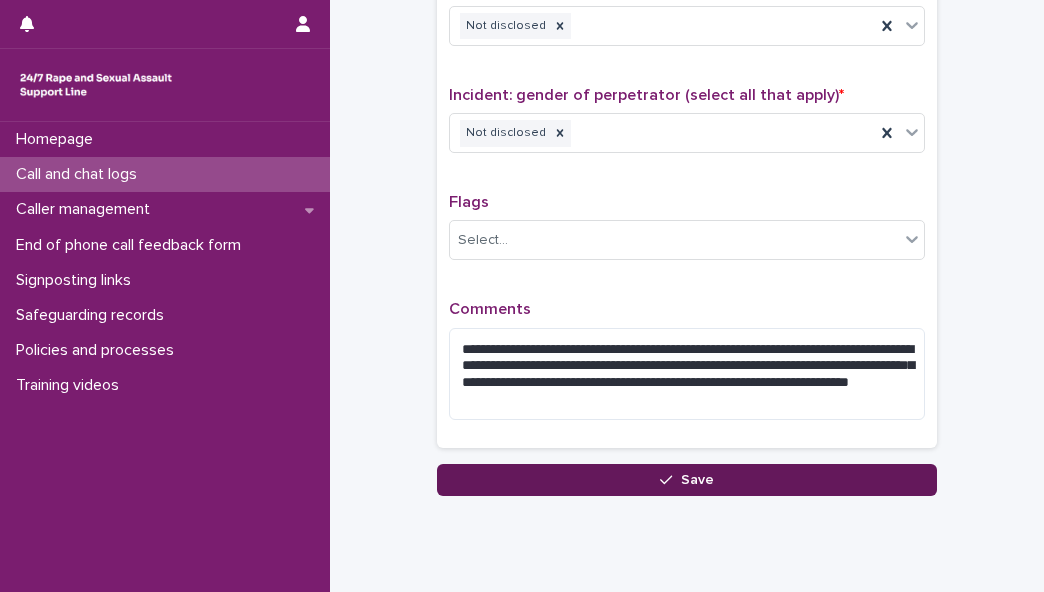 click on "Save" at bounding box center [687, 480] 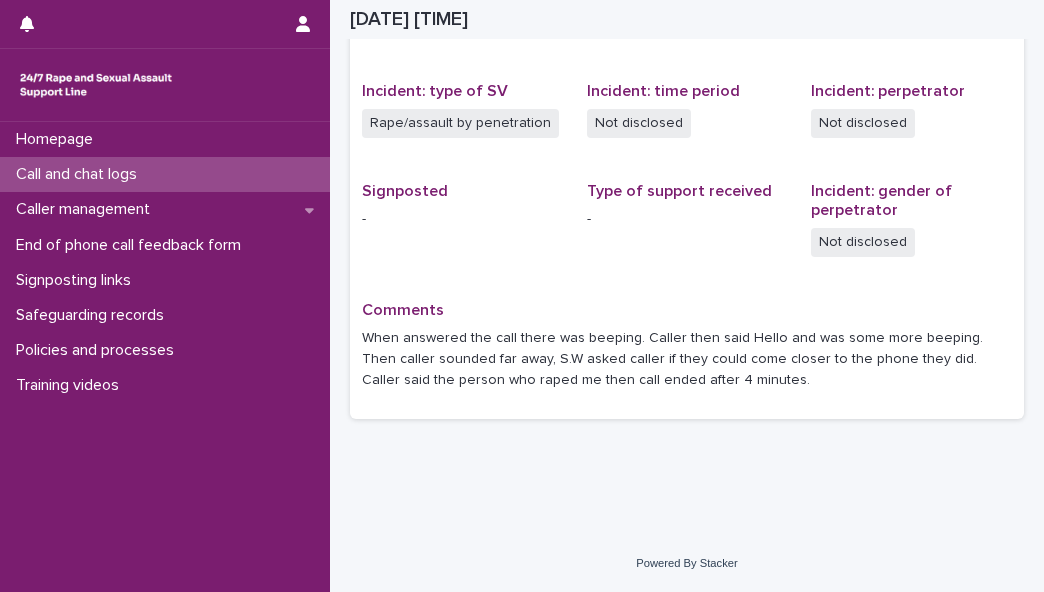 scroll, scrollTop: 471, scrollLeft: 0, axis: vertical 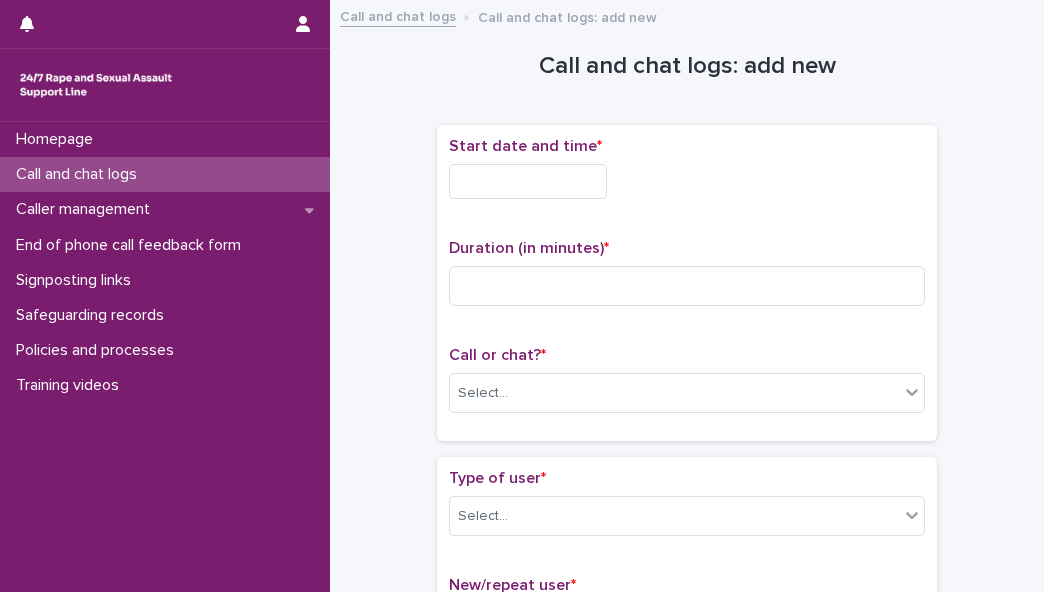 click at bounding box center (528, 181) 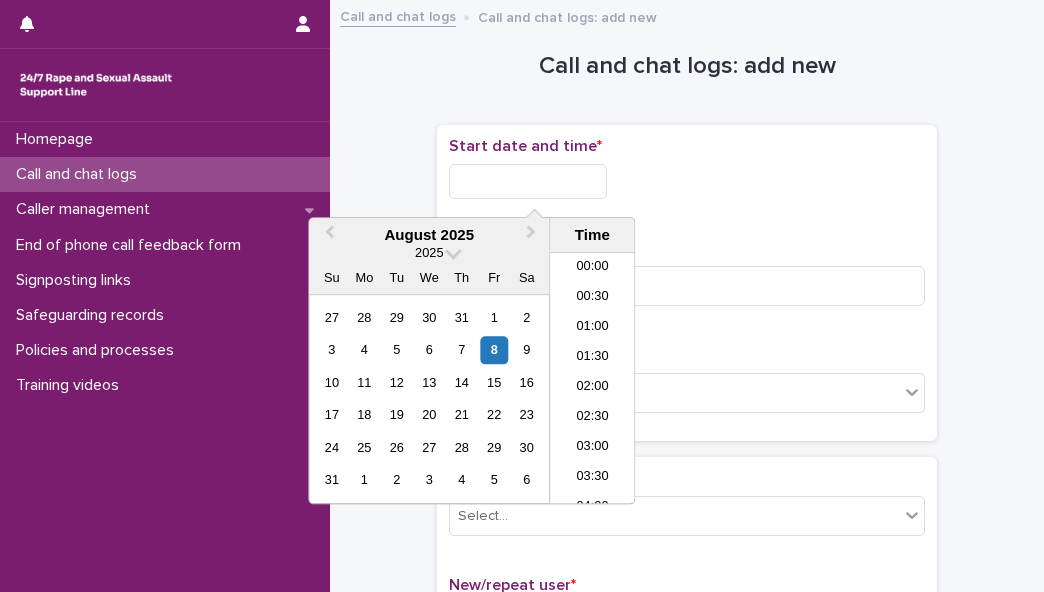 scroll, scrollTop: 730, scrollLeft: 0, axis: vertical 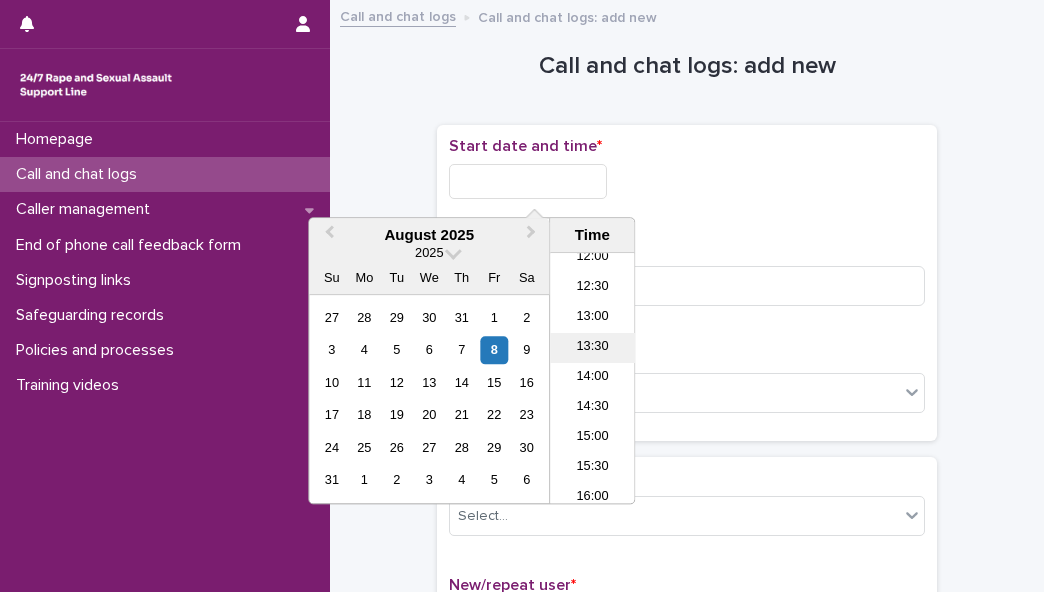 click on "13:30" at bounding box center (592, 348) 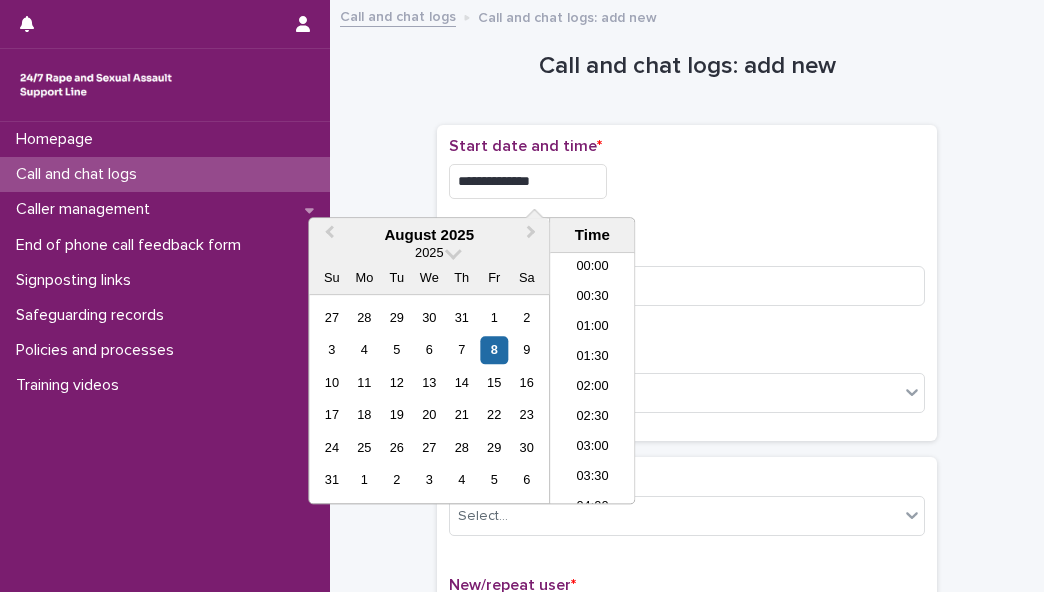 click on "**********" at bounding box center (528, 181) 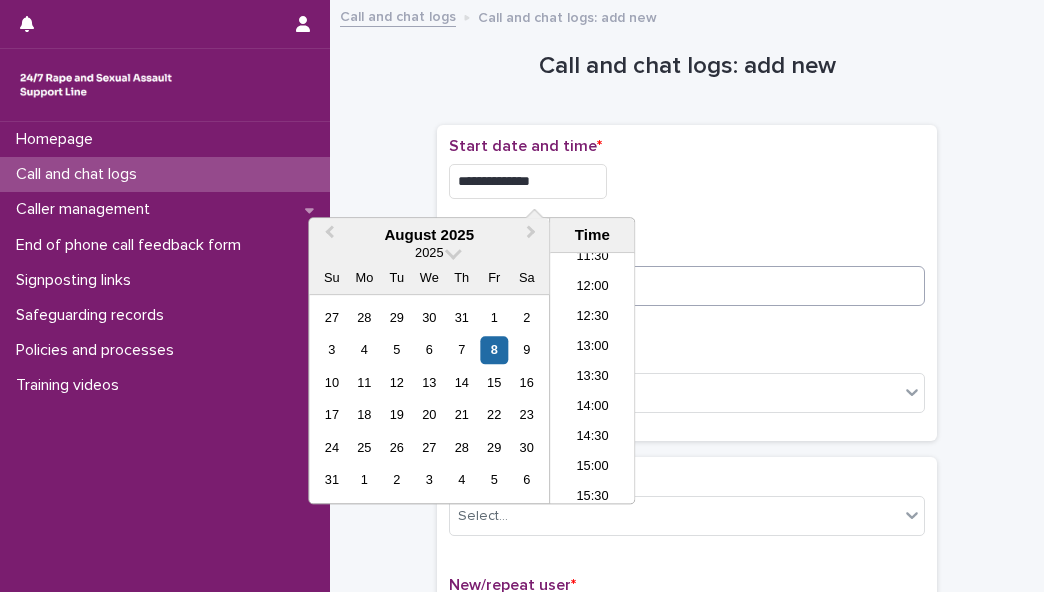 type on "**********" 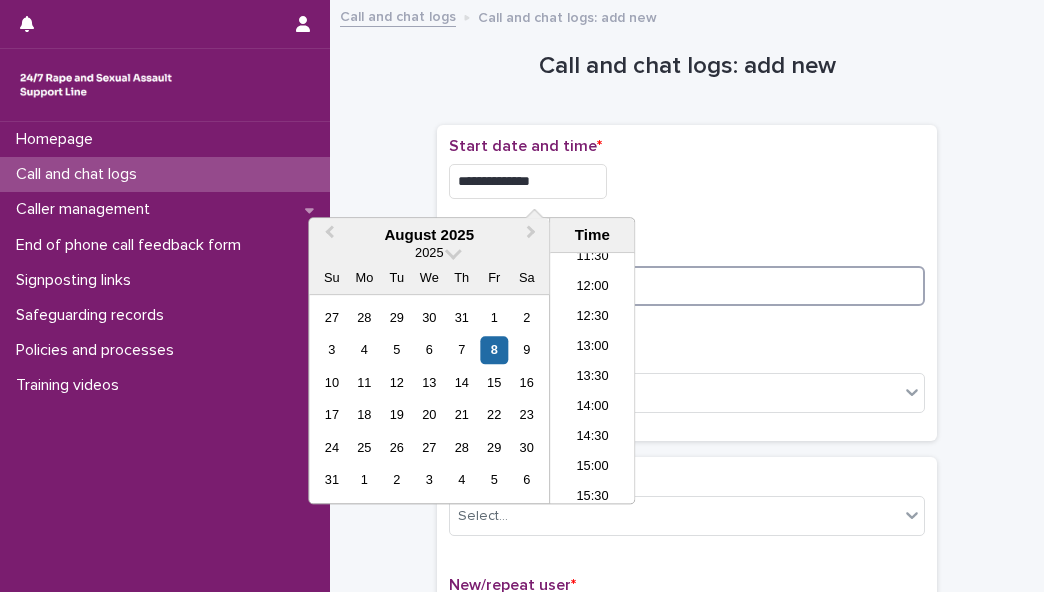 click at bounding box center (687, 286) 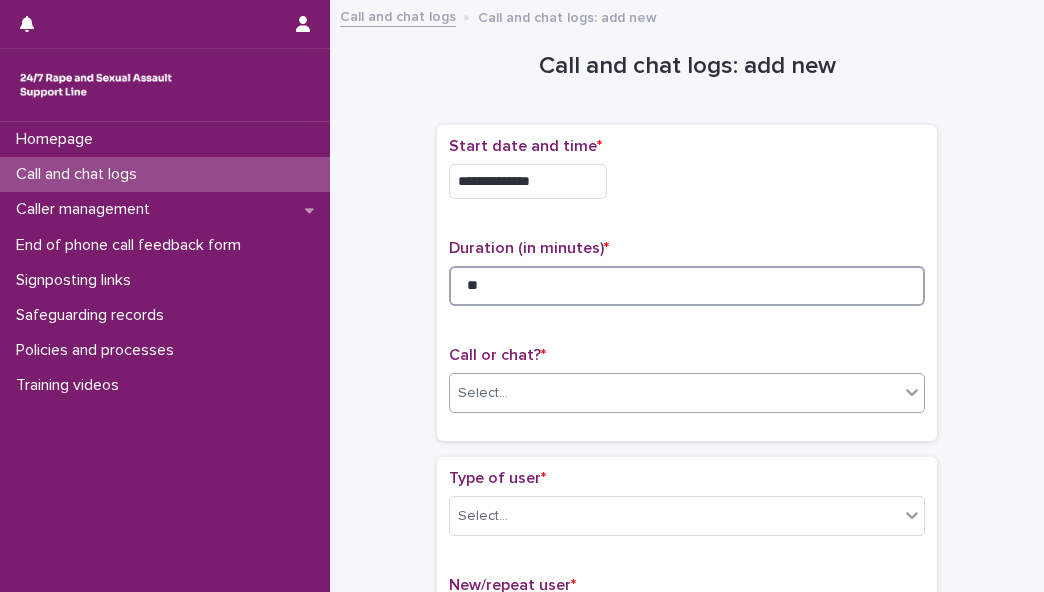 type on "**" 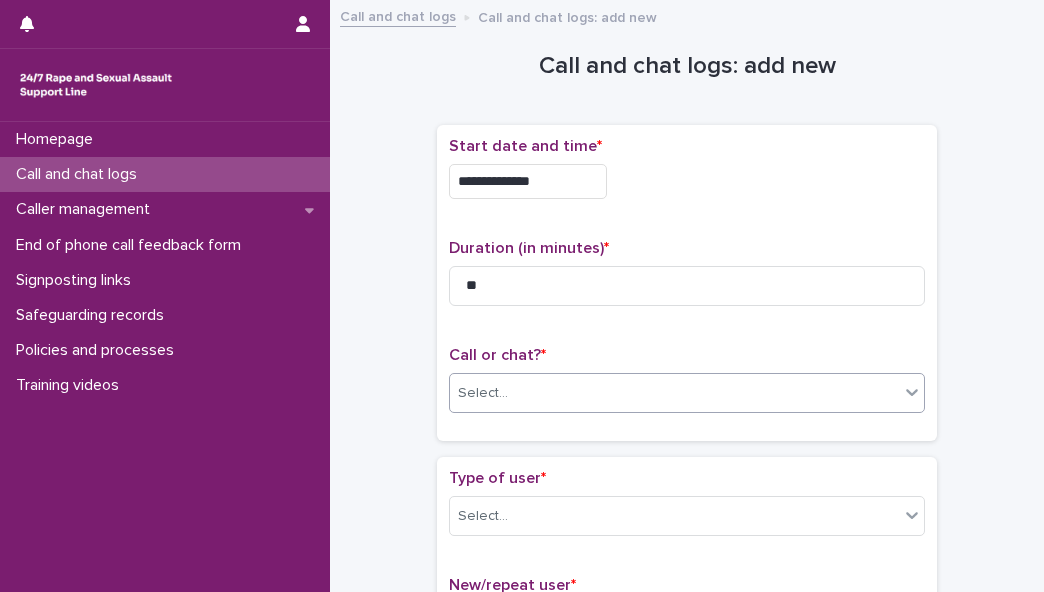 click on "Select..." at bounding box center (674, 393) 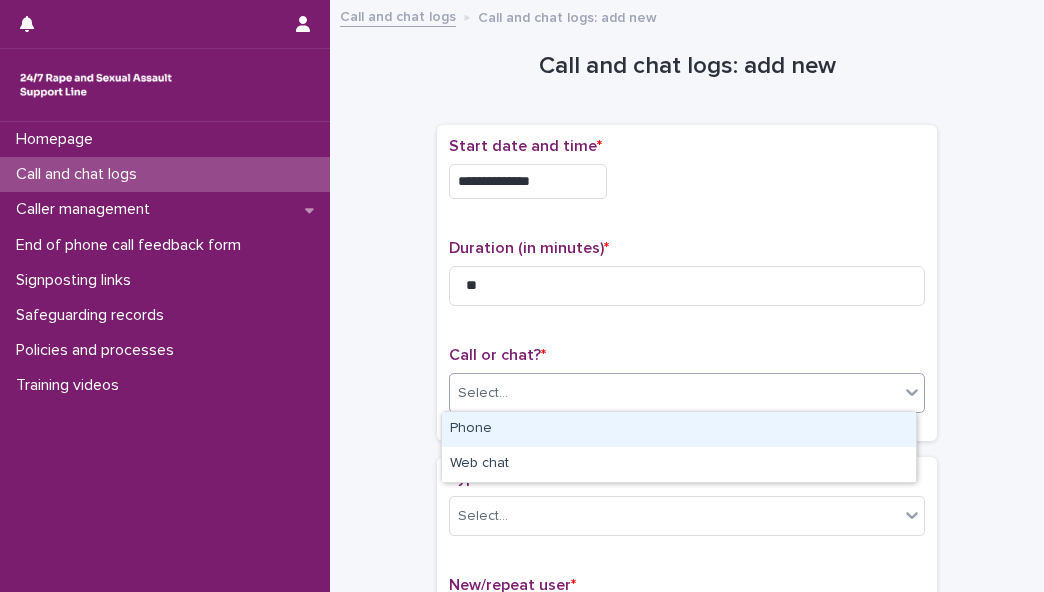 click on "Phone" at bounding box center (679, 429) 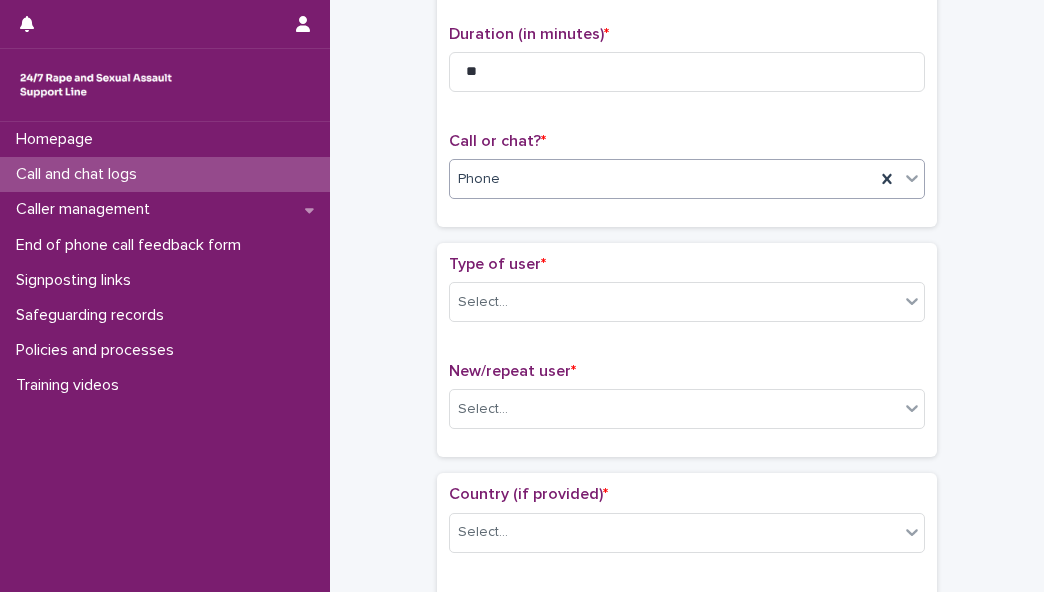 scroll, scrollTop: 311, scrollLeft: 0, axis: vertical 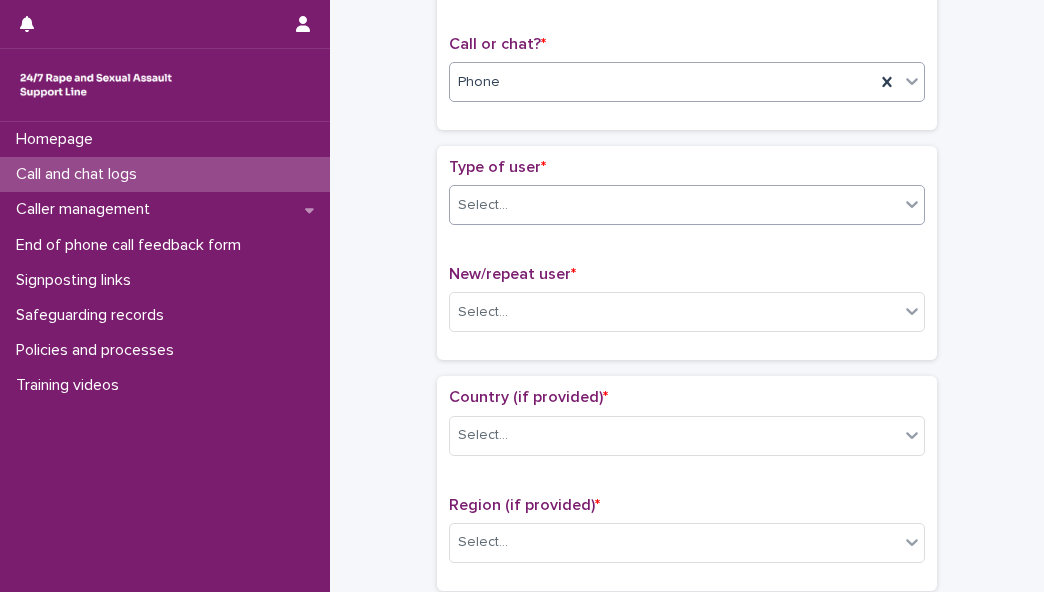 click on "Select..." at bounding box center (674, 205) 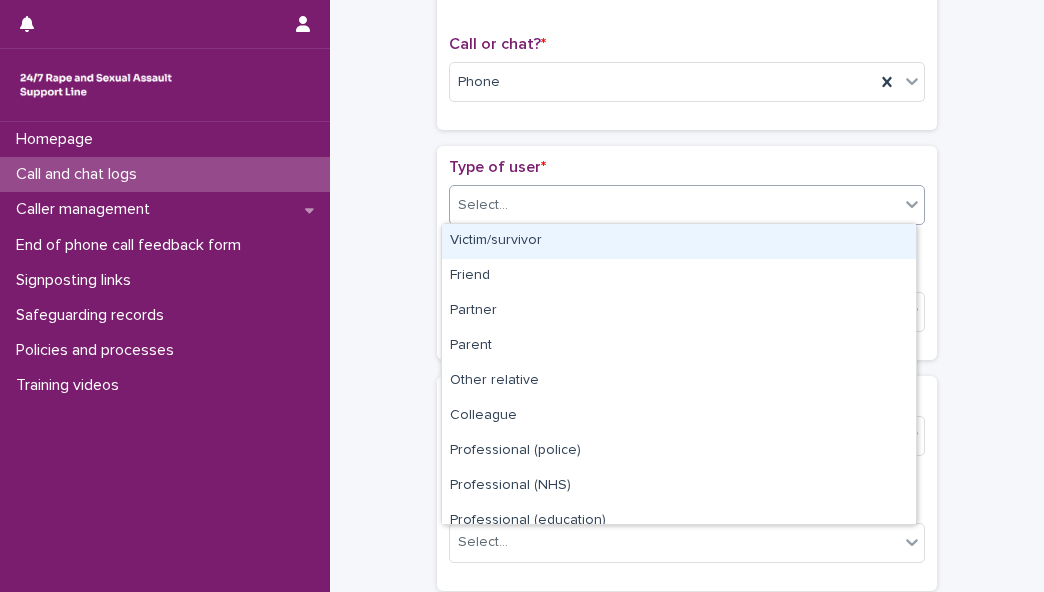 click on "Victim/survivor" at bounding box center (679, 241) 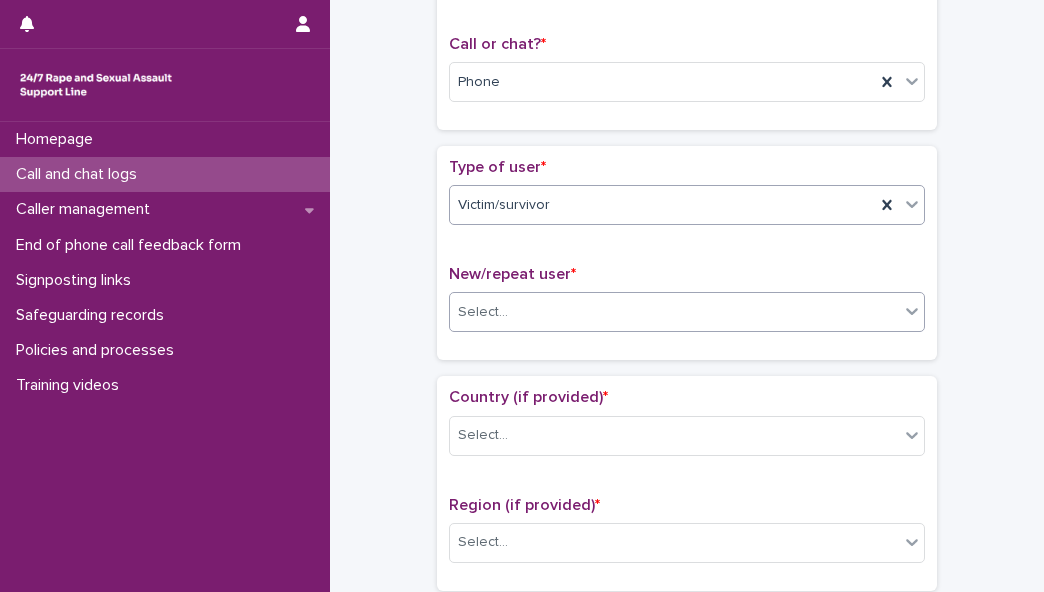 click on "Select..." at bounding box center (674, 312) 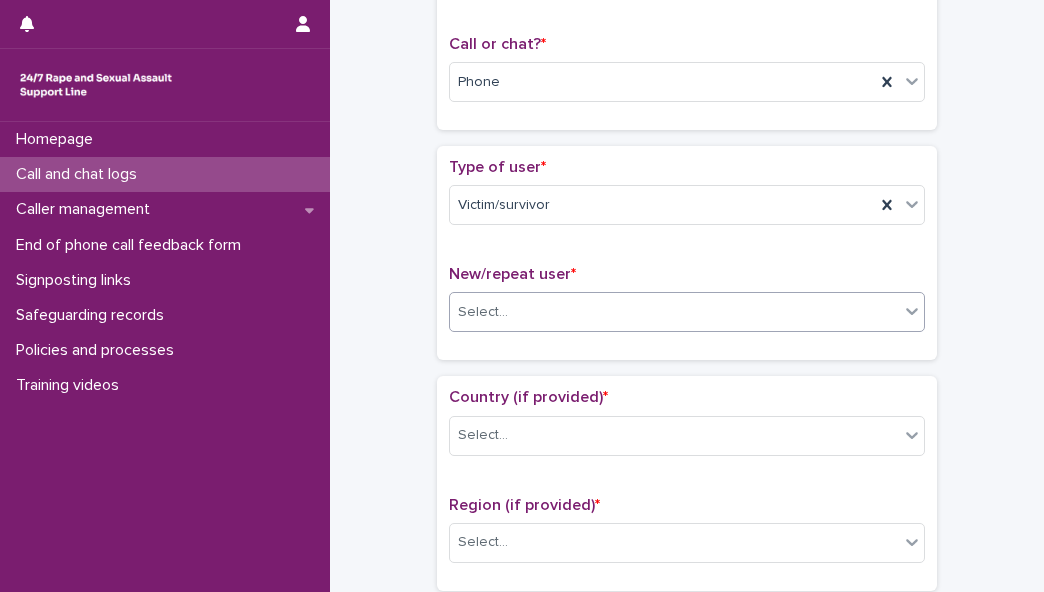 click on "Select..." at bounding box center (674, 312) 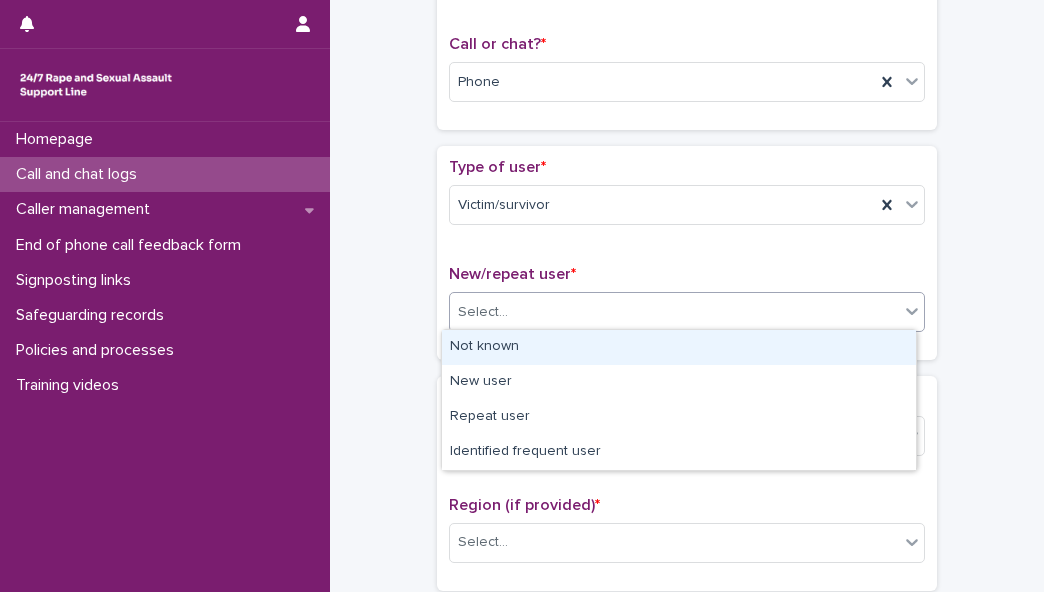 click on "Select..." at bounding box center (674, 312) 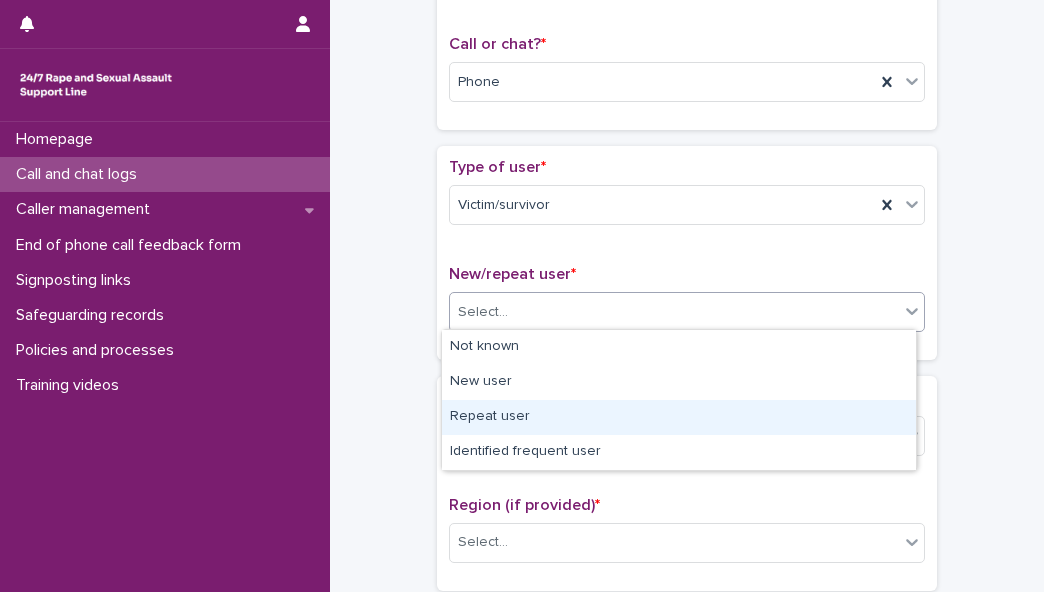 click on "Repeat user" at bounding box center (679, 417) 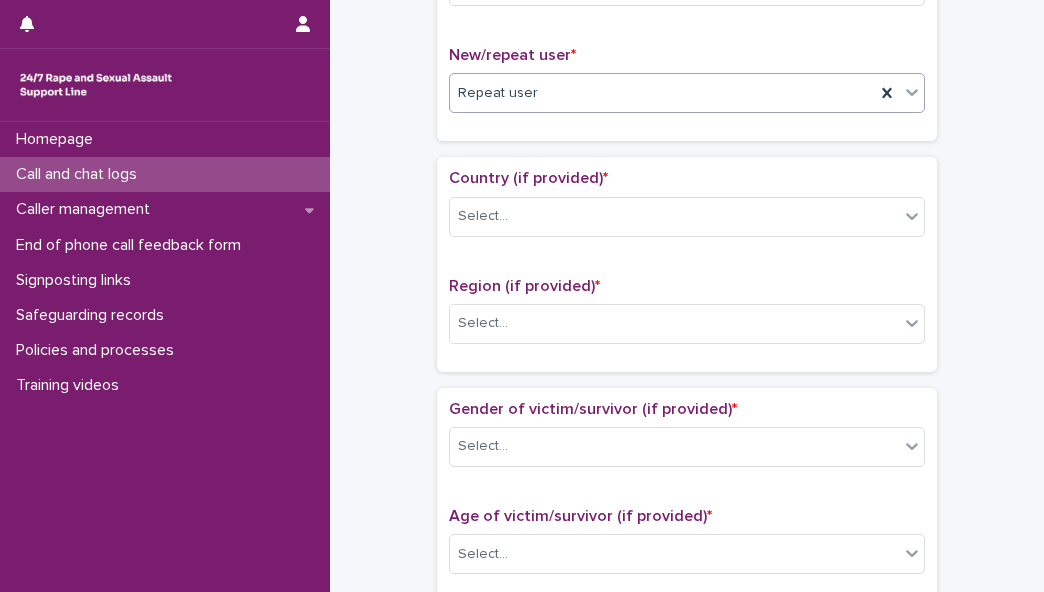 scroll, scrollTop: 557, scrollLeft: 0, axis: vertical 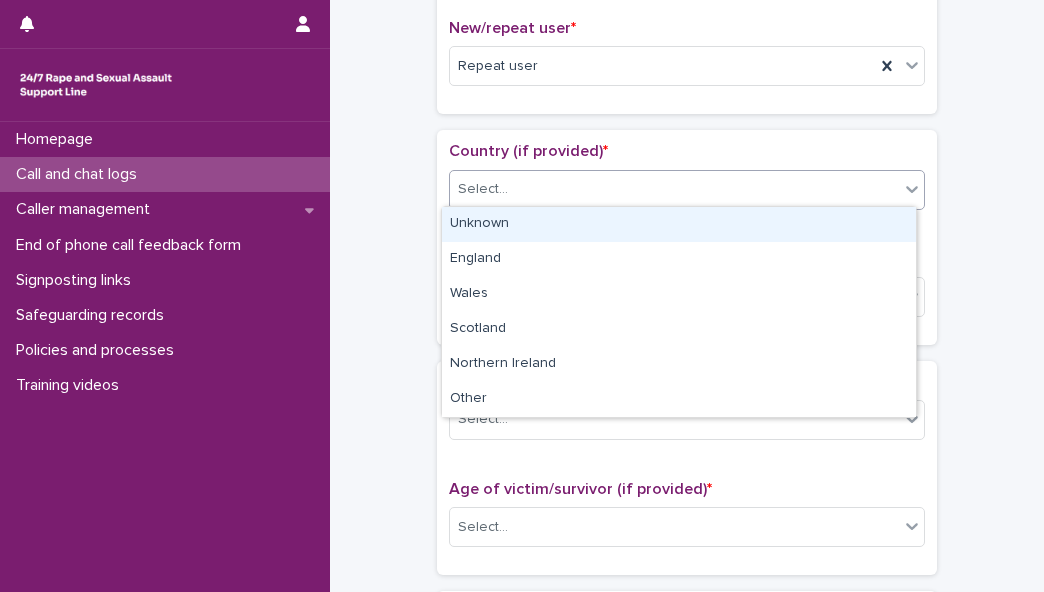 click on "Select..." at bounding box center [674, 189] 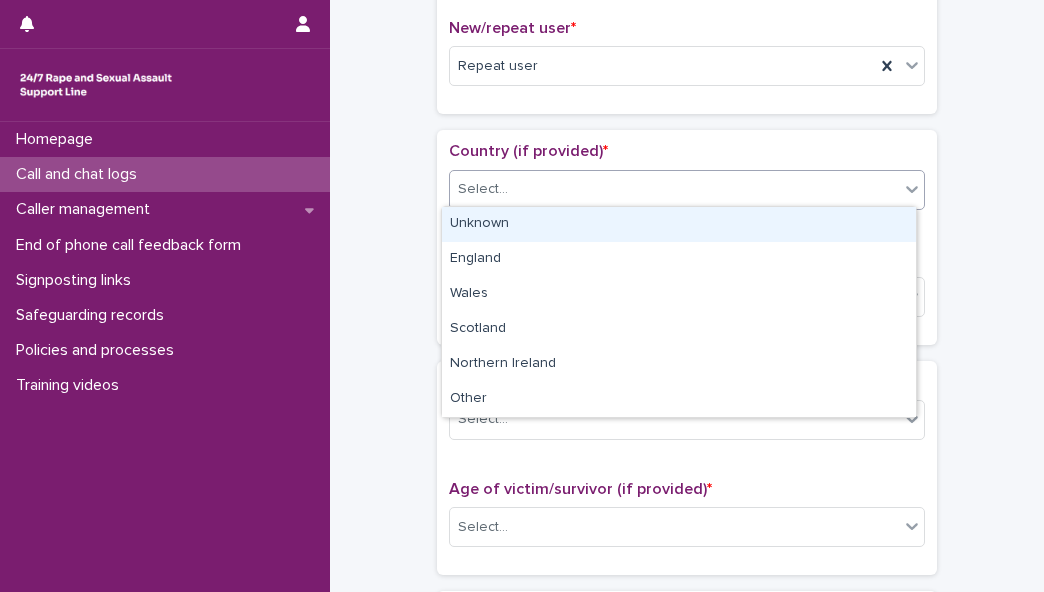 click on "Unknown" at bounding box center [679, 224] 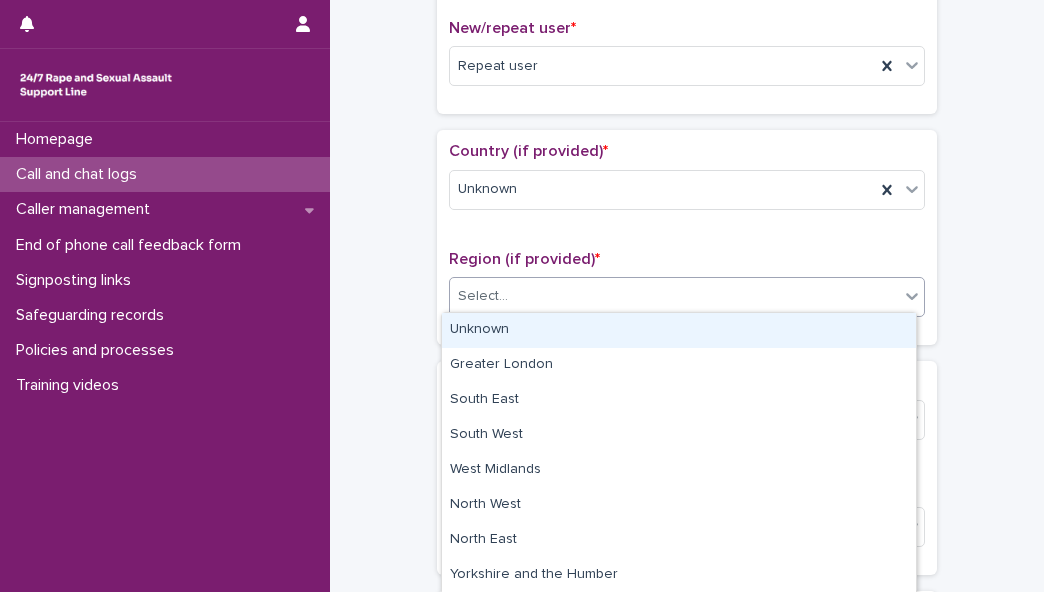 click on "Select..." at bounding box center (674, 296) 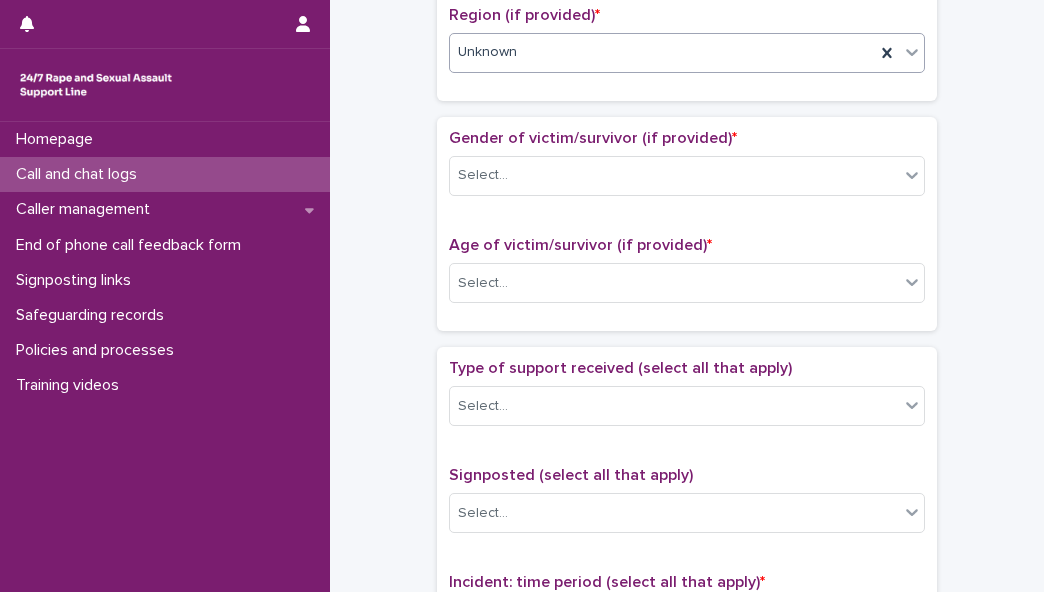 scroll, scrollTop: 817, scrollLeft: 0, axis: vertical 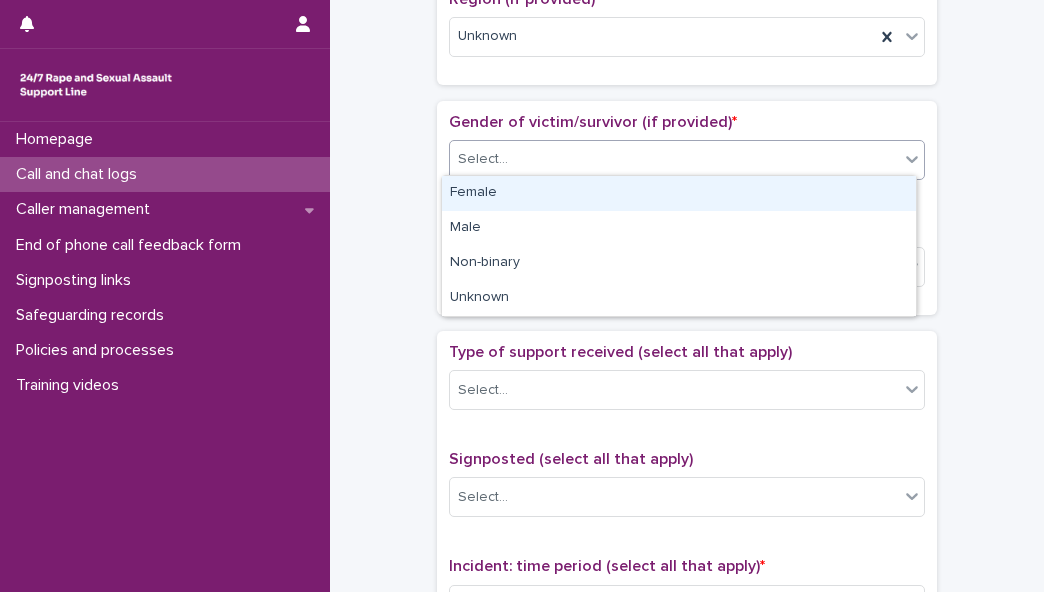 click on "Select..." at bounding box center (674, 159) 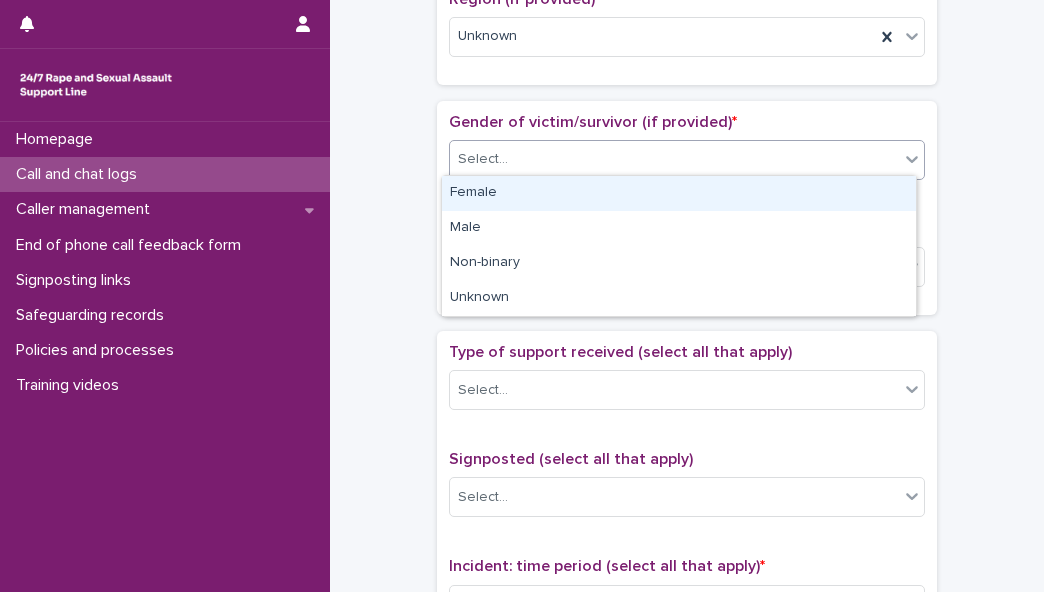 click on "Female" at bounding box center (679, 193) 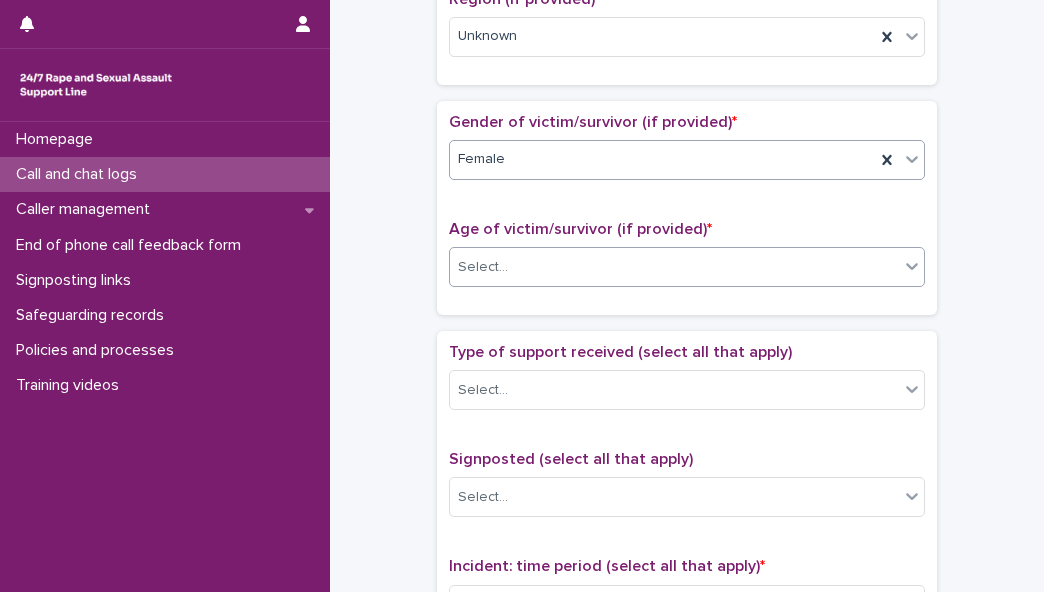 click on "Select..." at bounding box center [674, 267] 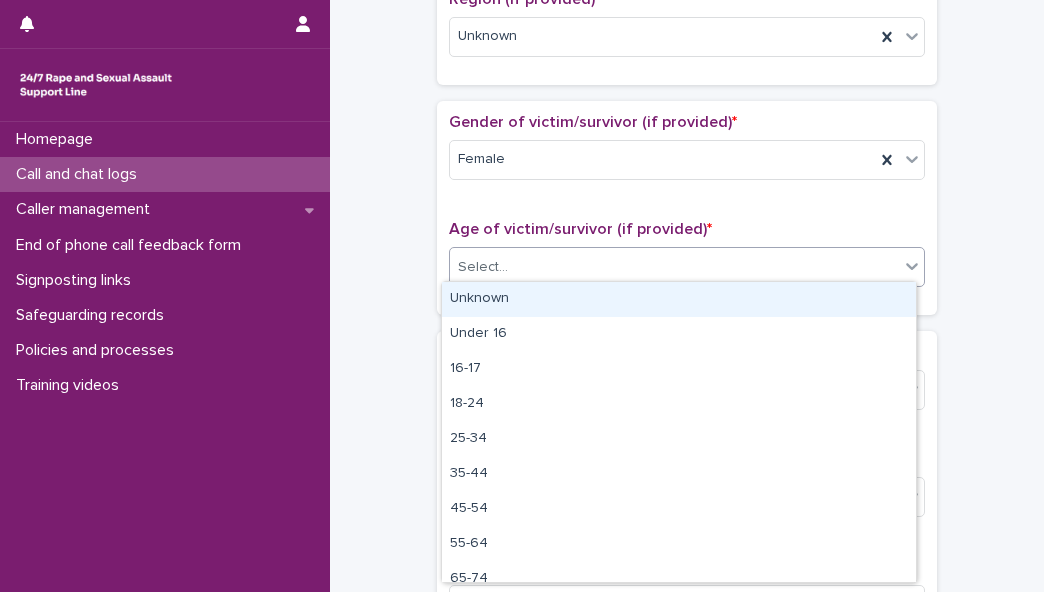 click on "Unknown" at bounding box center (679, 299) 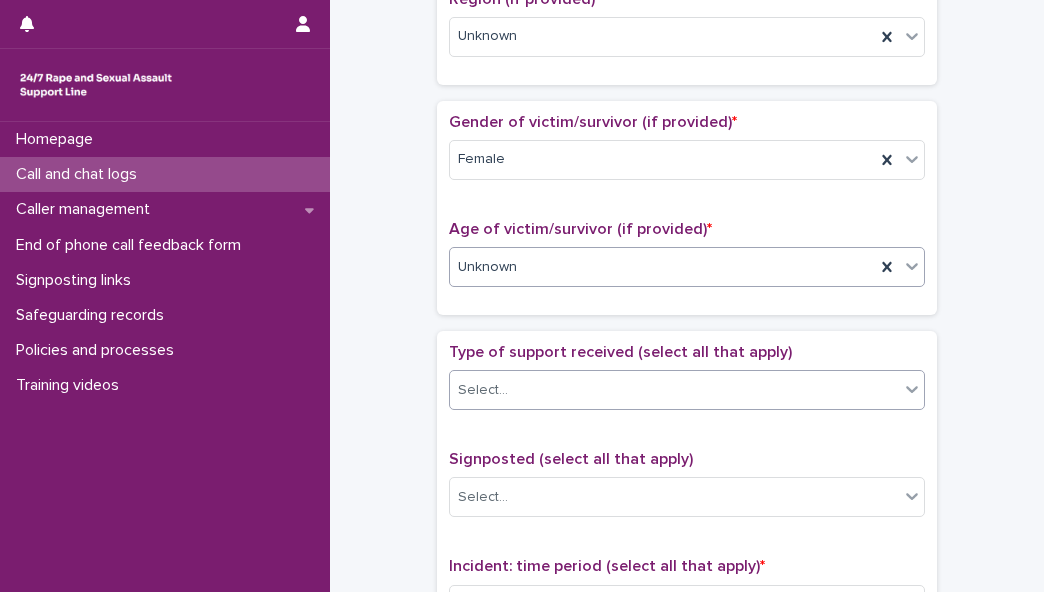 click on "Select..." at bounding box center [674, 390] 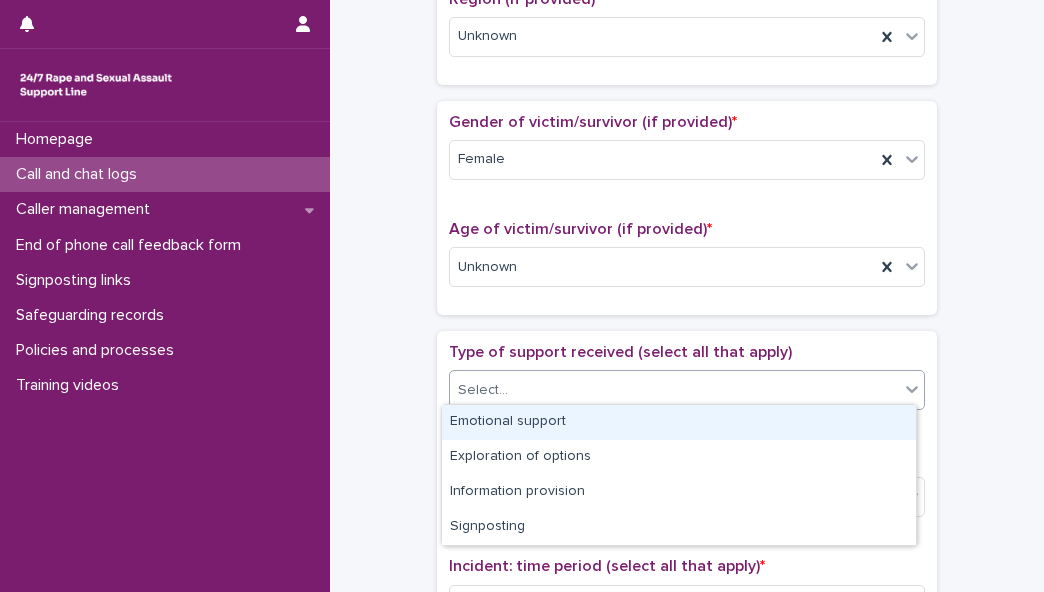 click on "Emotional support" at bounding box center [679, 422] 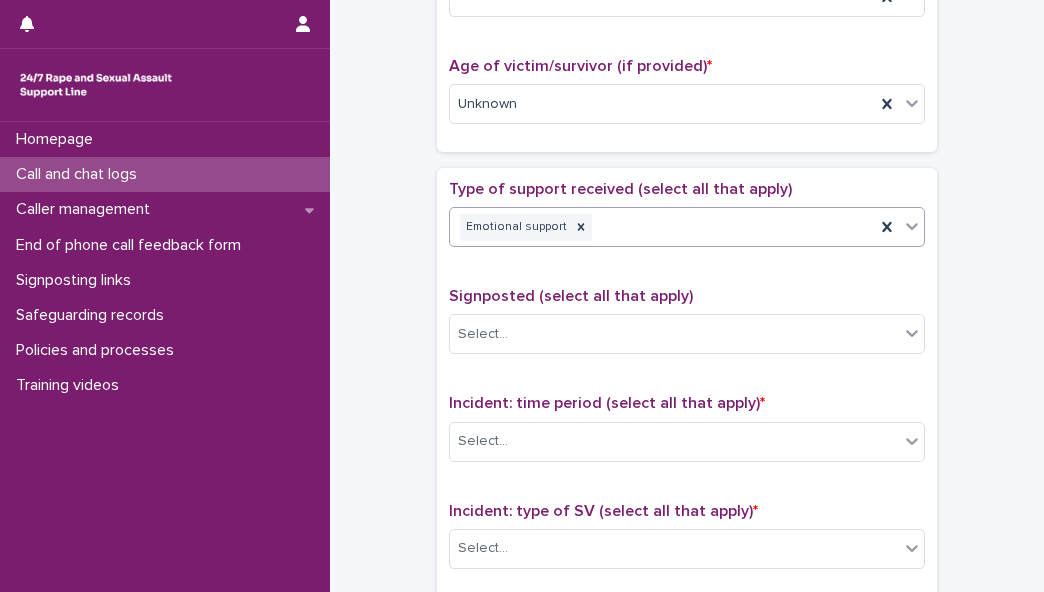 scroll, scrollTop: 1039, scrollLeft: 0, axis: vertical 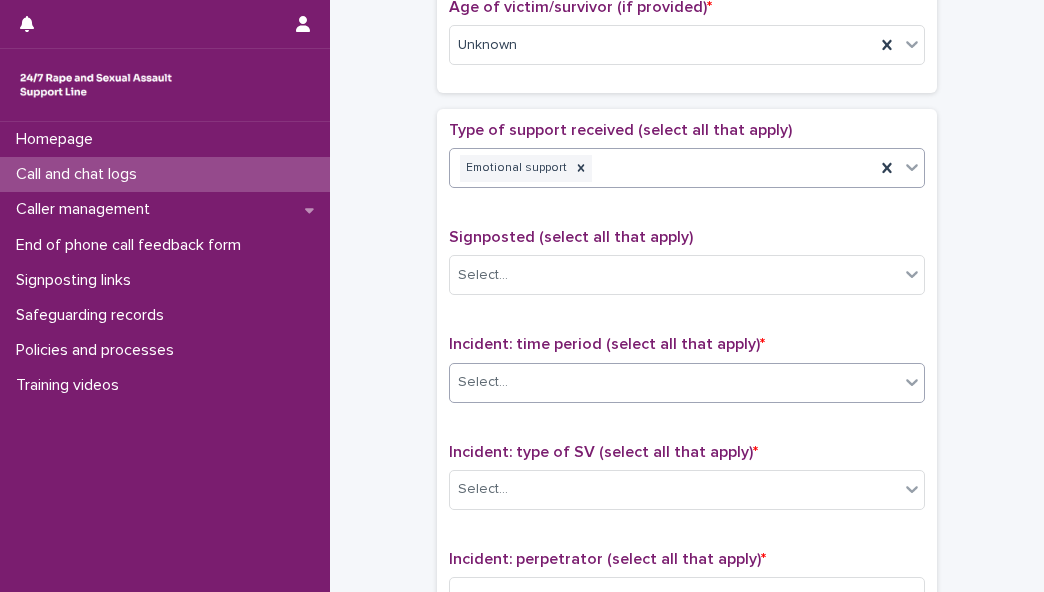 click on "Select..." at bounding box center (674, 382) 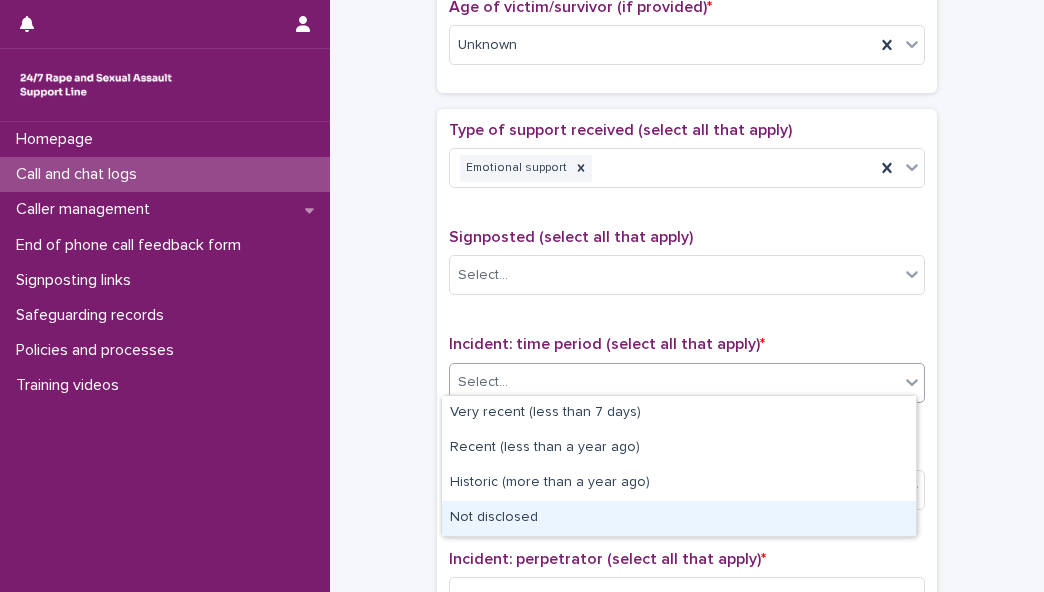 click on "Not disclosed" at bounding box center (679, 518) 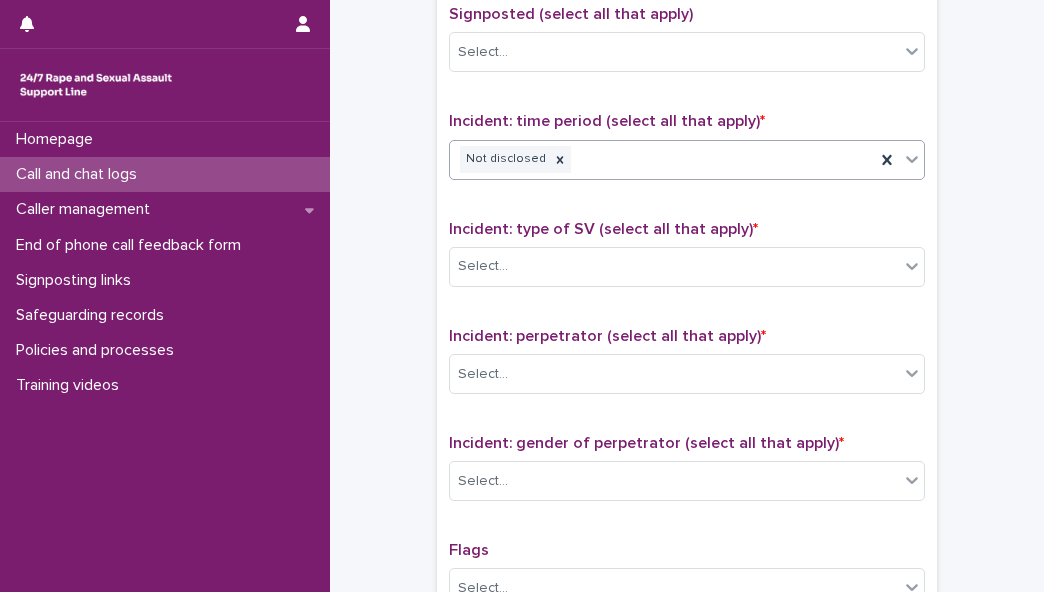 scroll, scrollTop: 1291, scrollLeft: 0, axis: vertical 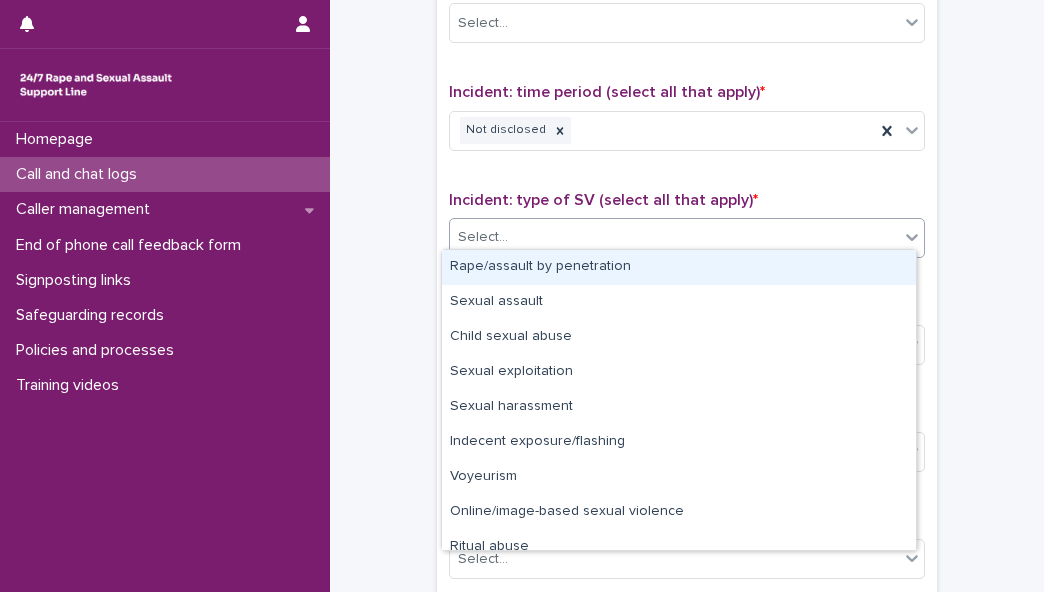 click on "Select..." at bounding box center (674, 237) 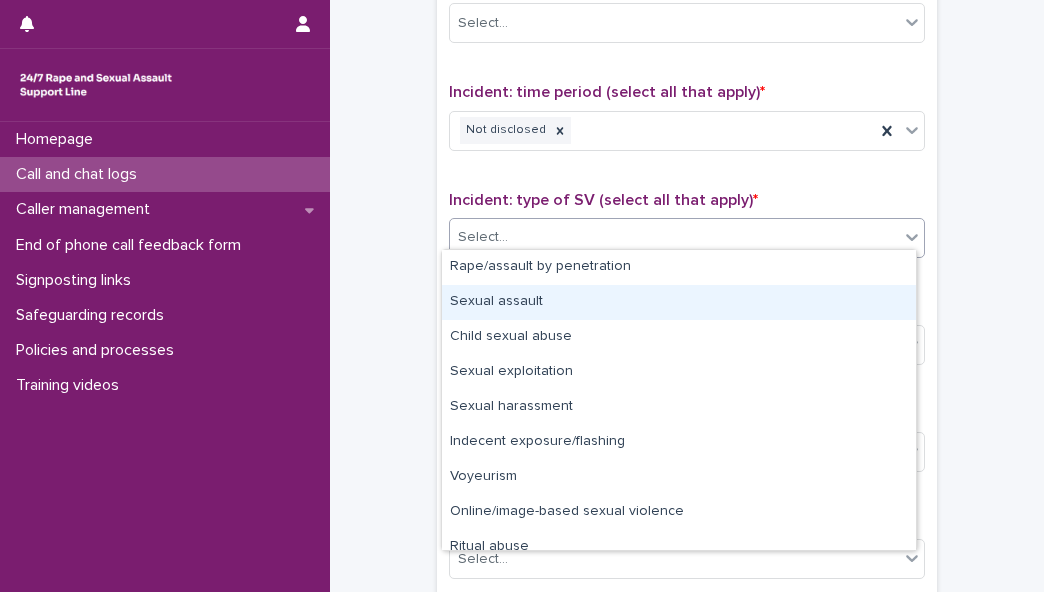 scroll, scrollTop: 50, scrollLeft: 0, axis: vertical 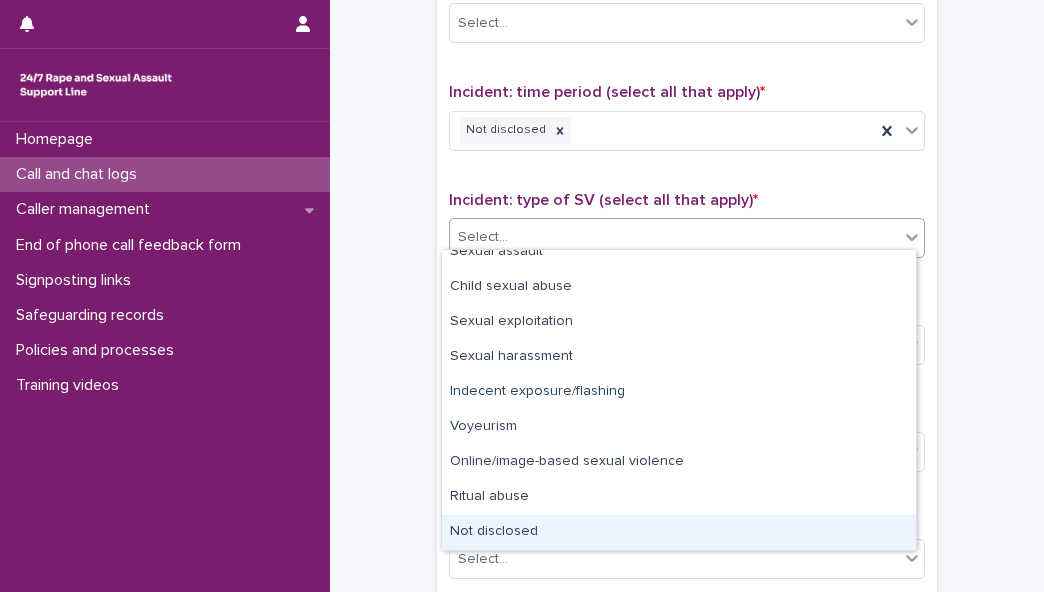 click on "Not disclosed" at bounding box center (679, 532) 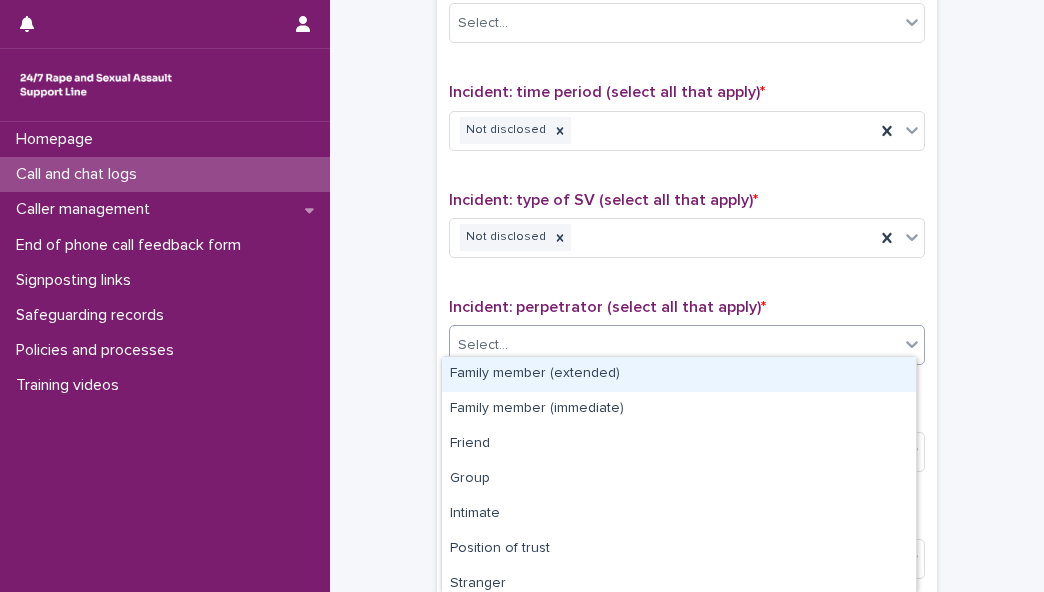 click on "Select..." at bounding box center [674, 345] 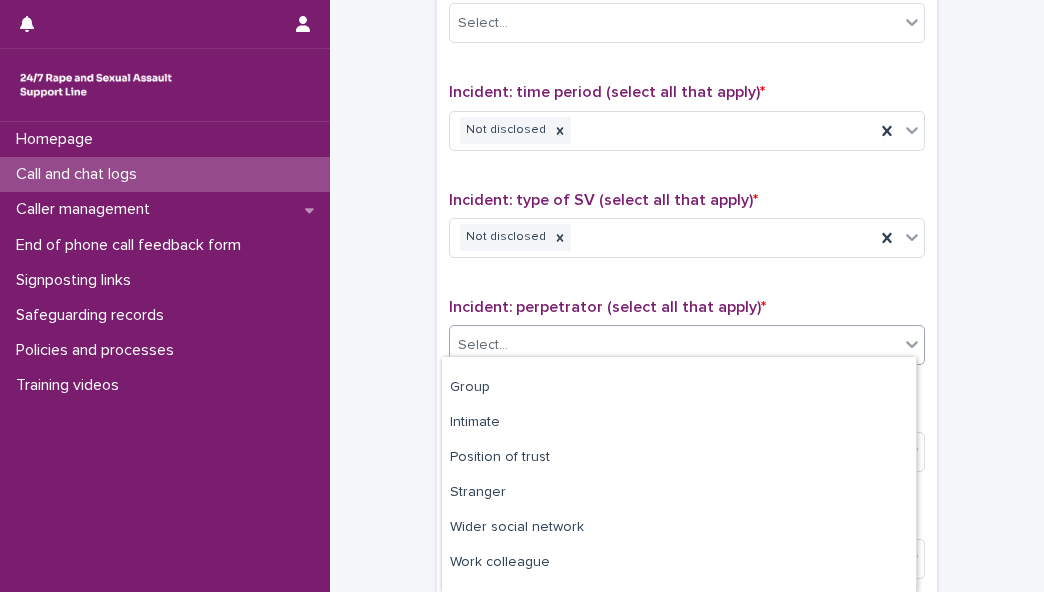 scroll, scrollTop: 92, scrollLeft: 0, axis: vertical 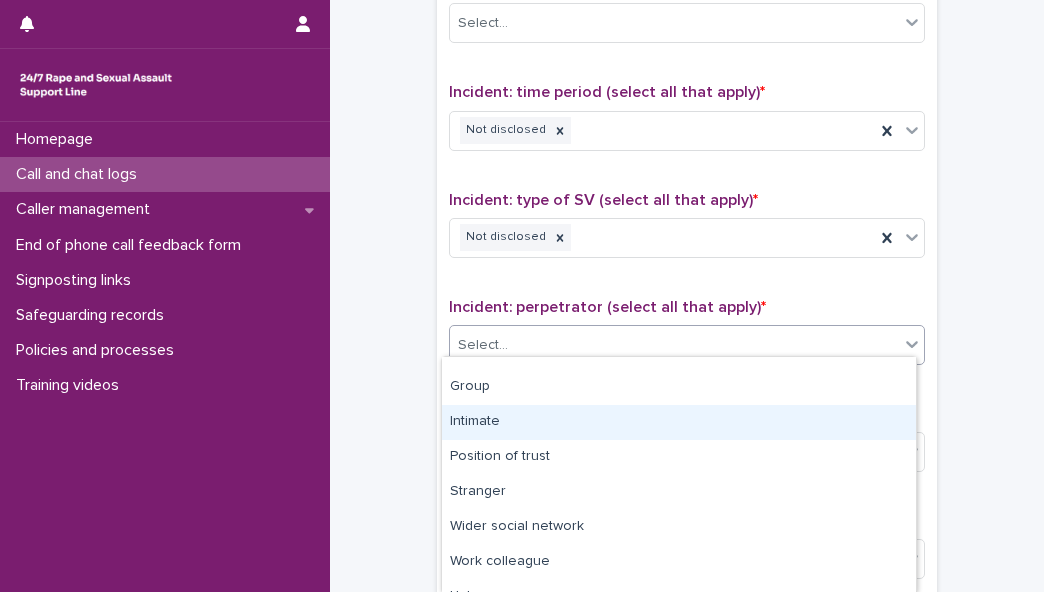 click on "Intimate" at bounding box center (679, 422) 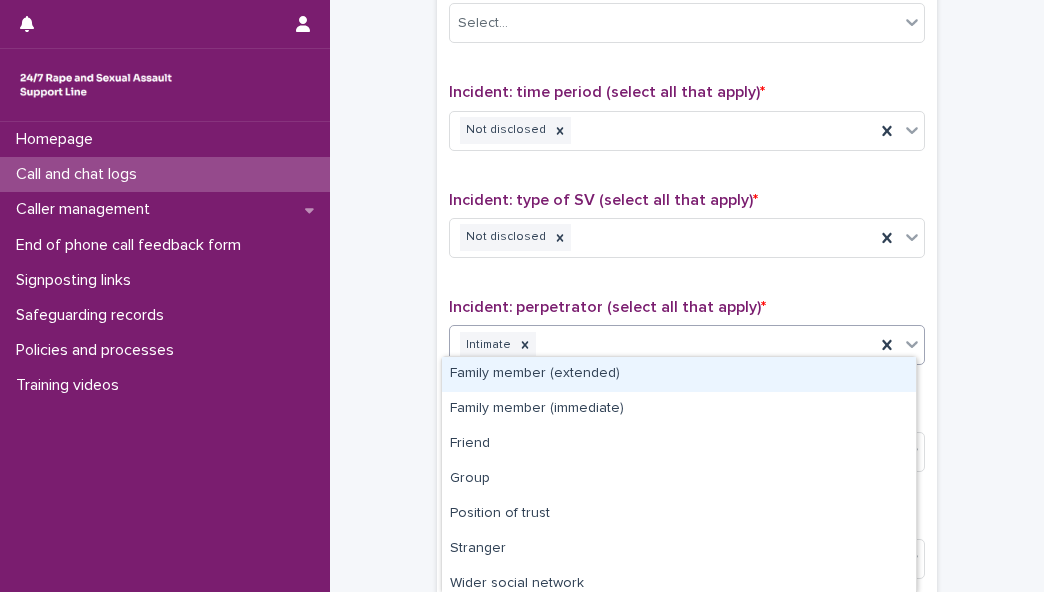 click 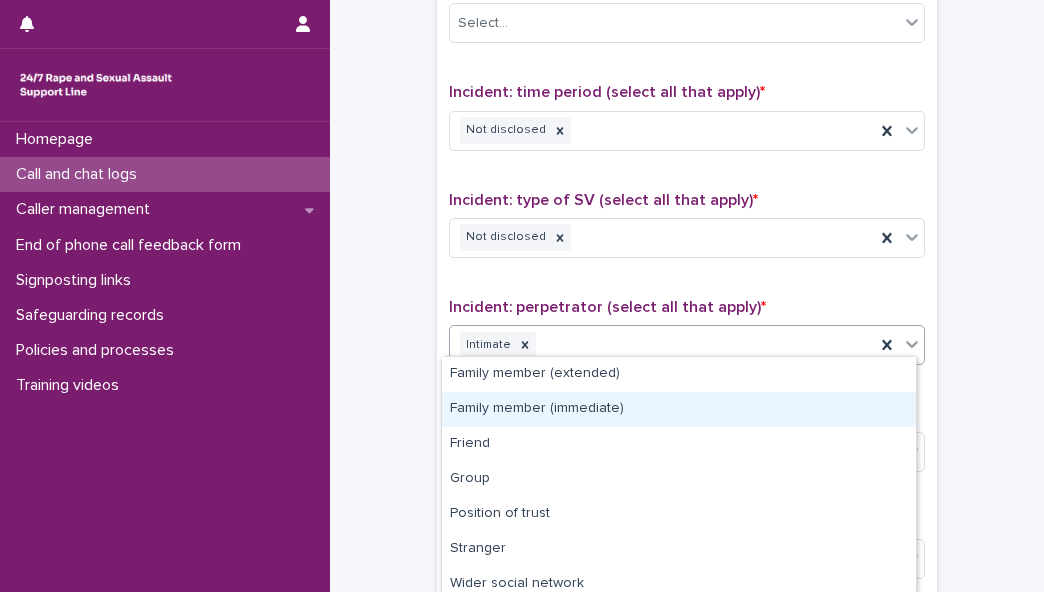 click on "Family member (immediate)" at bounding box center [679, 409] 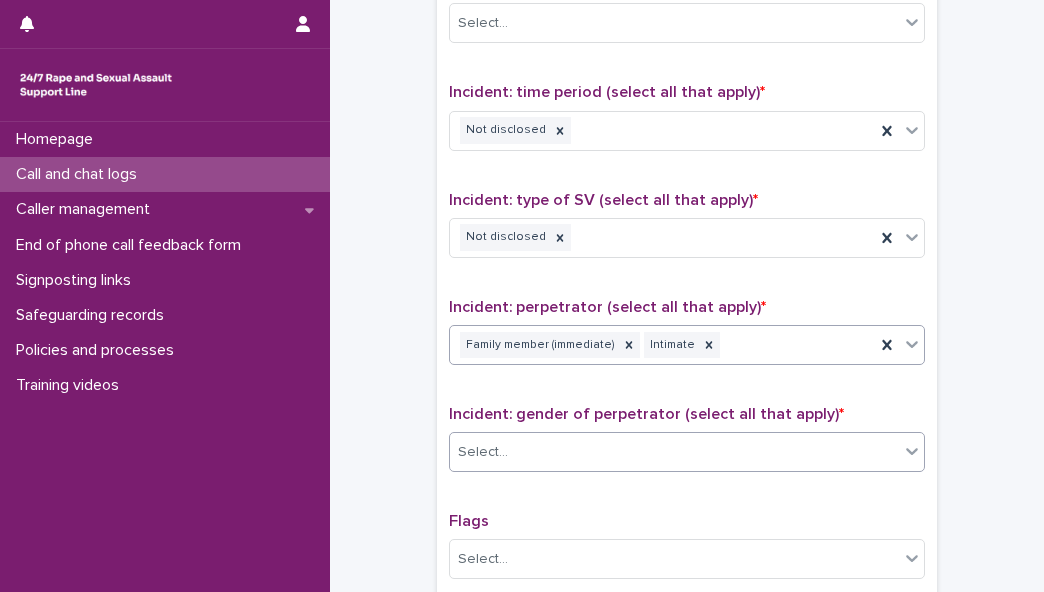 click on "Select..." at bounding box center [674, 452] 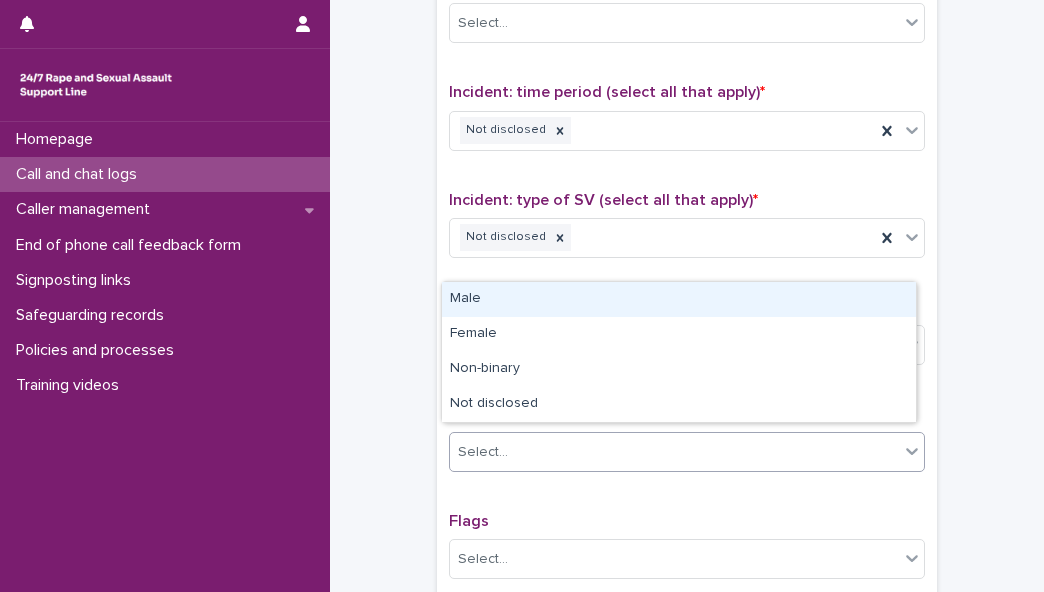 click on "Male" at bounding box center (679, 299) 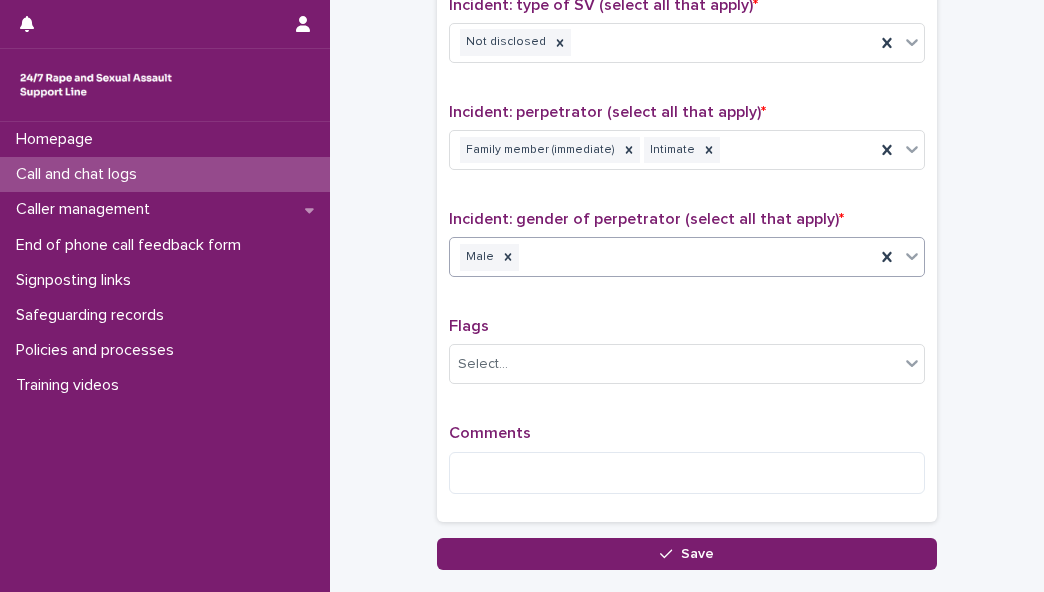scroll, scrollTop: 1514, scrollLeft: 0, axis: vertical 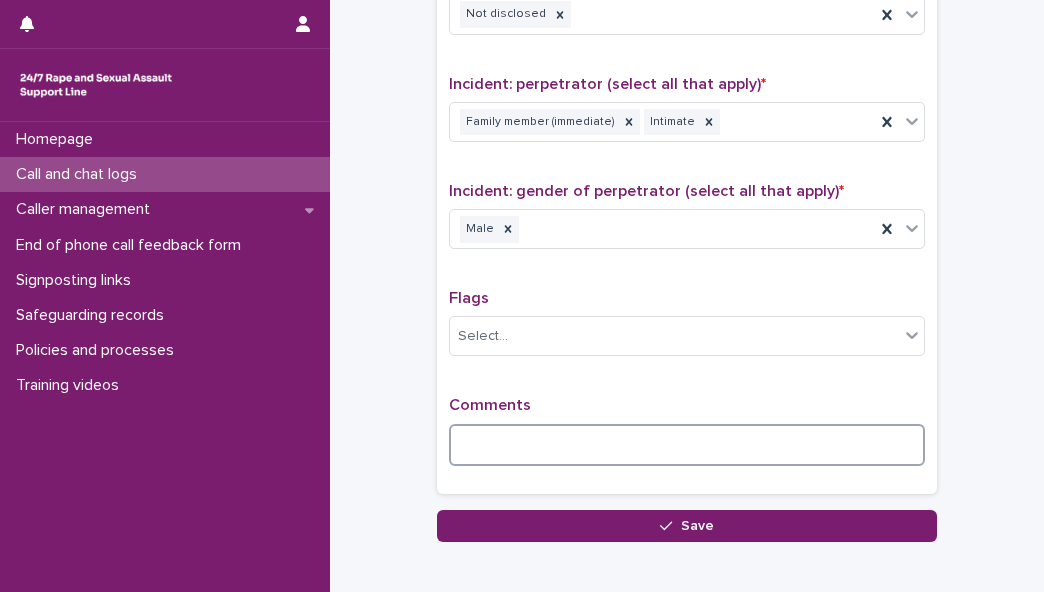 click at bounding box center [687, 445] 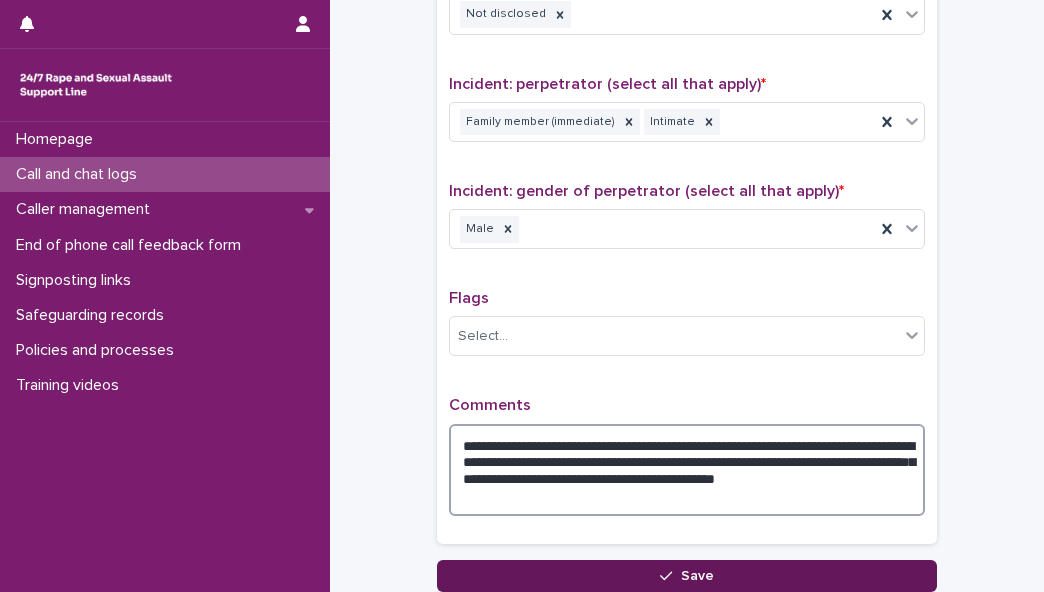 type on "**********" 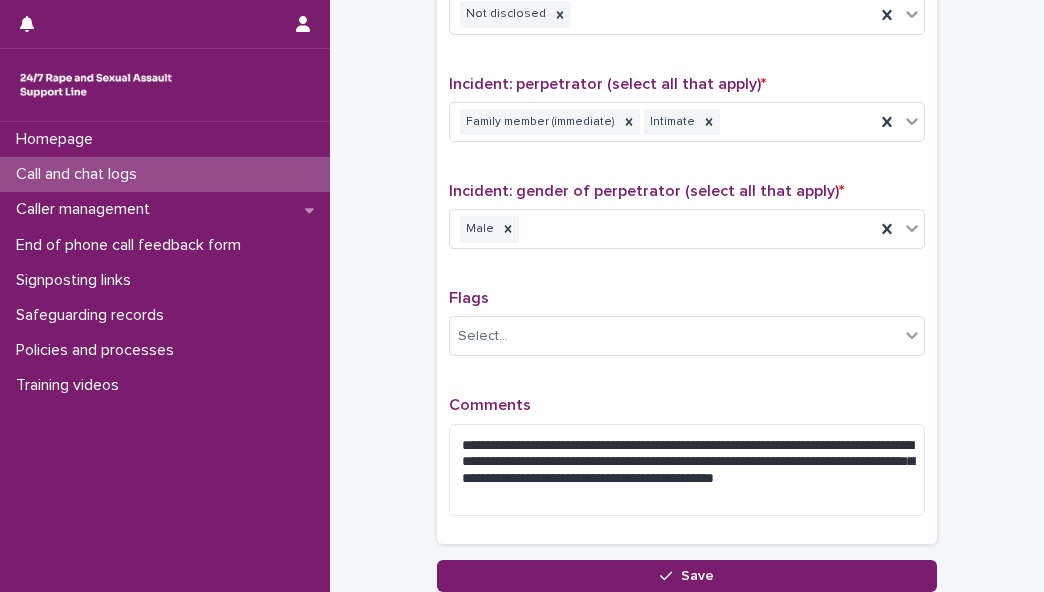 click on "Save" at bounding box center (697, 576) 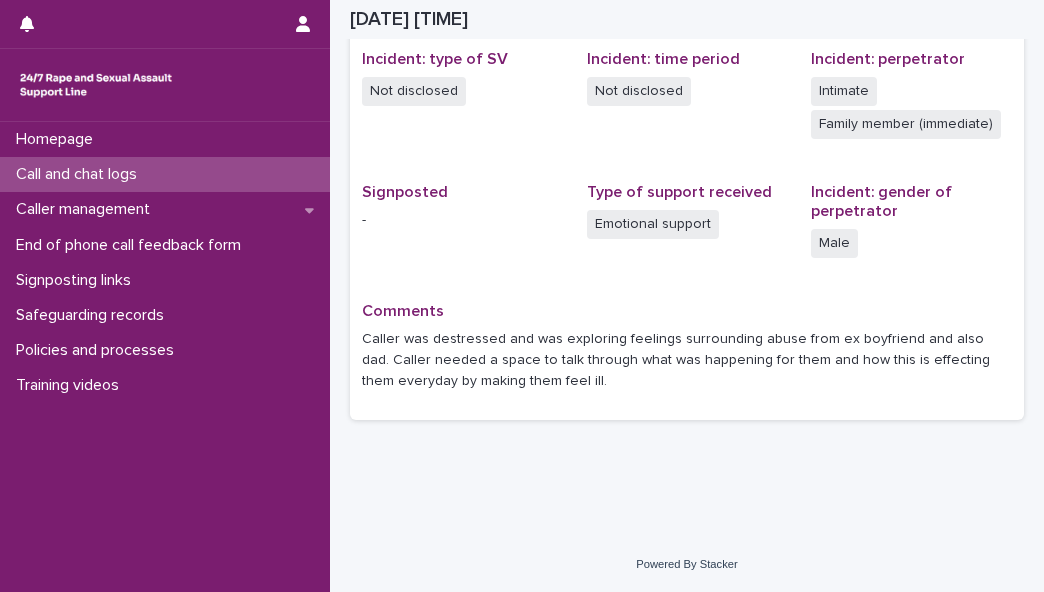 scroll, scrollTop: 504, scrollLeft: 0, axis: vertical 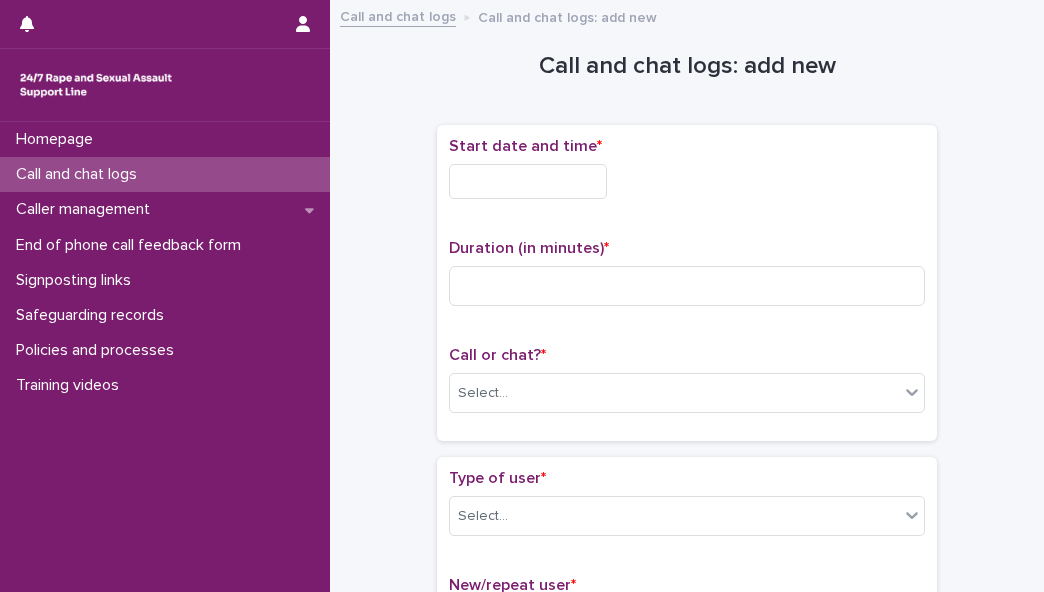 click on "Start date and time *" at bounding box center [687, 176] 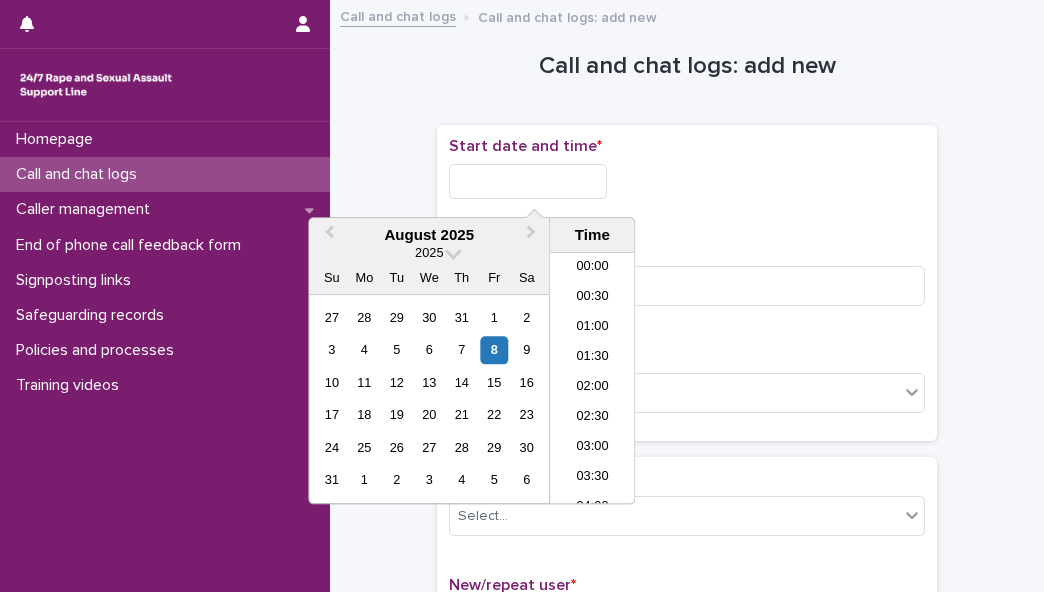 scroll, scrollTop: 730, scrollLeft: 0, axis: vertical 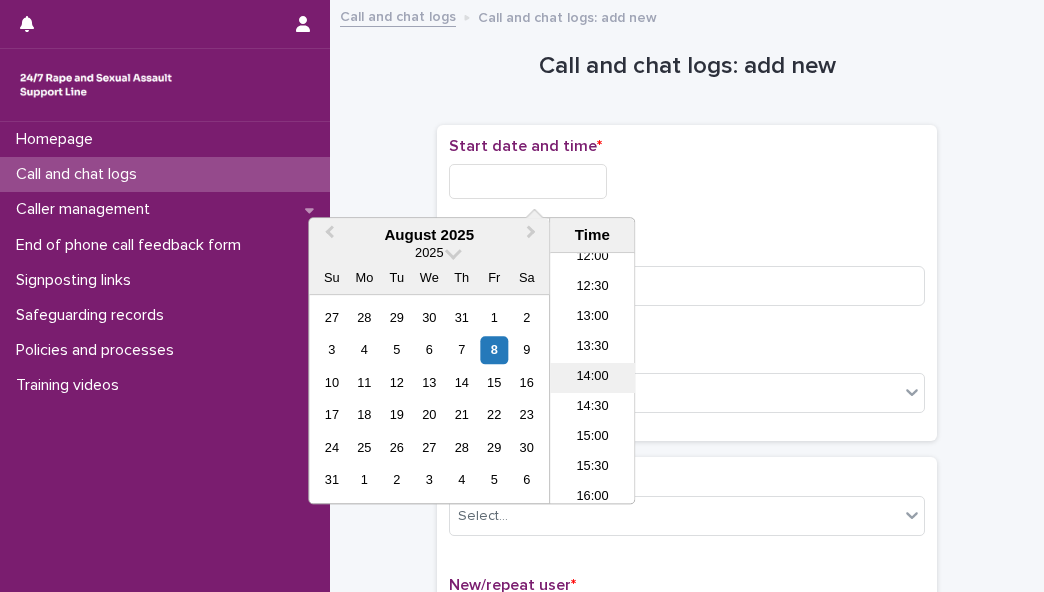 click on "14:00" at bounding box center (592, 378) 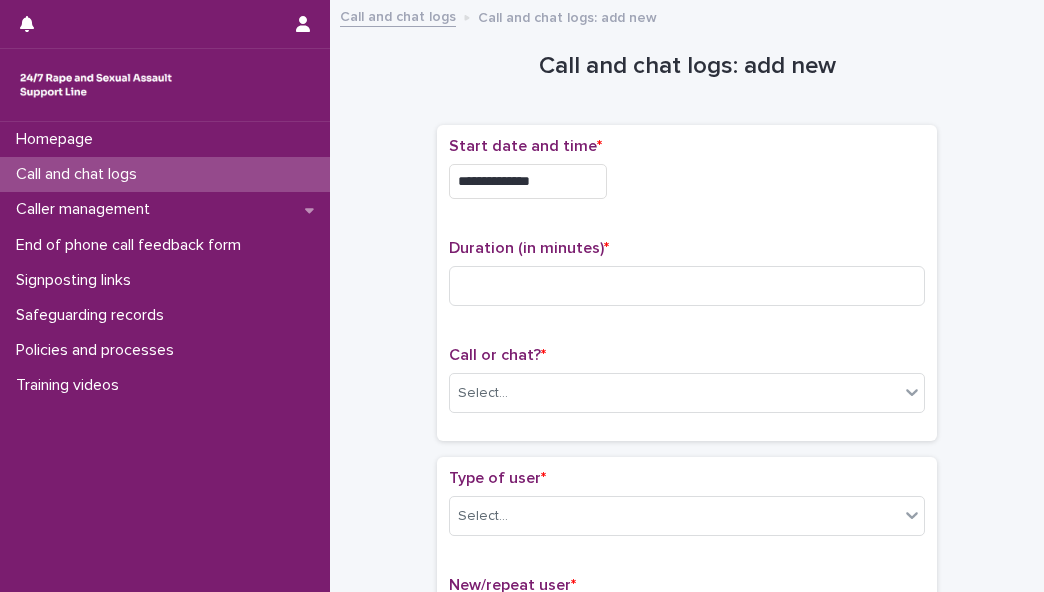 click on "**********" at bounding box center (528, 181) 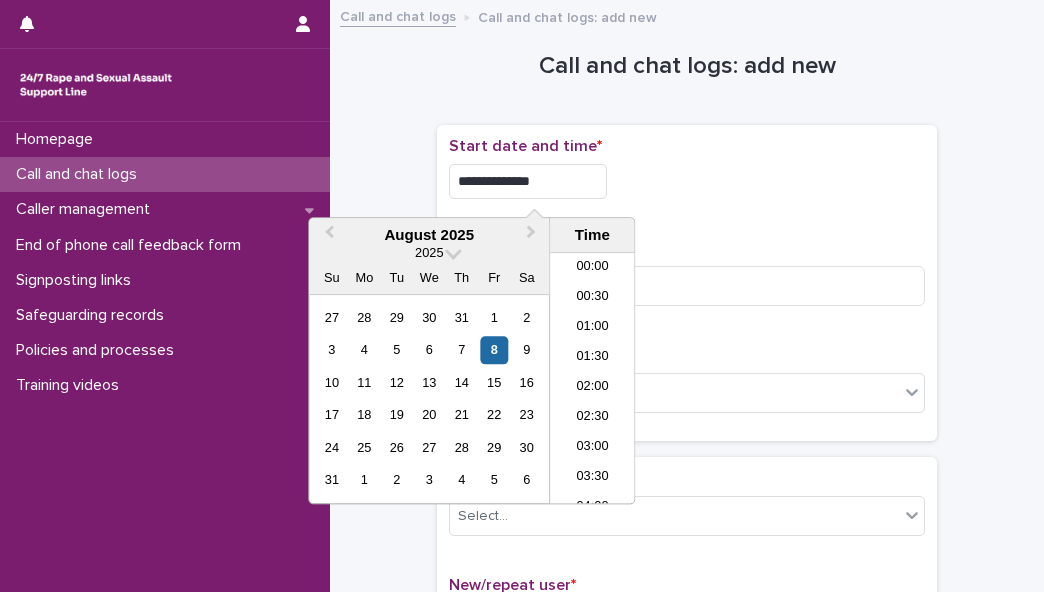 scroll, scrollTop: 730, scrollLeft: 0, axis: vertical 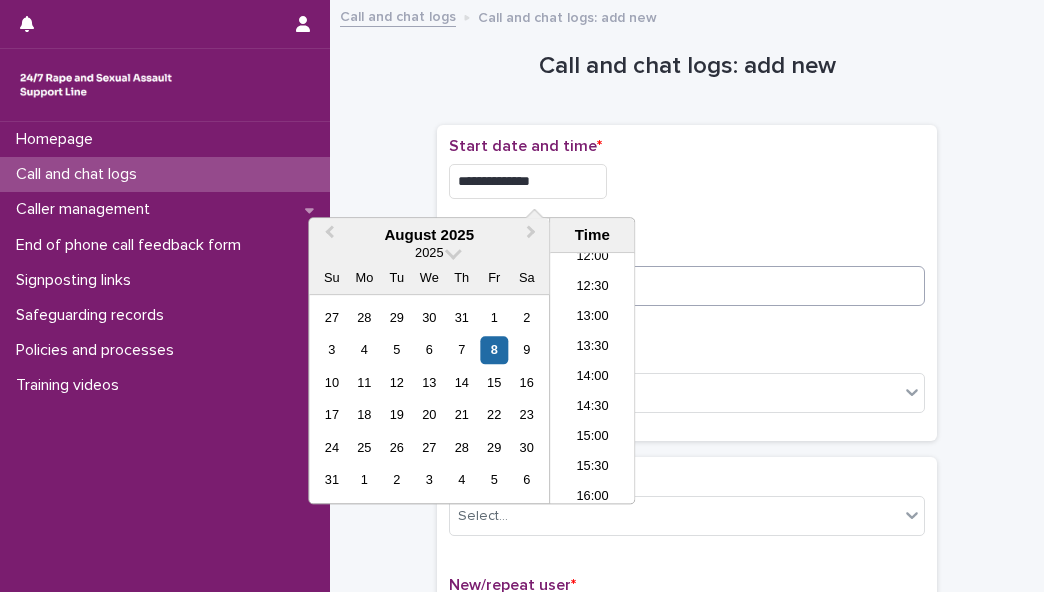 type on "**********" 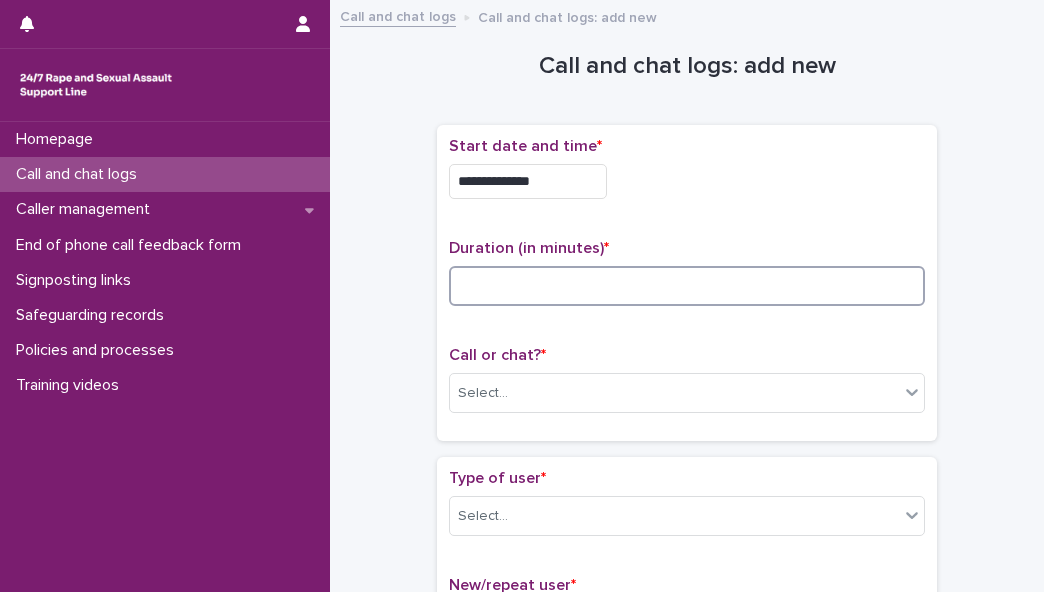 click at bounding box center (687, 286) 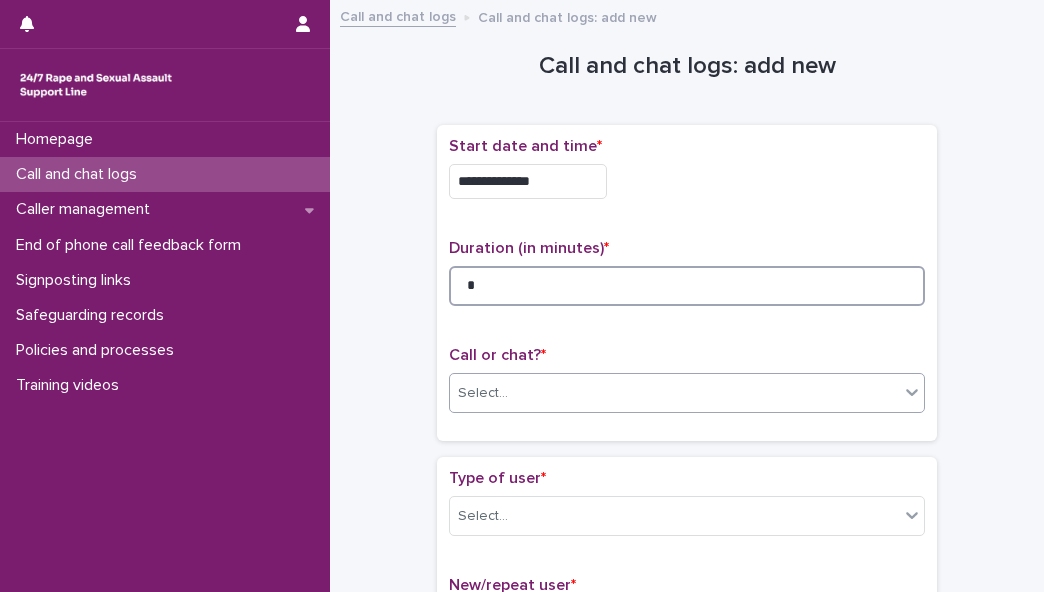 type on "*" 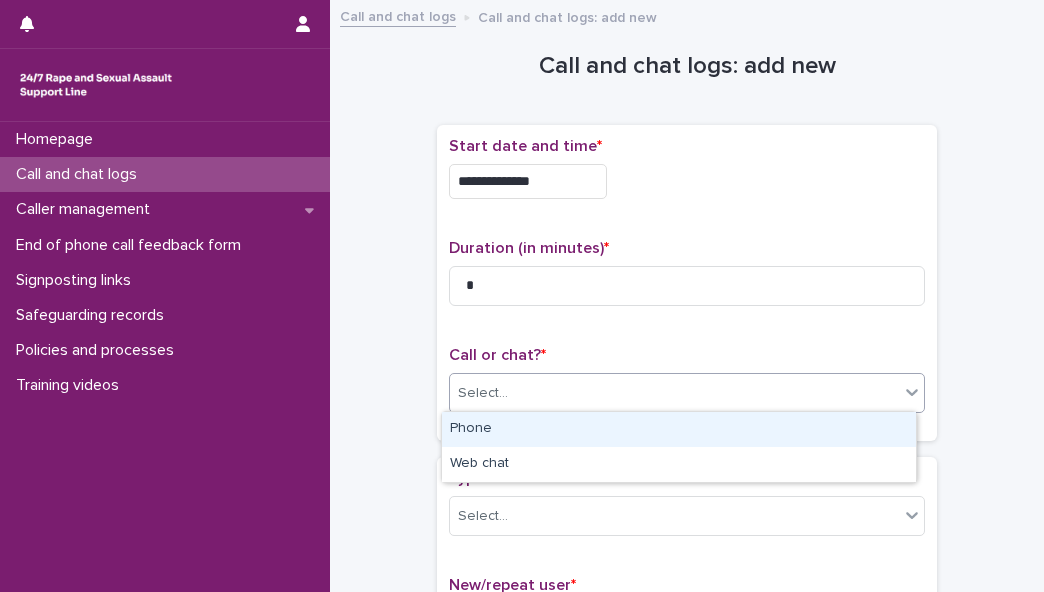 click on "Select..." at bounding box center [674, 393] 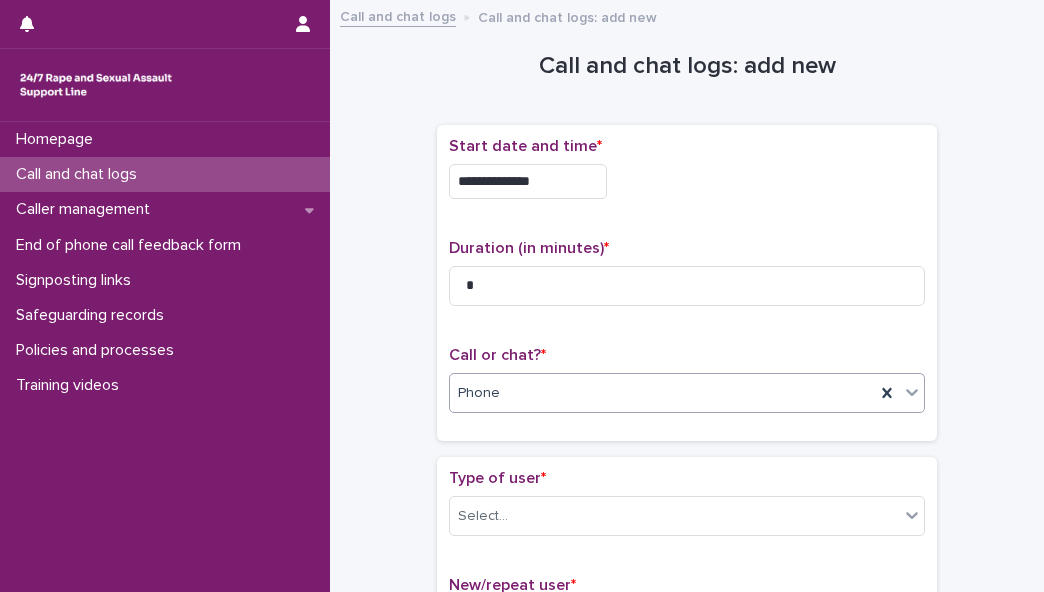 scroll, scrollTop: 6, scrollLeft: 0, axis: vertical 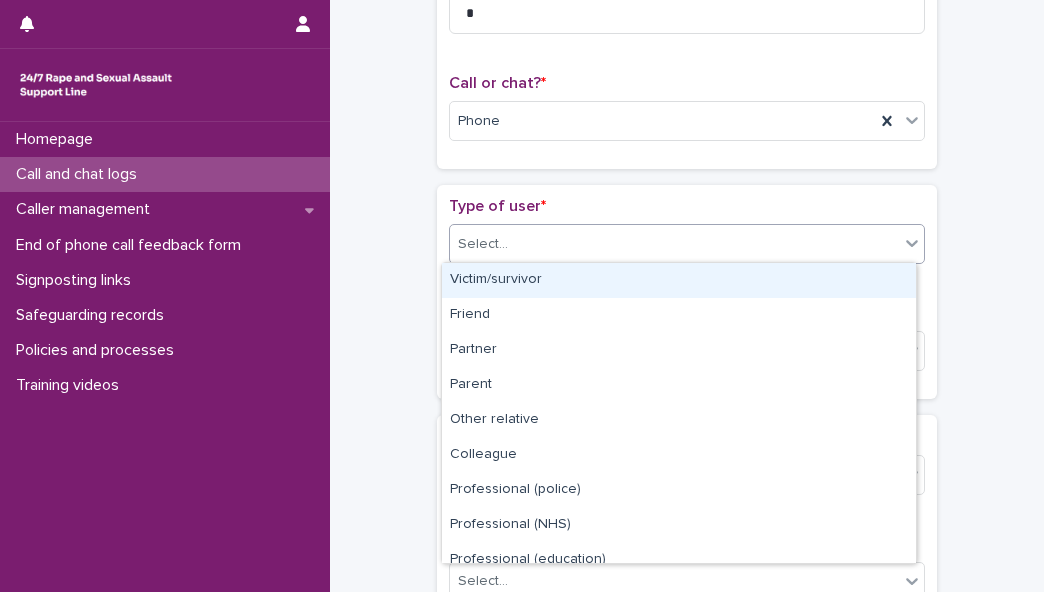 click on "Select..." at bounding box center (674, 244) 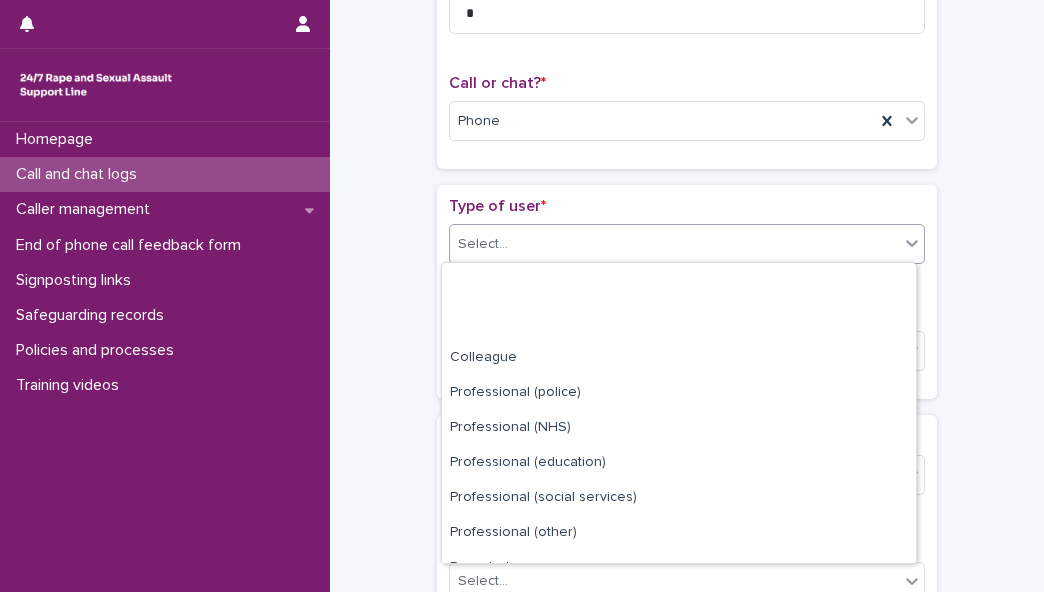 scroll, scrollTop: 225, scrollLeft: 0, axis: vertical 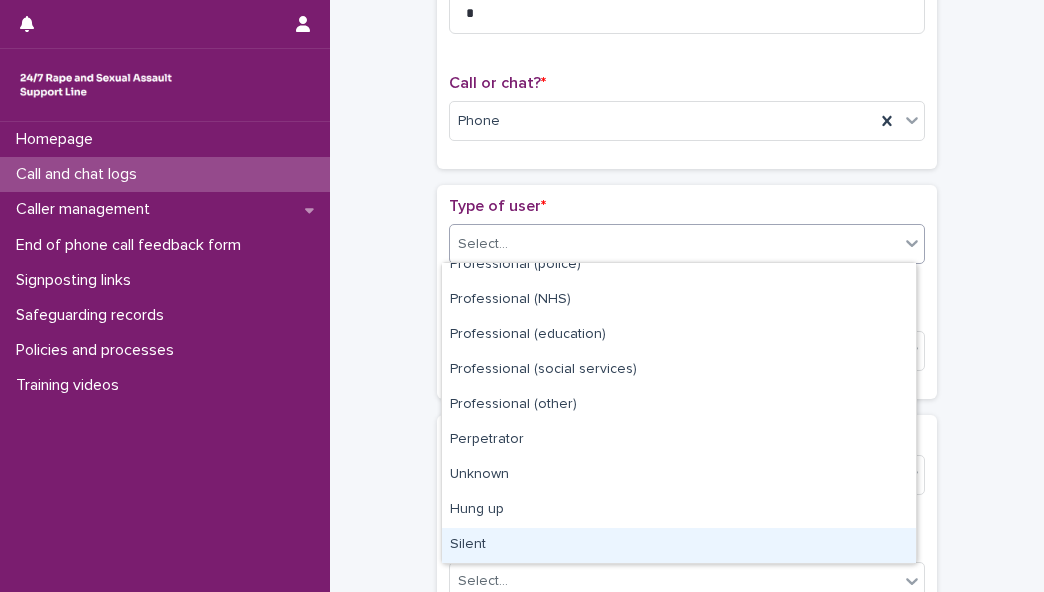 click on "Silent" at bounding box center [679, 545] 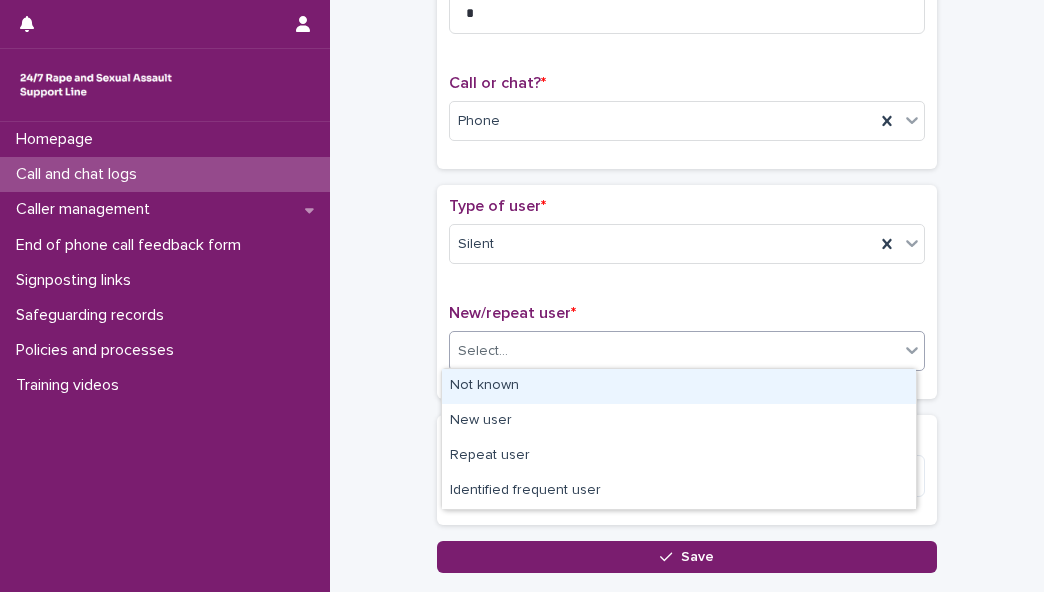 click on "Select..." at bounding box center [674, 351] 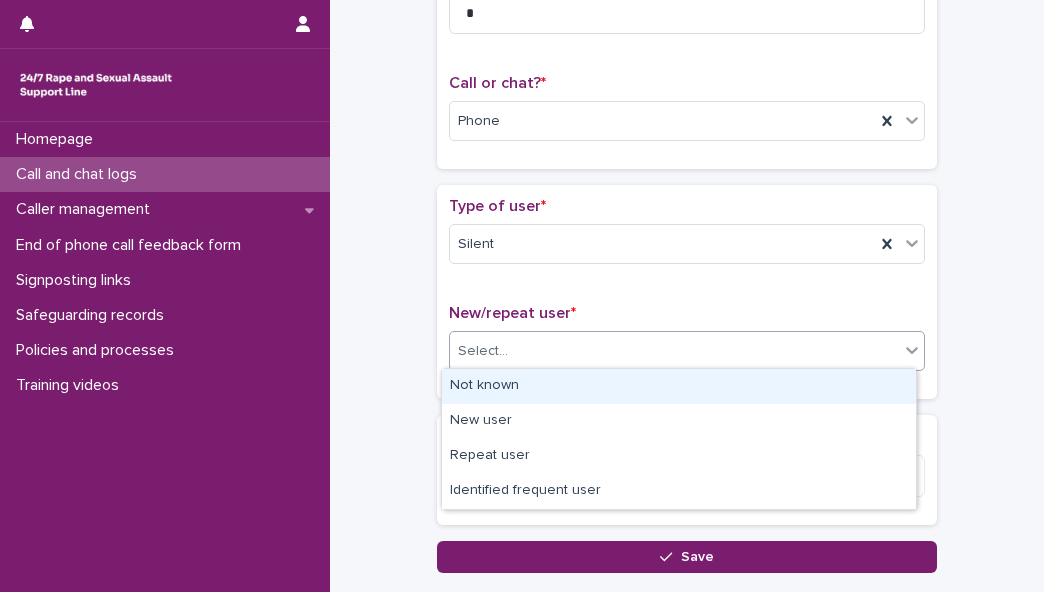 click on "Not known" at bounding box center (679, 386) 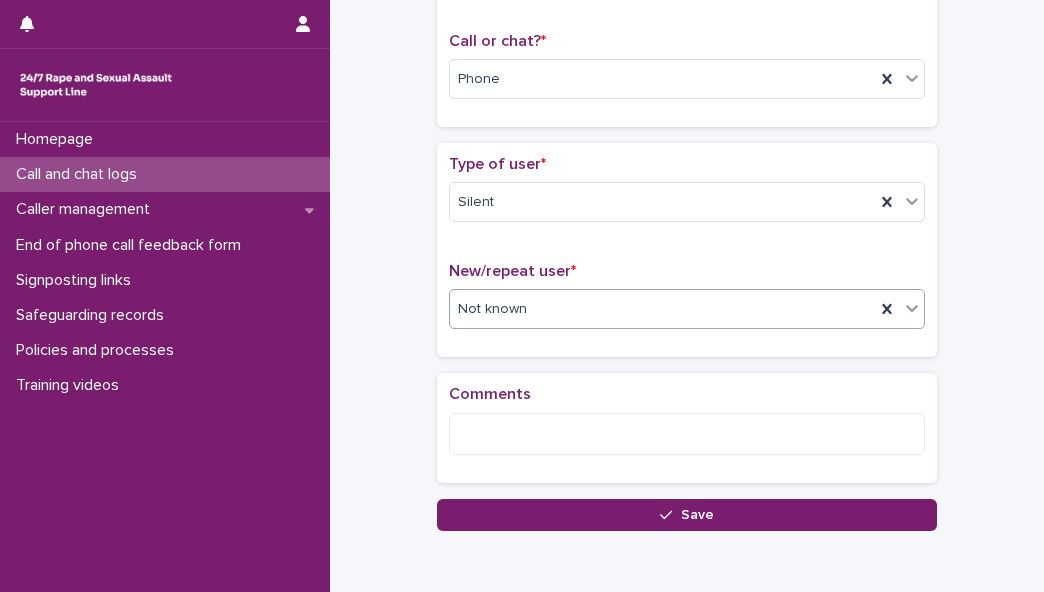 scroll, scrollTop: 342, scrollLeft: 0, axis: vertical 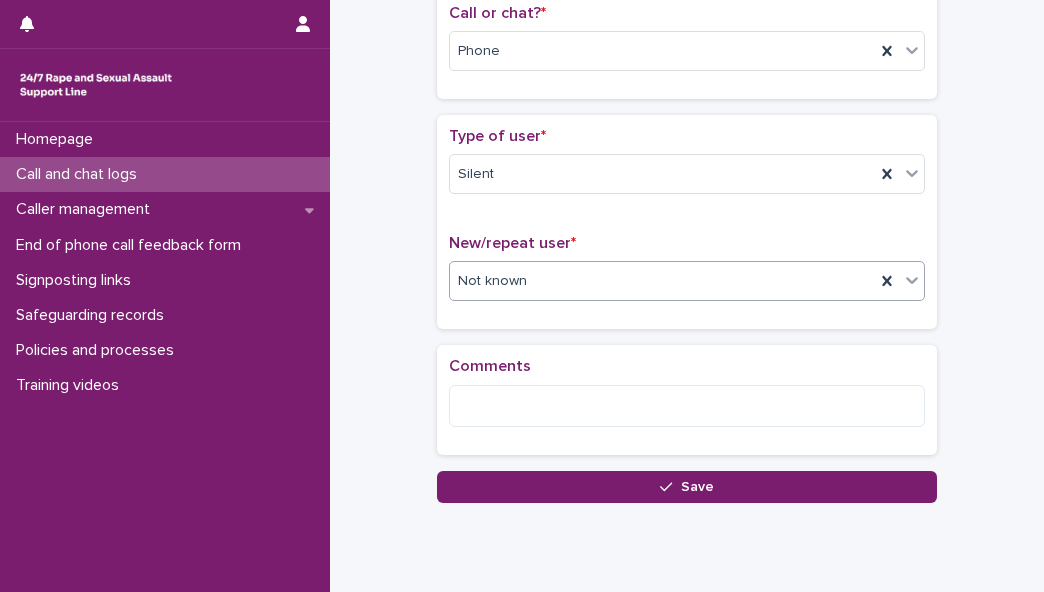 click on "Save" at bounding box center [687, 487] 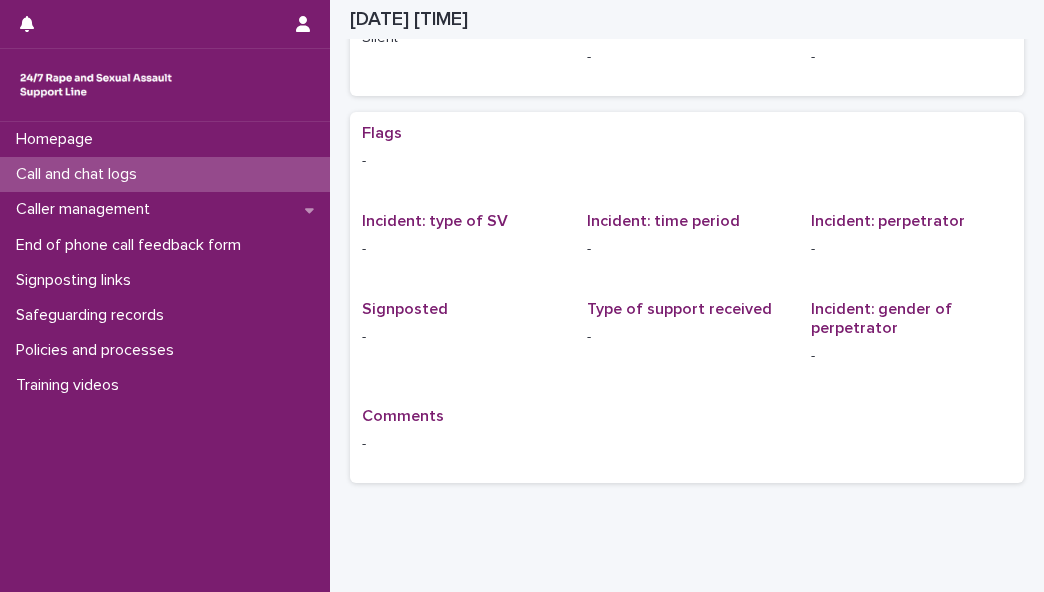 scroll, scrollTop: 0, scrollLeft: 0, axis: both 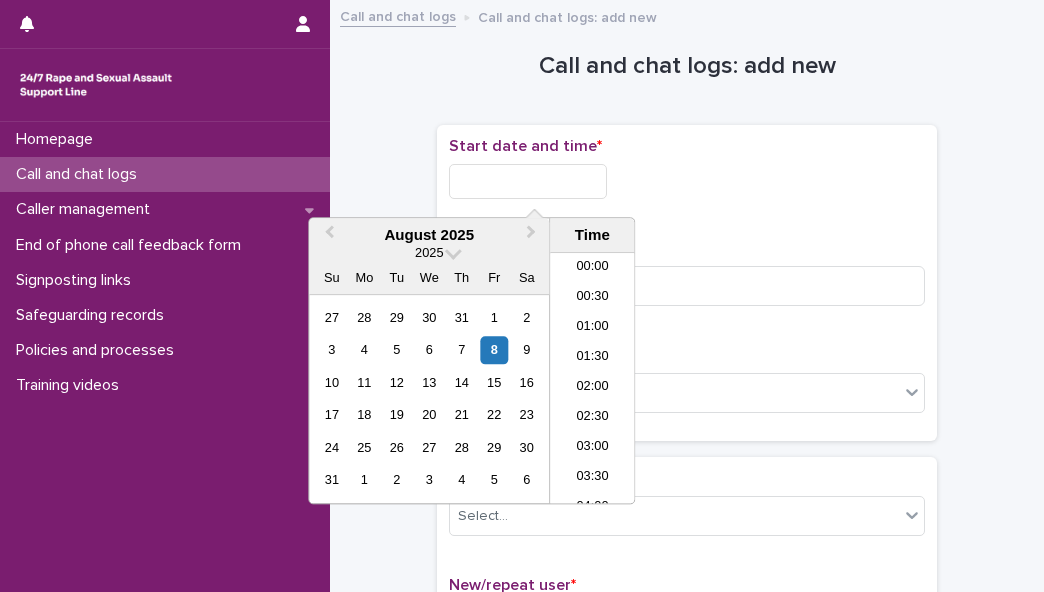 click at bounding box center (528, 181) 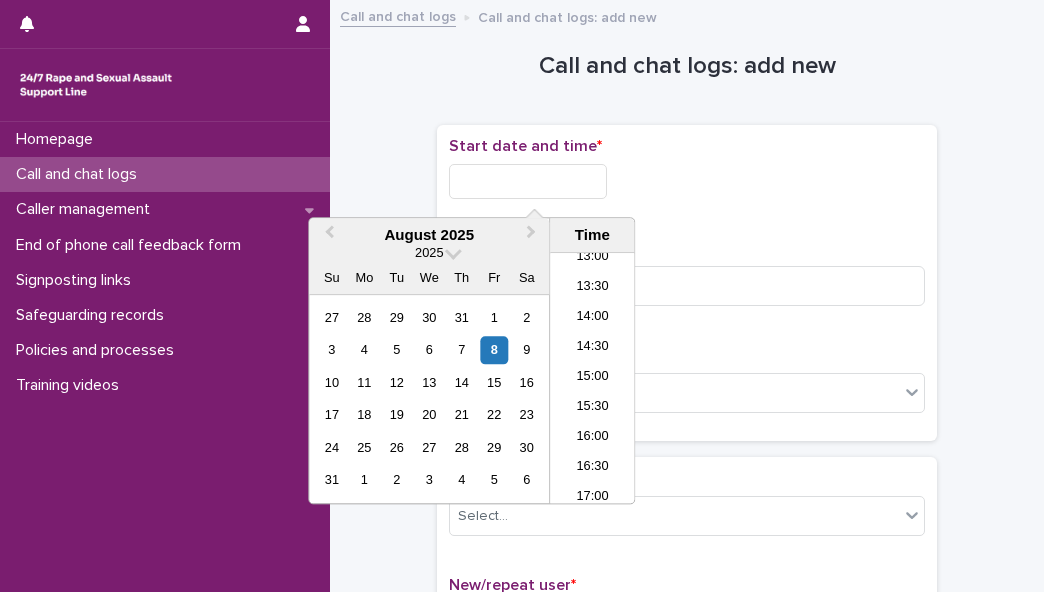 click on "14:30" at bounding box center [592, 348] 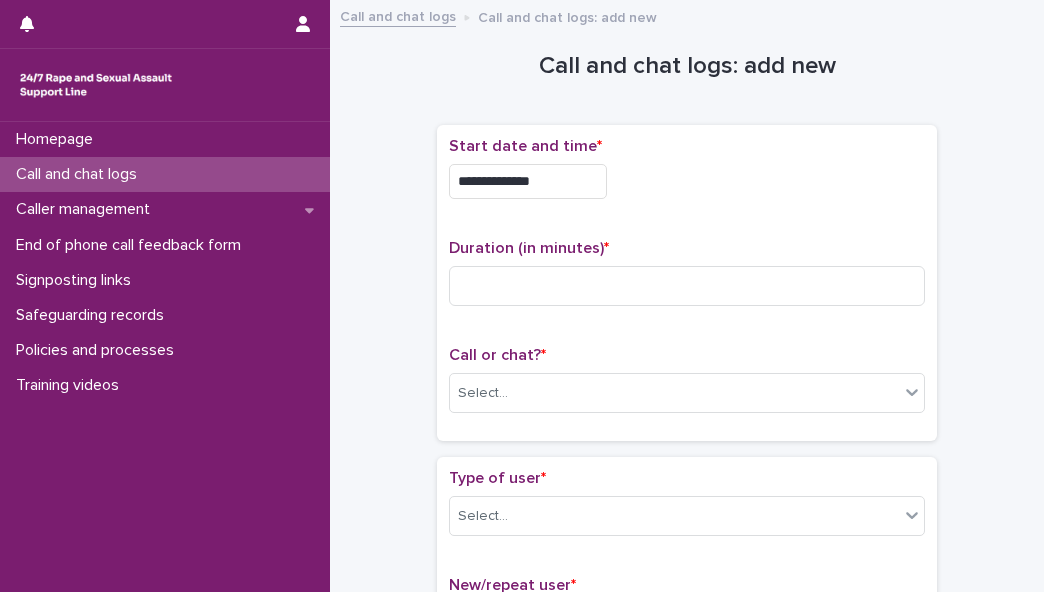 click on "**********" at bounding box center [528, 181] 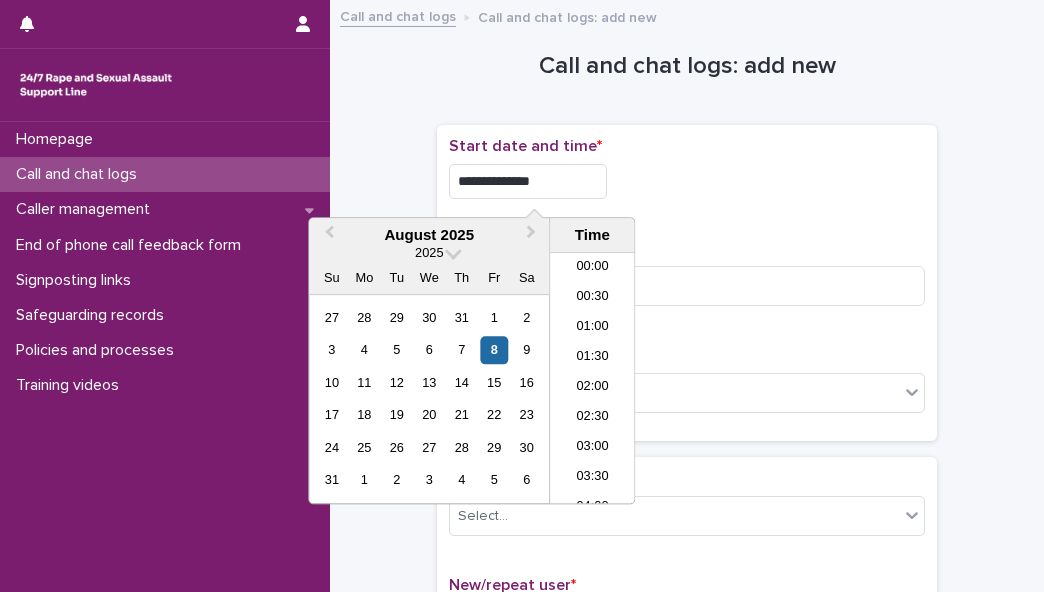 scroll, scrollTop: 760, scrollLeft: 0, axis: vertical 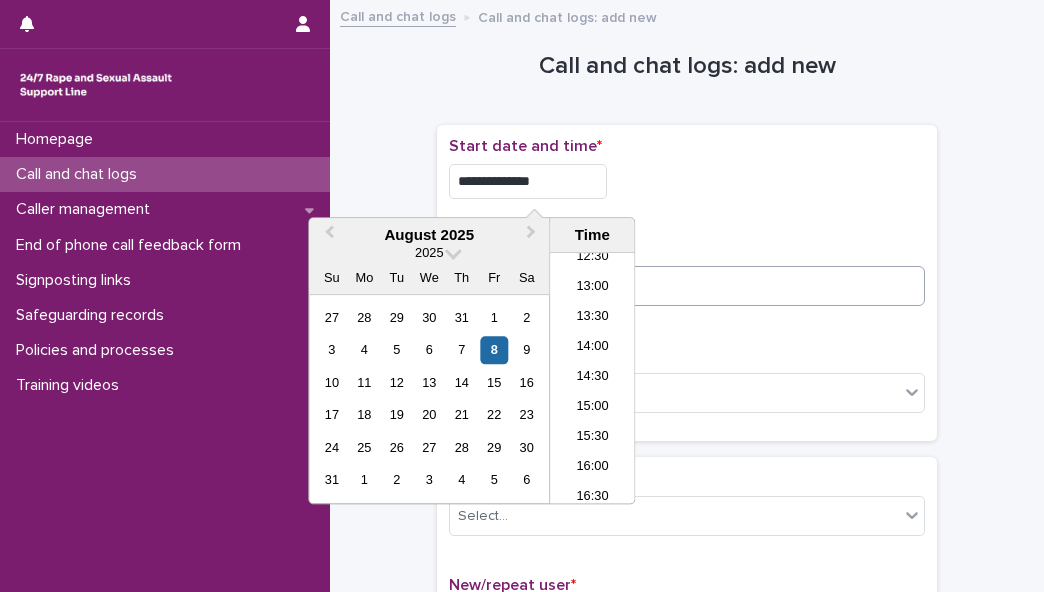 type on "**********" 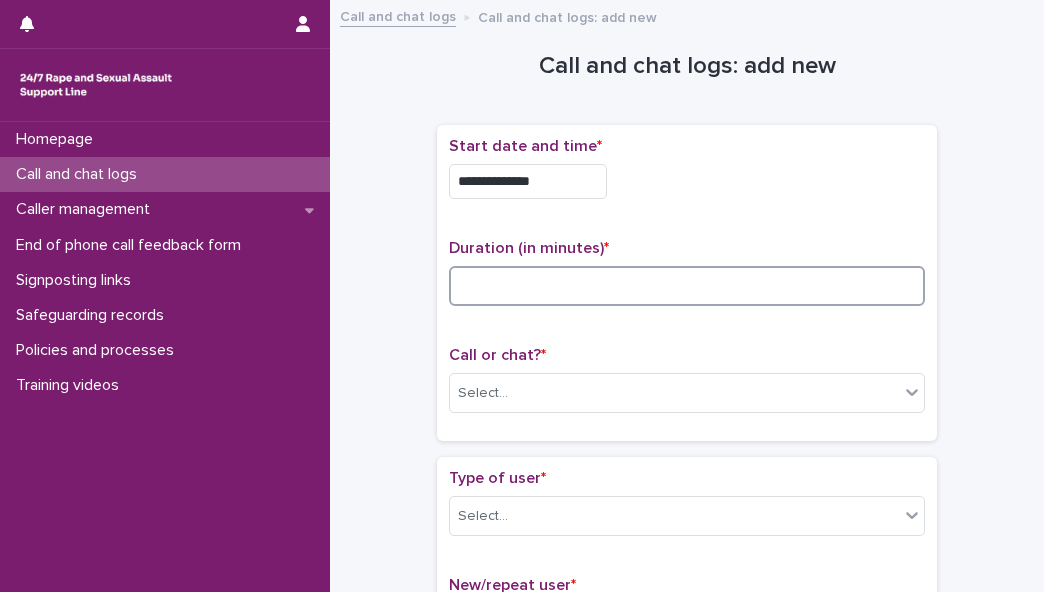 click at bounding box center (687, 286) 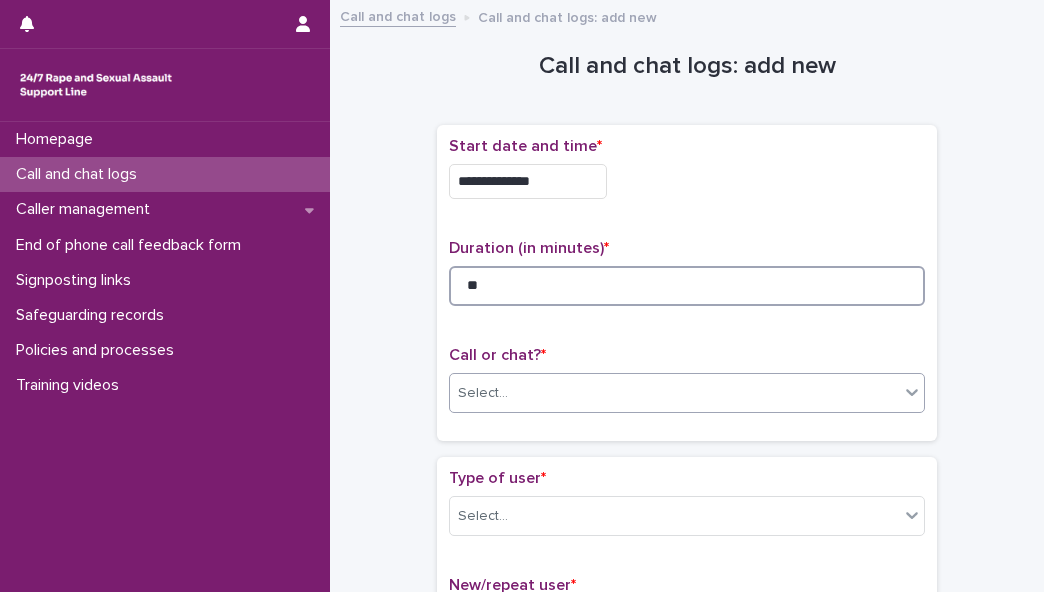 type on "**" 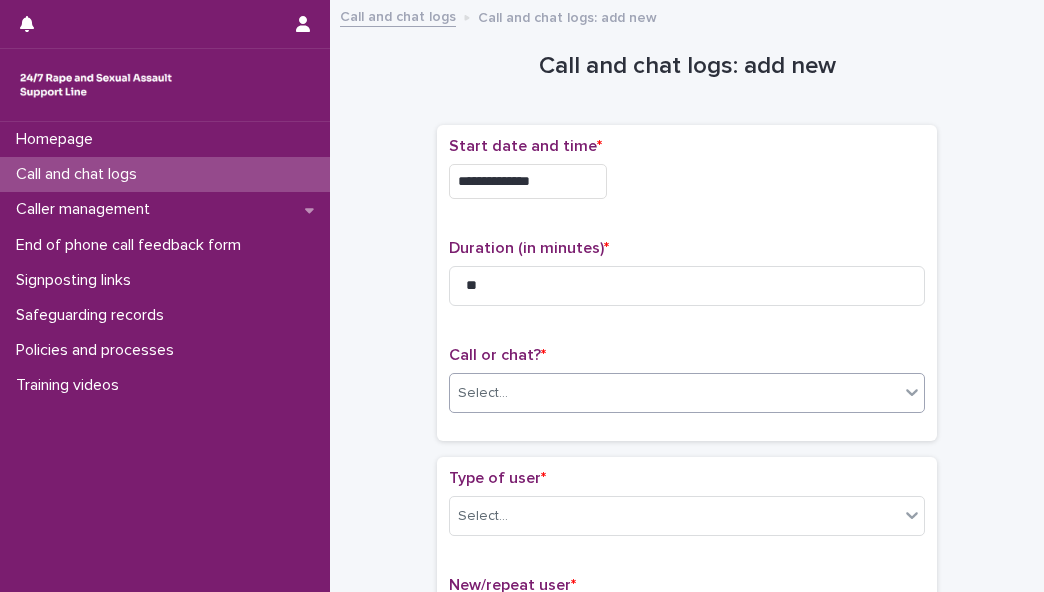 click on "Select..." at bounding box center [674, 393] 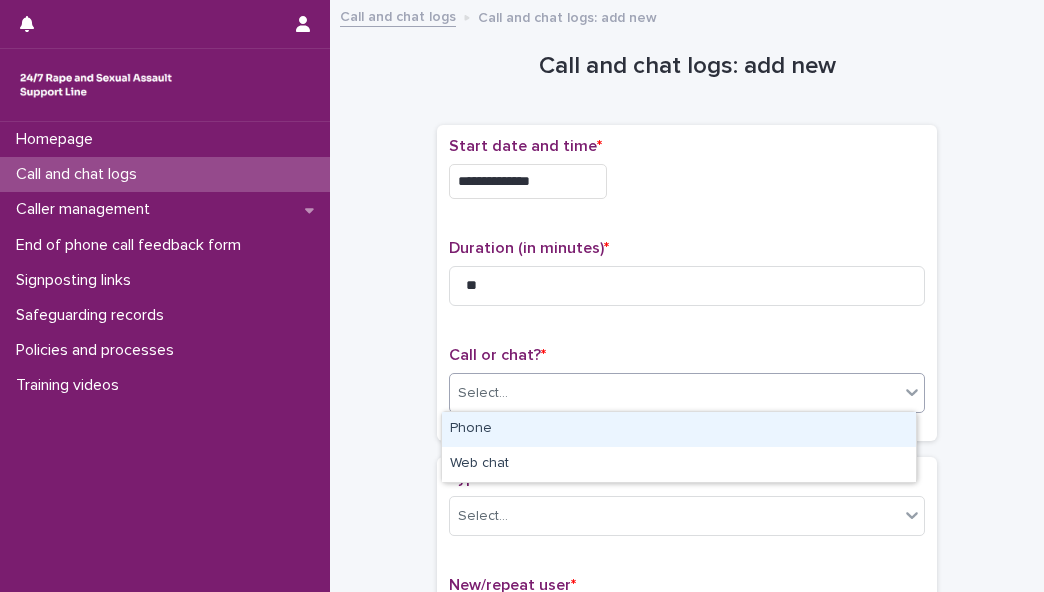 click on "Phone" at bounding box center [679, 429] 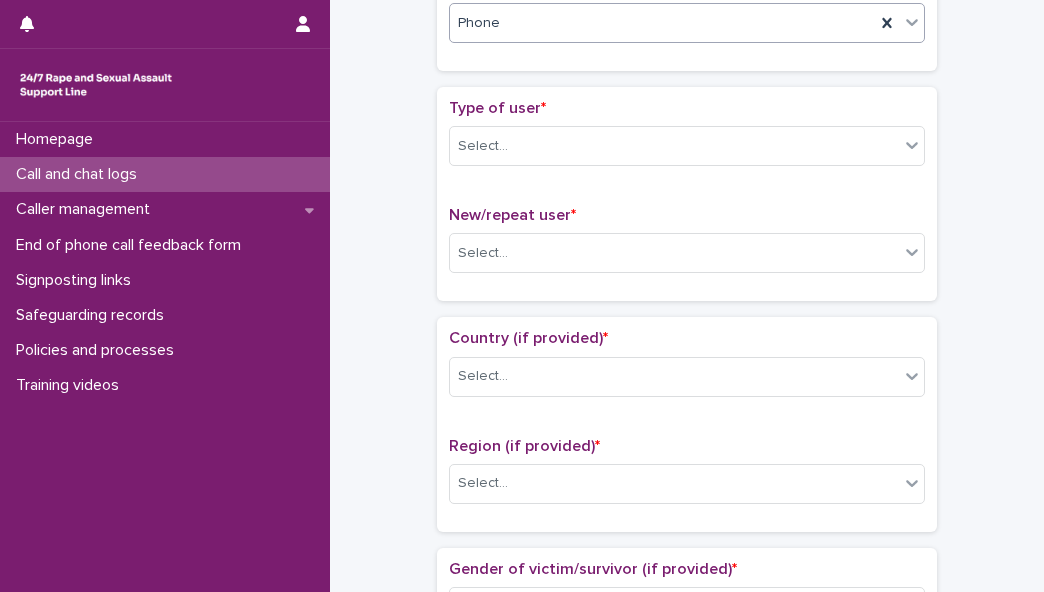 scroll, scrollTop: 376, scrollLeft: 0, axis: vertical 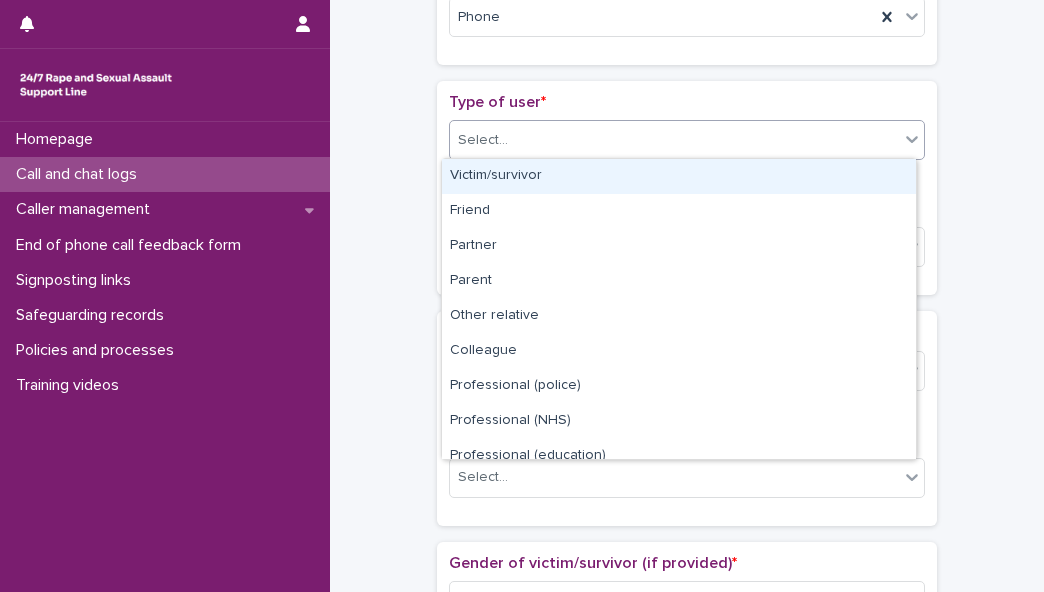 click on "Select..." at bounding box center [674, 140] 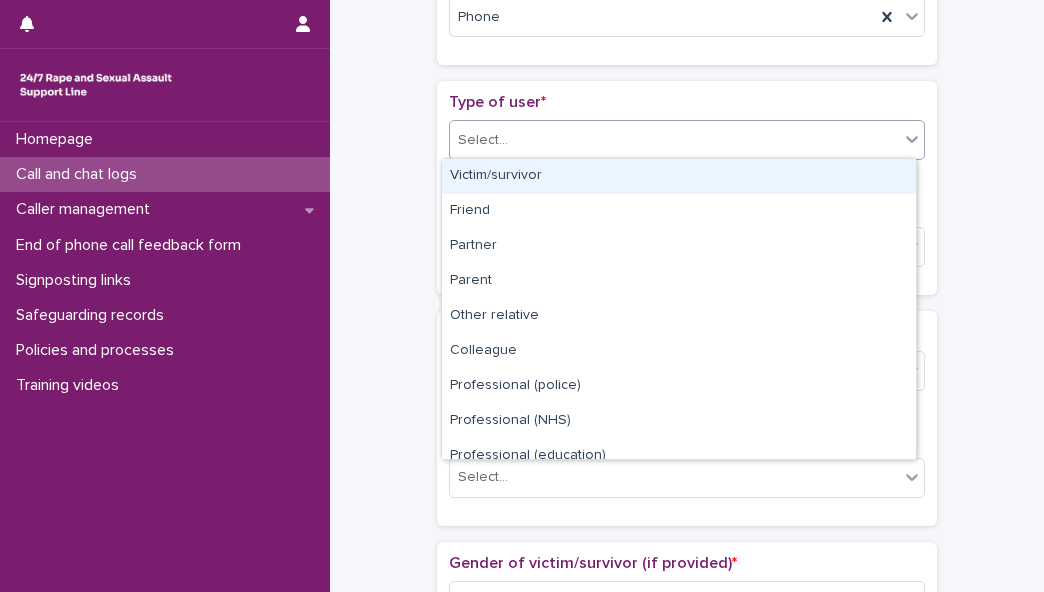 click on "Victim/survivor" at bounding box center (679, 176) 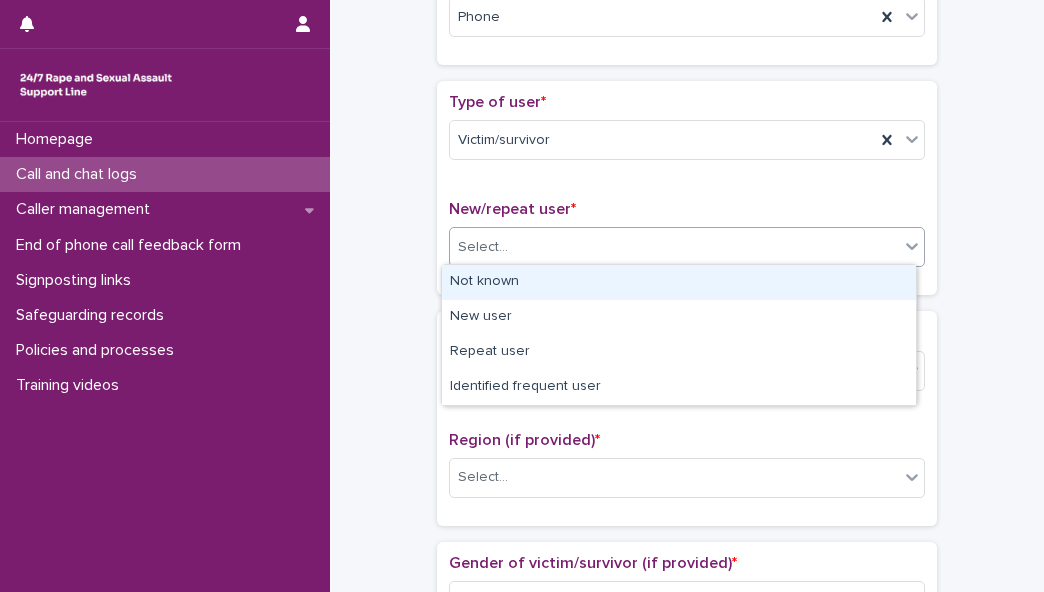 click on "Select..." at bounding box center (674, 247) 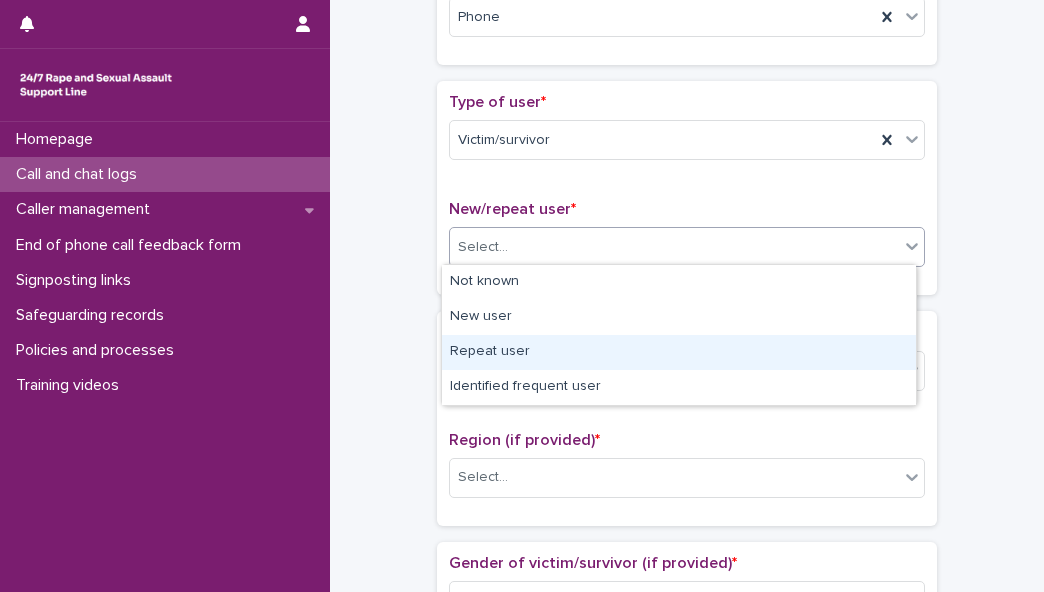 click on "Repeat user" at bounding box center (679, 352) 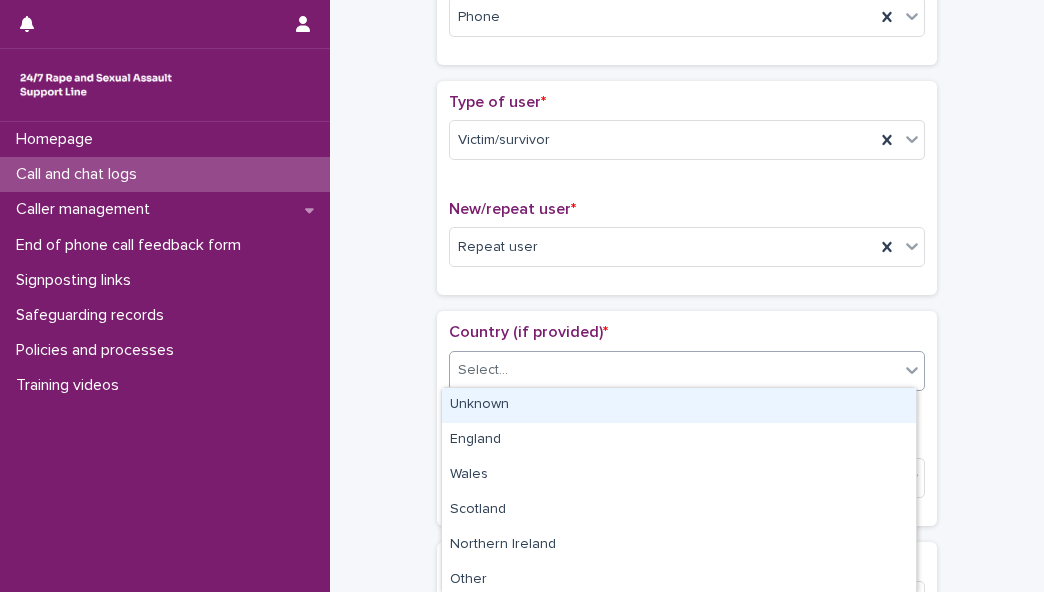 click on "Select..." at bounding box center (674, 370) 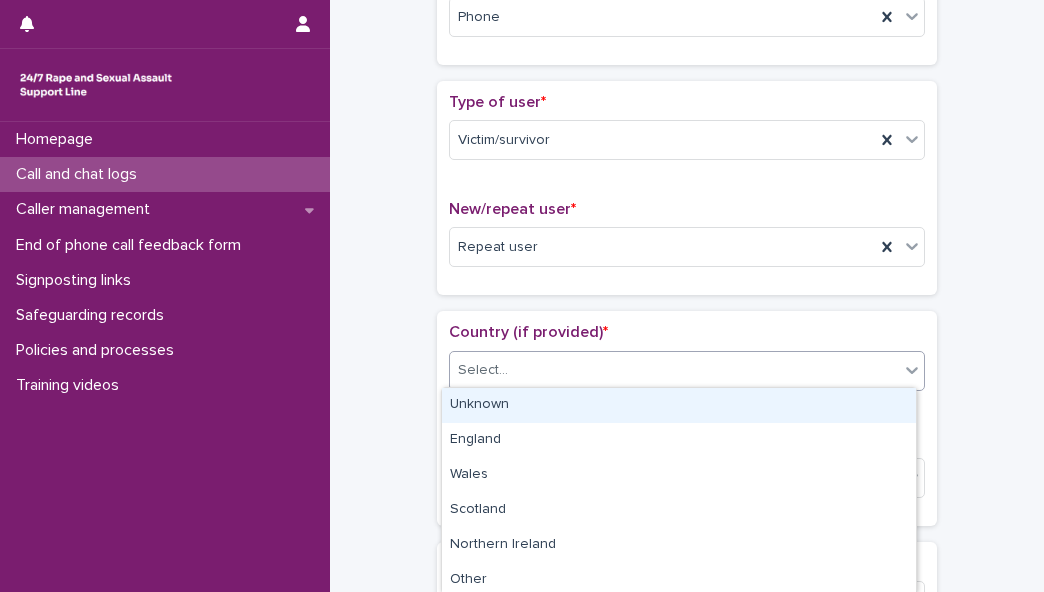 click on "Unknown" at bounding box center [679, 405] 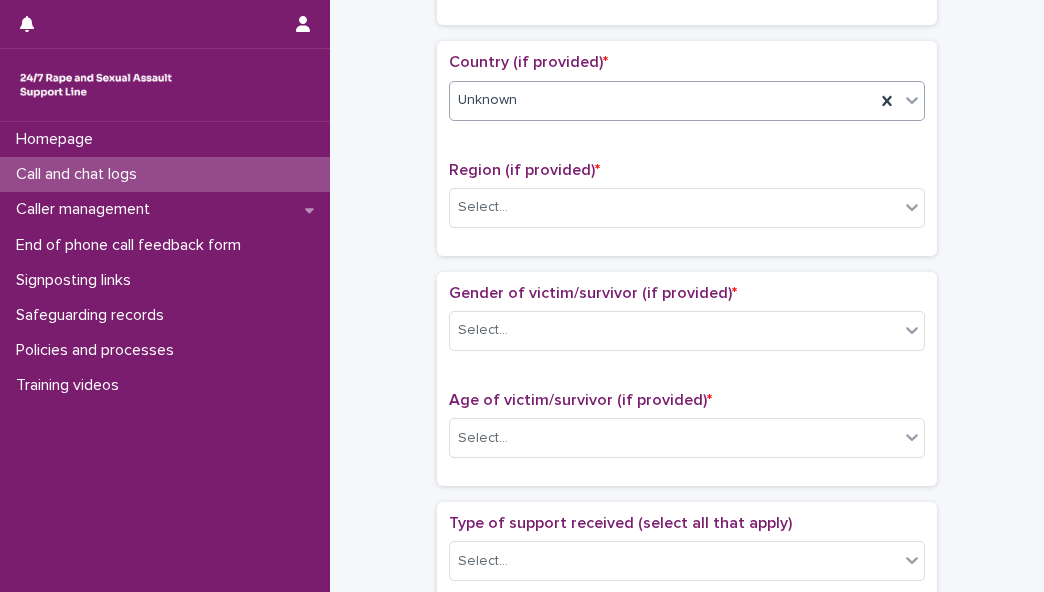 scroll, scrollTop: 654, scrollLeft: 0, axis: vertical 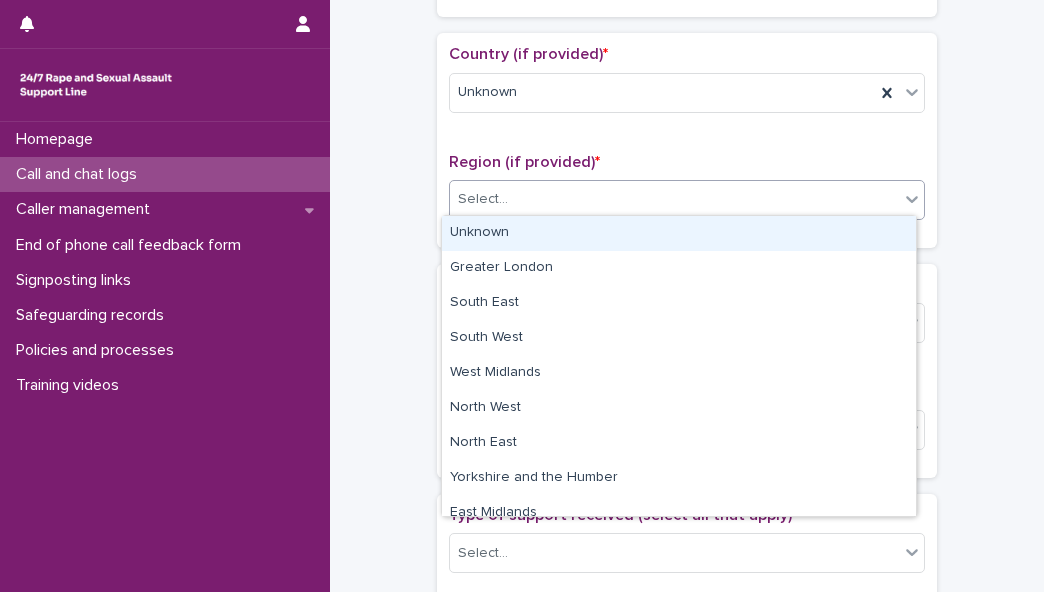 click on "Select..." at bounding box center (674, 199) 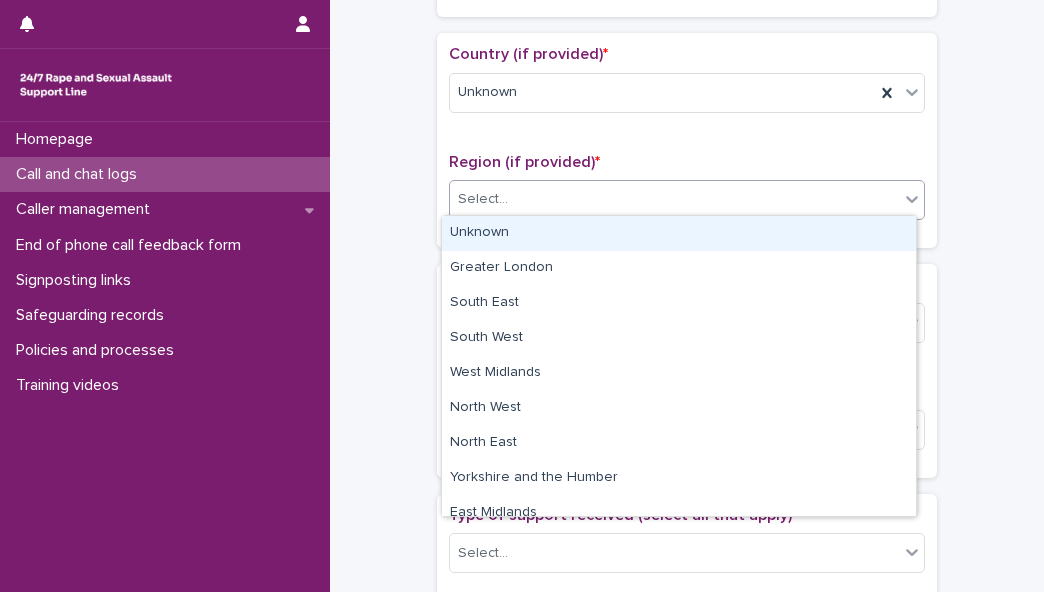 click on "Unknown" at bounding box center [679, 233] 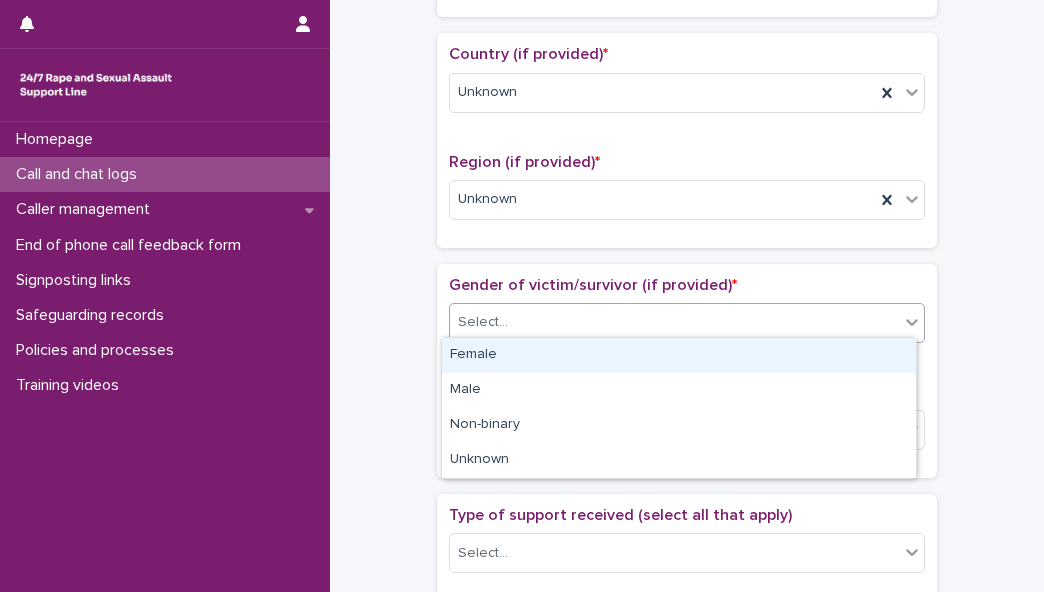 click on "Select..." at bounding box center (674, 322) 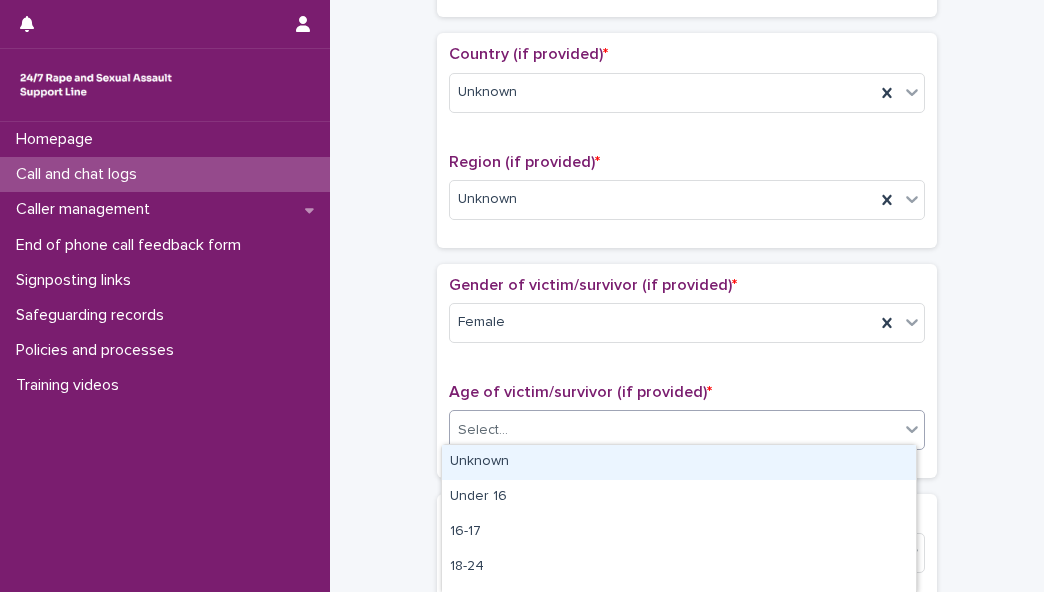 click on "Select..." at bounding box center (674, 430) 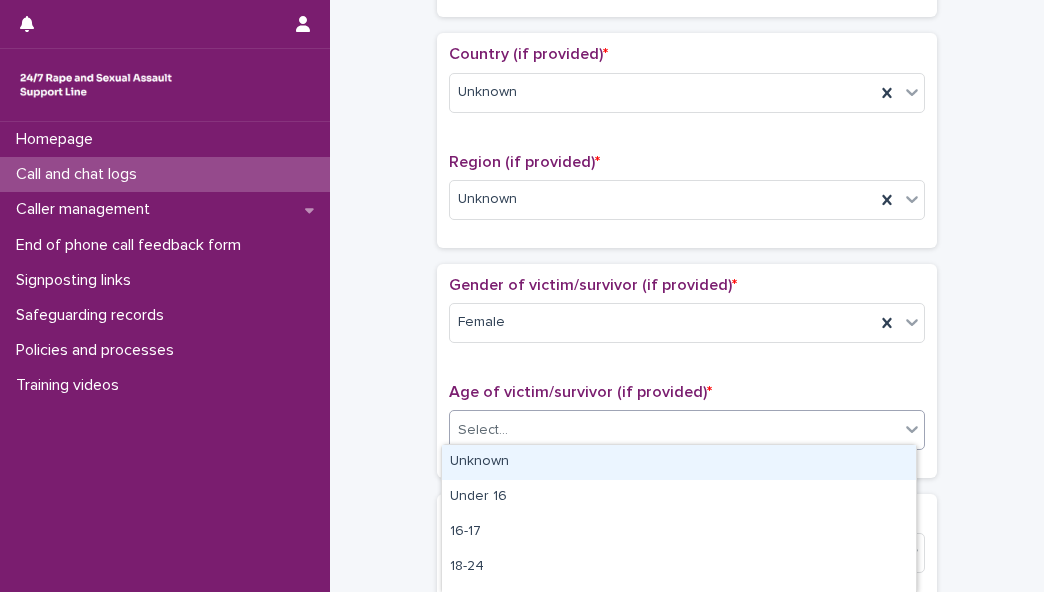 click on "Unknown" at bounding box center (679, 462) 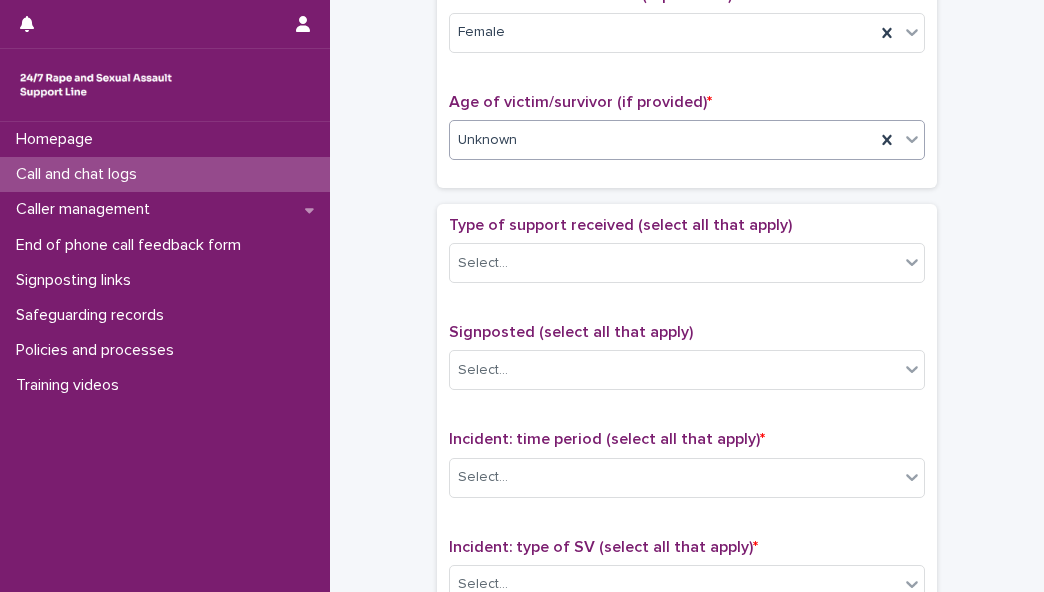 scroll, scrollTop: 979, scrollLeft: 0, axis: vertical 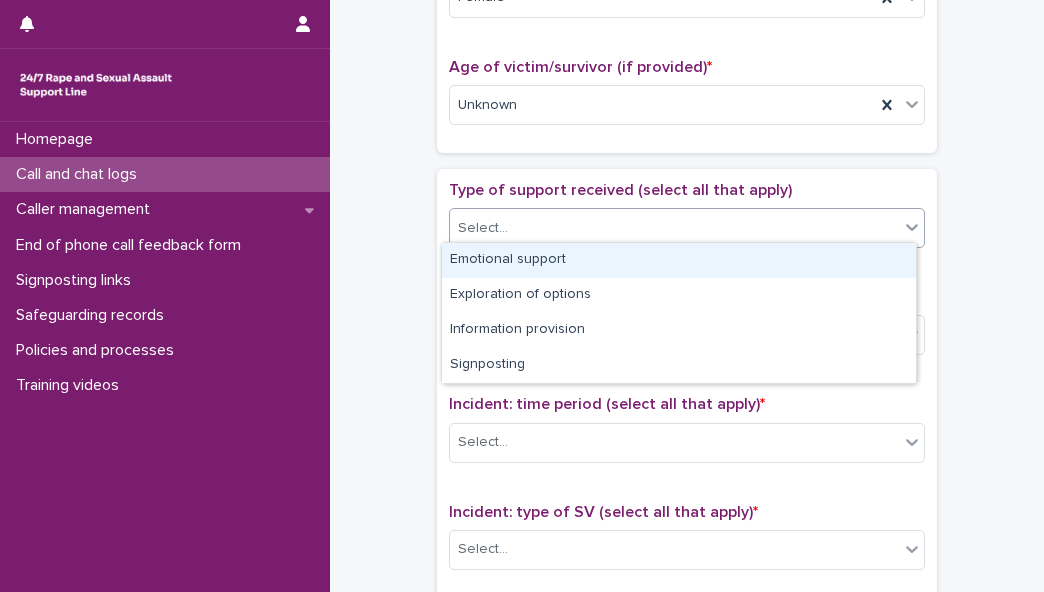 click on "Select..." at bounding box center [674, 228] 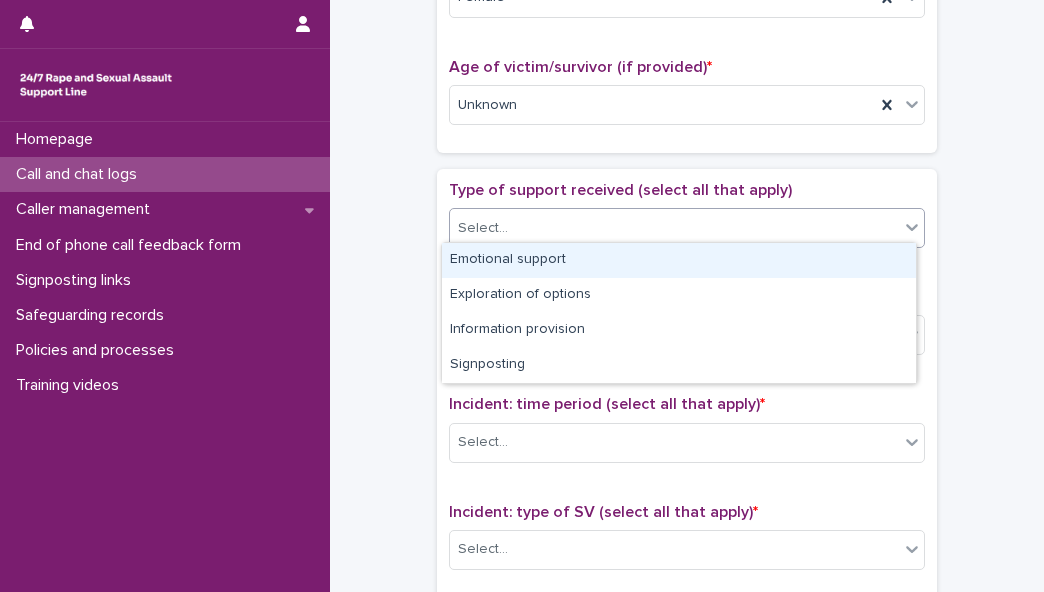 click on "Emotional support" at bounding box center [679, 260] 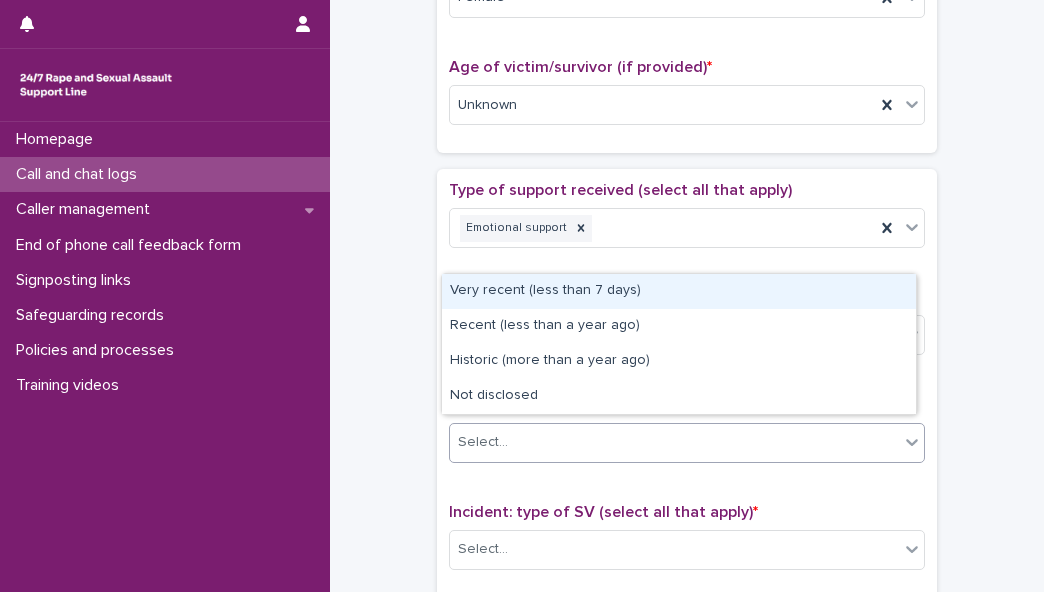 click on "Select..." at bounding box center [674, 442] 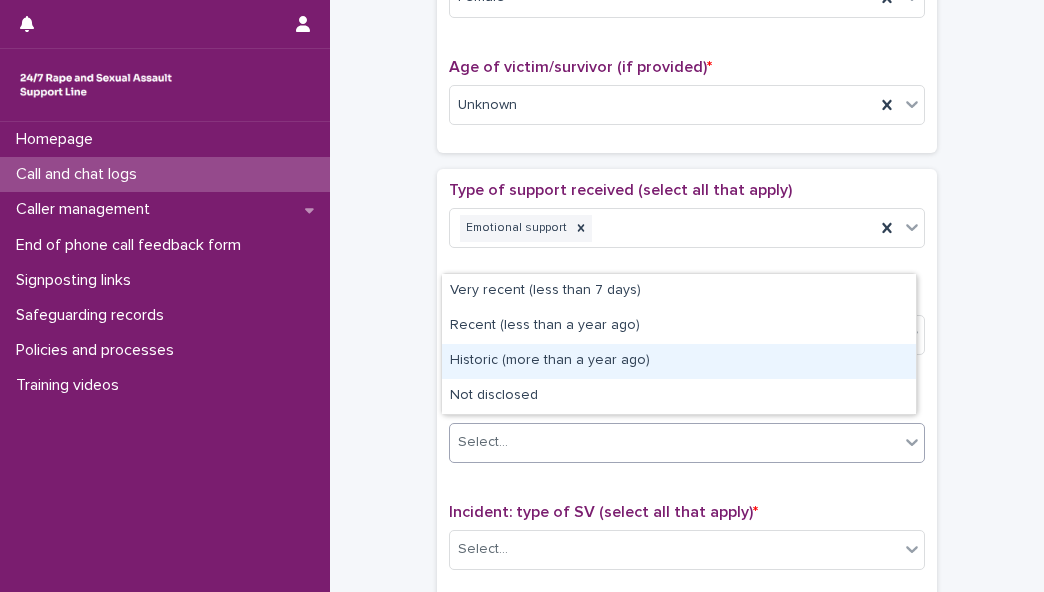click on "Historic (more than a year ago)" at bounding box center [679, 361] 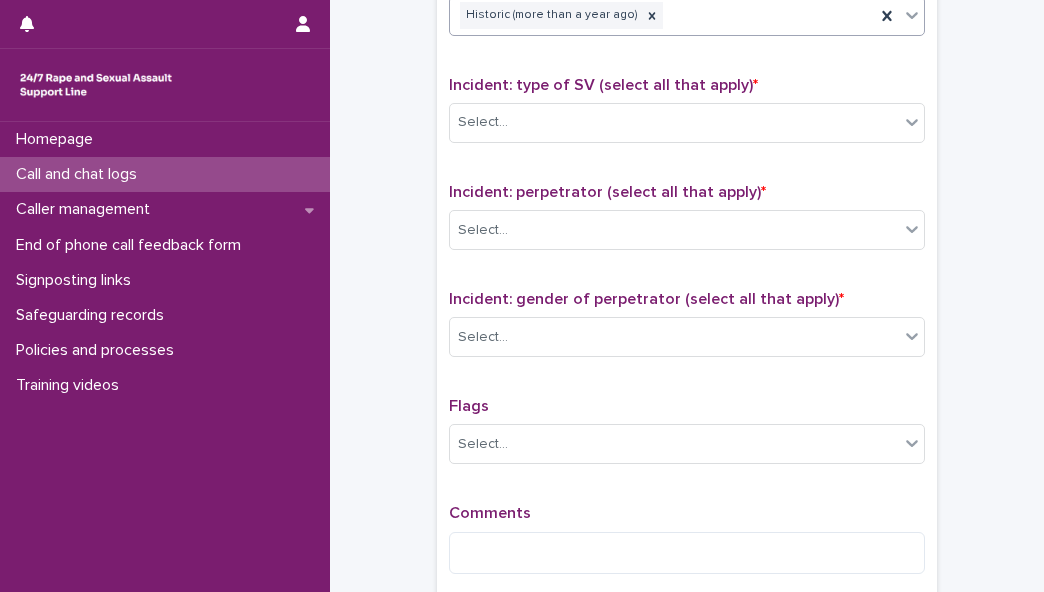 scroll, scrollTop: 1420, scrollLeft: 0, axis: vertical 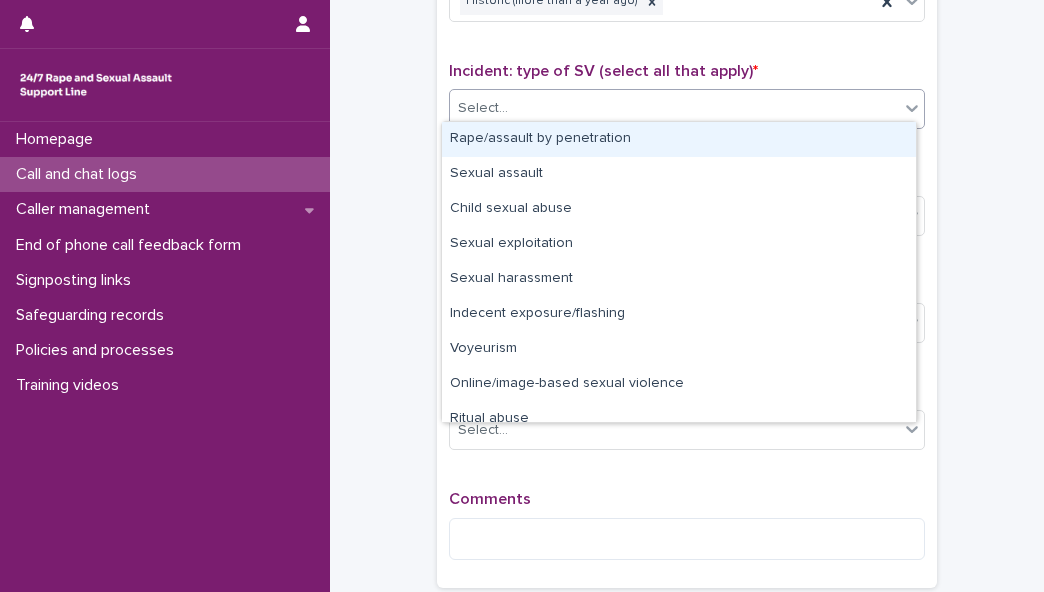 click on "Select..." at bounding box center (674, 108) 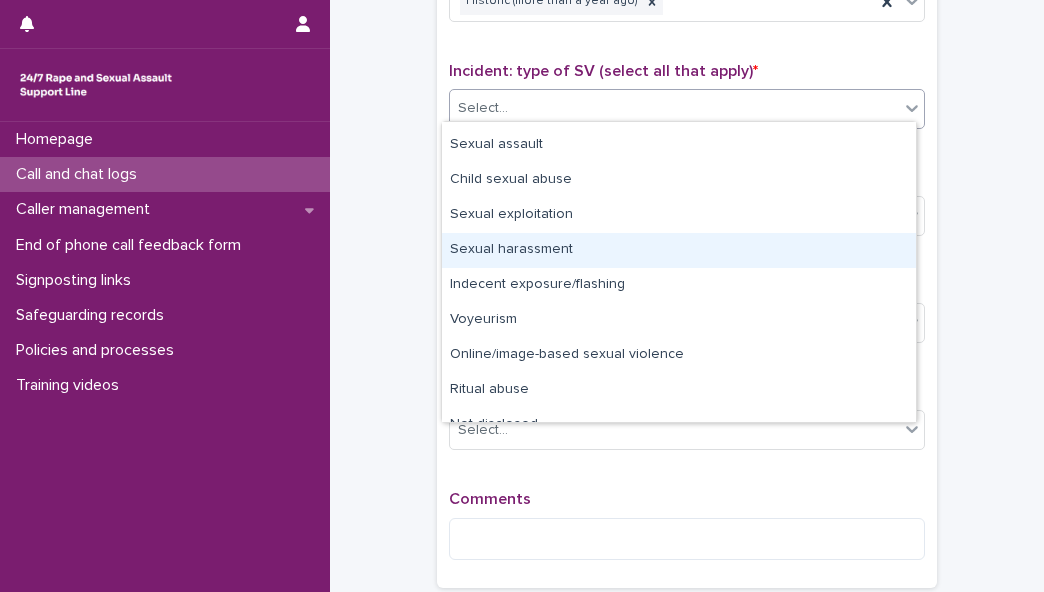 scroll, scrollTop: 50, scrollLeft: 0, axis: vertical 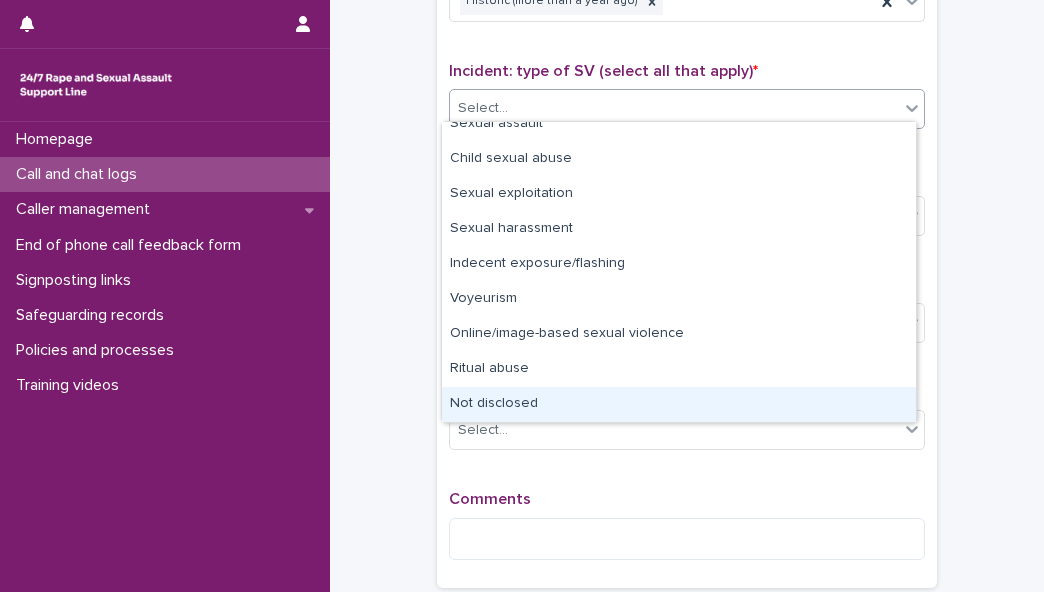 click on "Not disclosed" at bounding box center [679, 404] 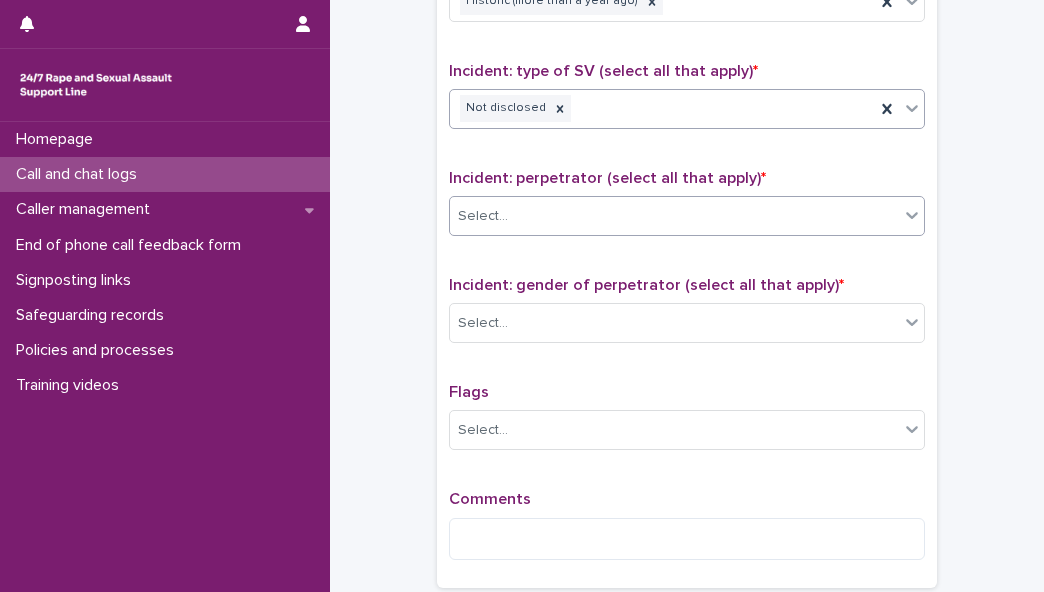click on "Select..." at bounding box center (674, 216) 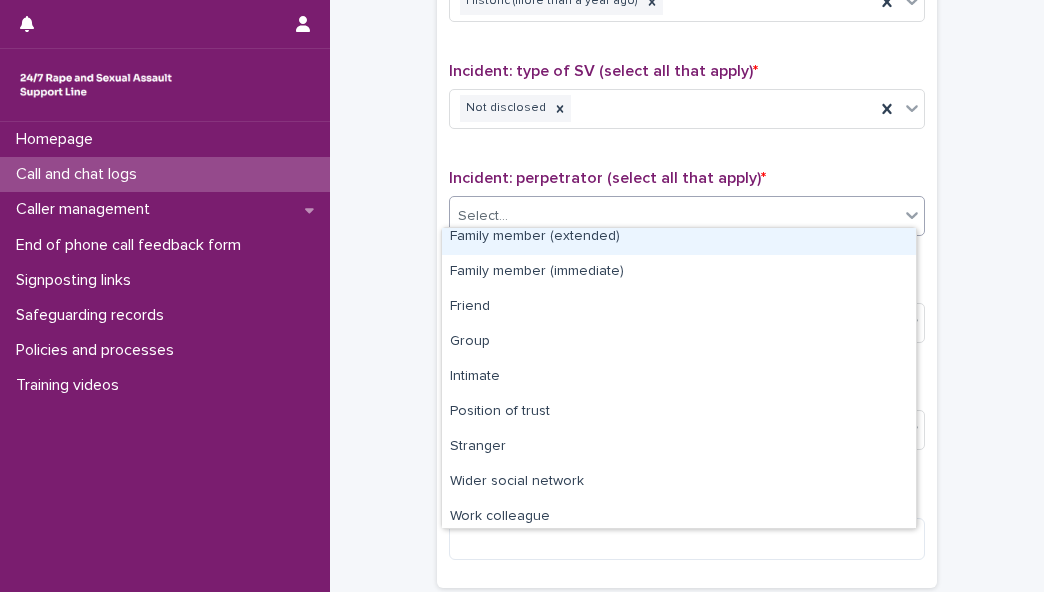 scroll, scrollTop: 85, scrollLeft: 0, axis: vertical 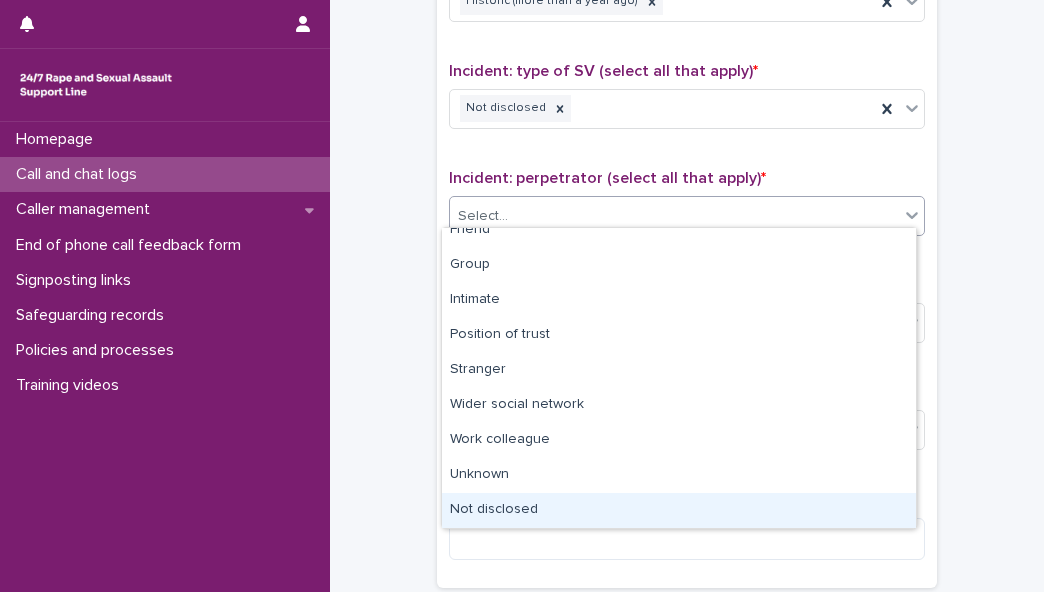 click on "Not disclosed" at bounding box center [679, 510] 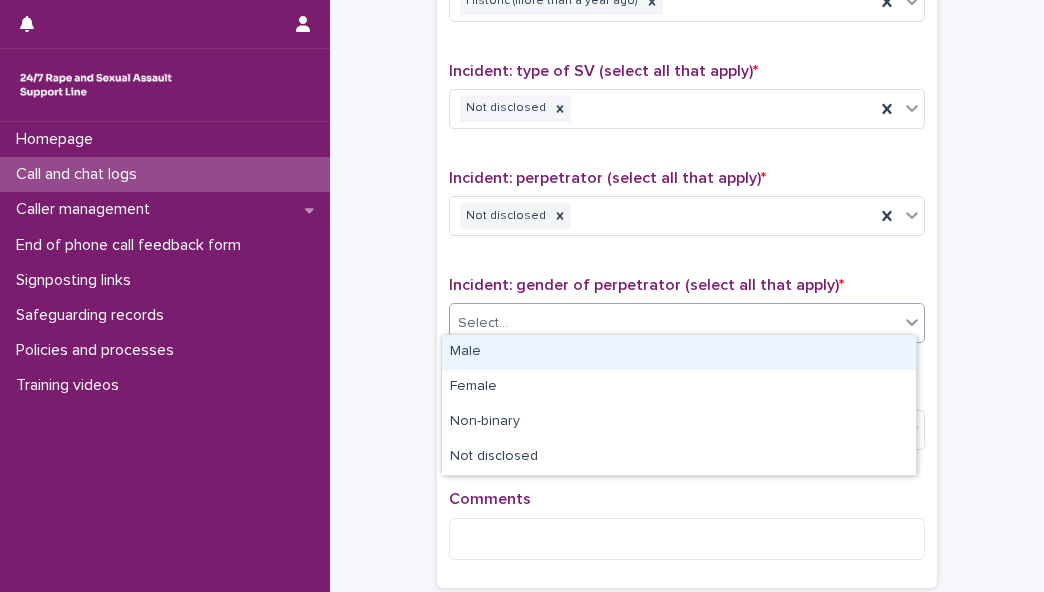 click on "Select..." at bounding box center [674, 323] 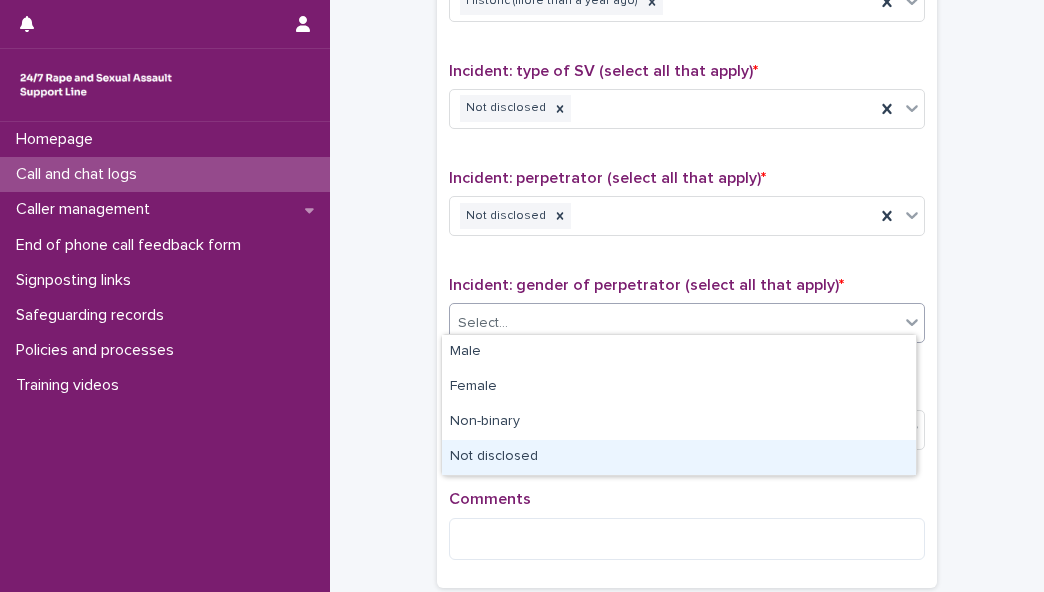 click on "Not disclosed" at bounding box center (679, 457) 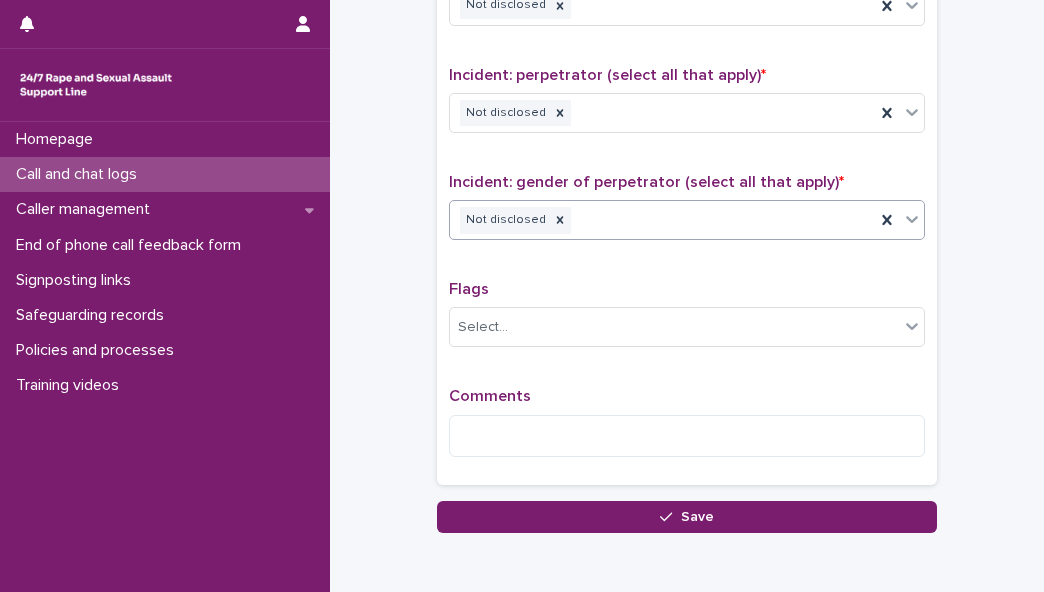 scroll, scrollTop: 1610, scrollLeft: 0, axis: vertical 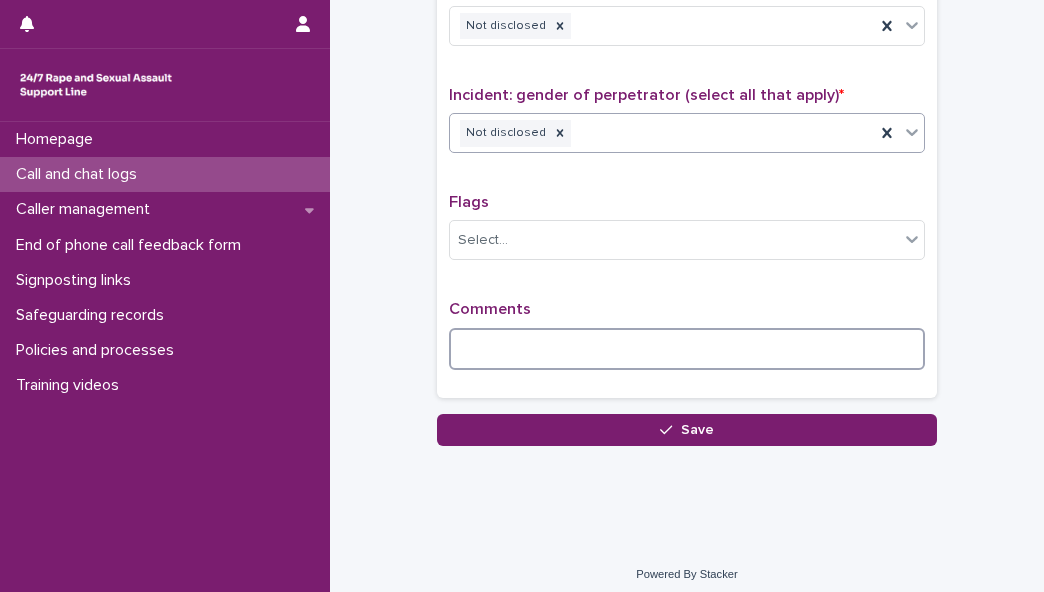 click at bounding box center (687, 349) 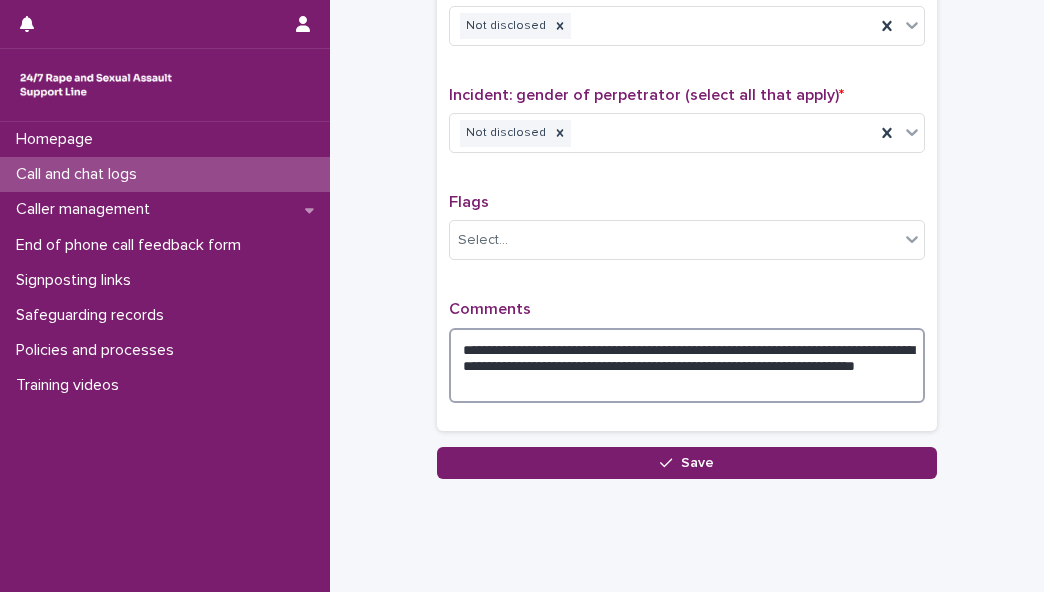 click on "**********" at bounding box center [687, 365] 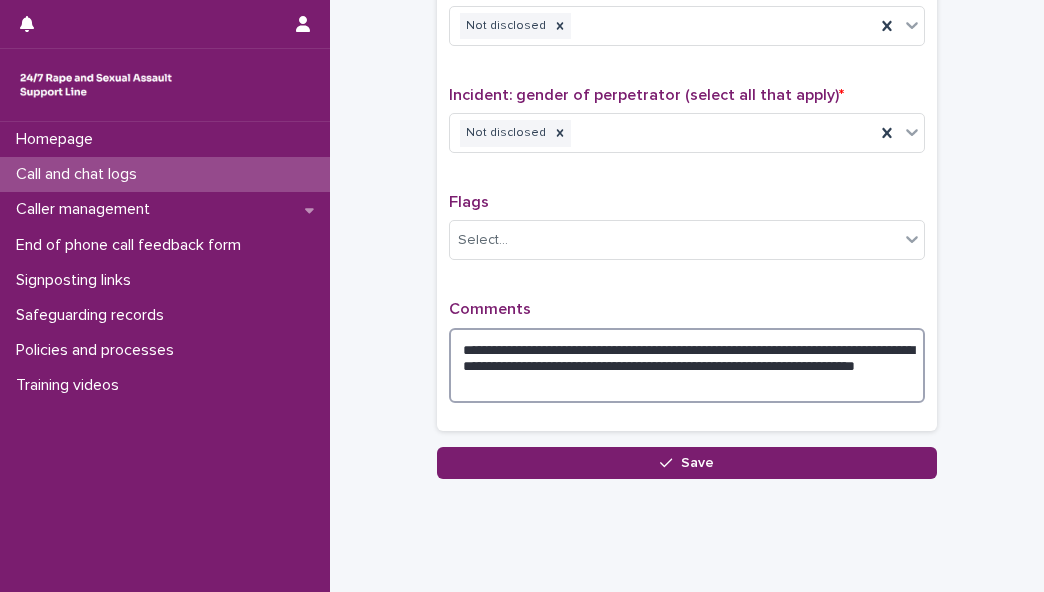 click on "**********" at bounding box center [687, 365] 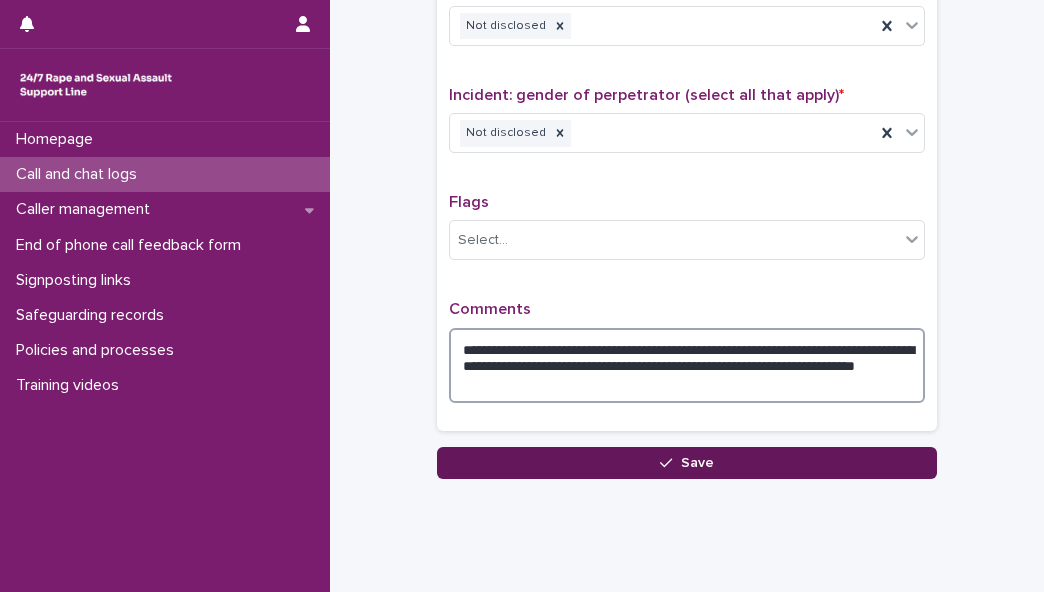 type on "**********" 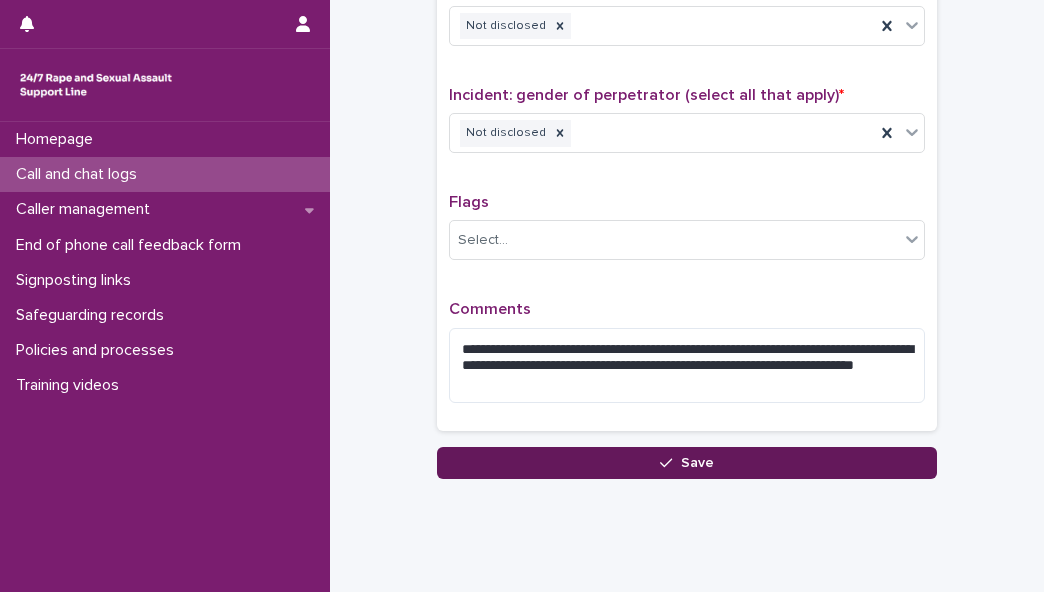 click on "Save" at bounding box center (687, 463) 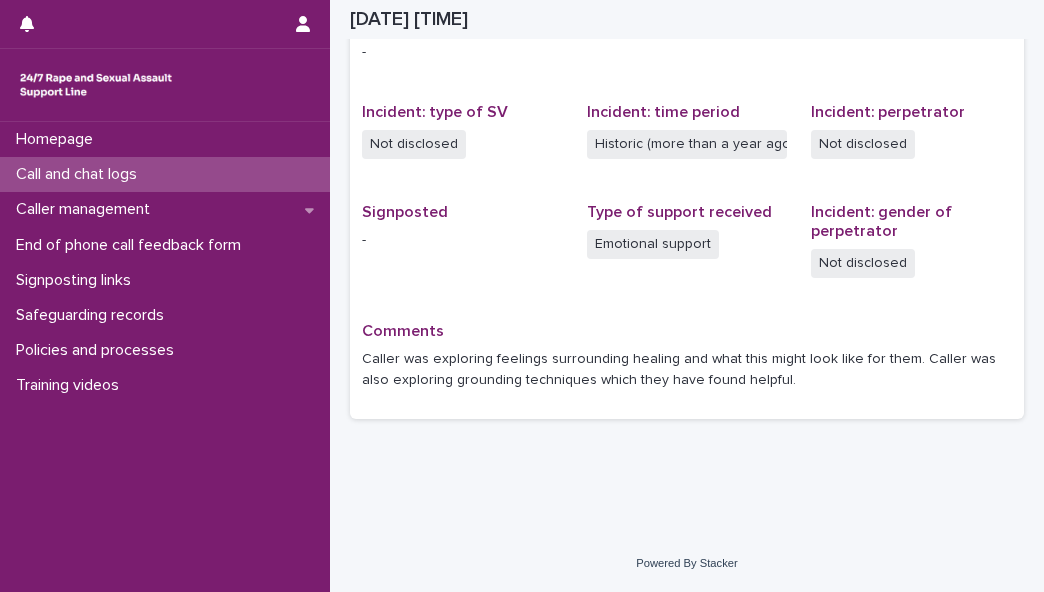 scroll, scrollTop: 450, scrollLeft: 0, axis: vertical 